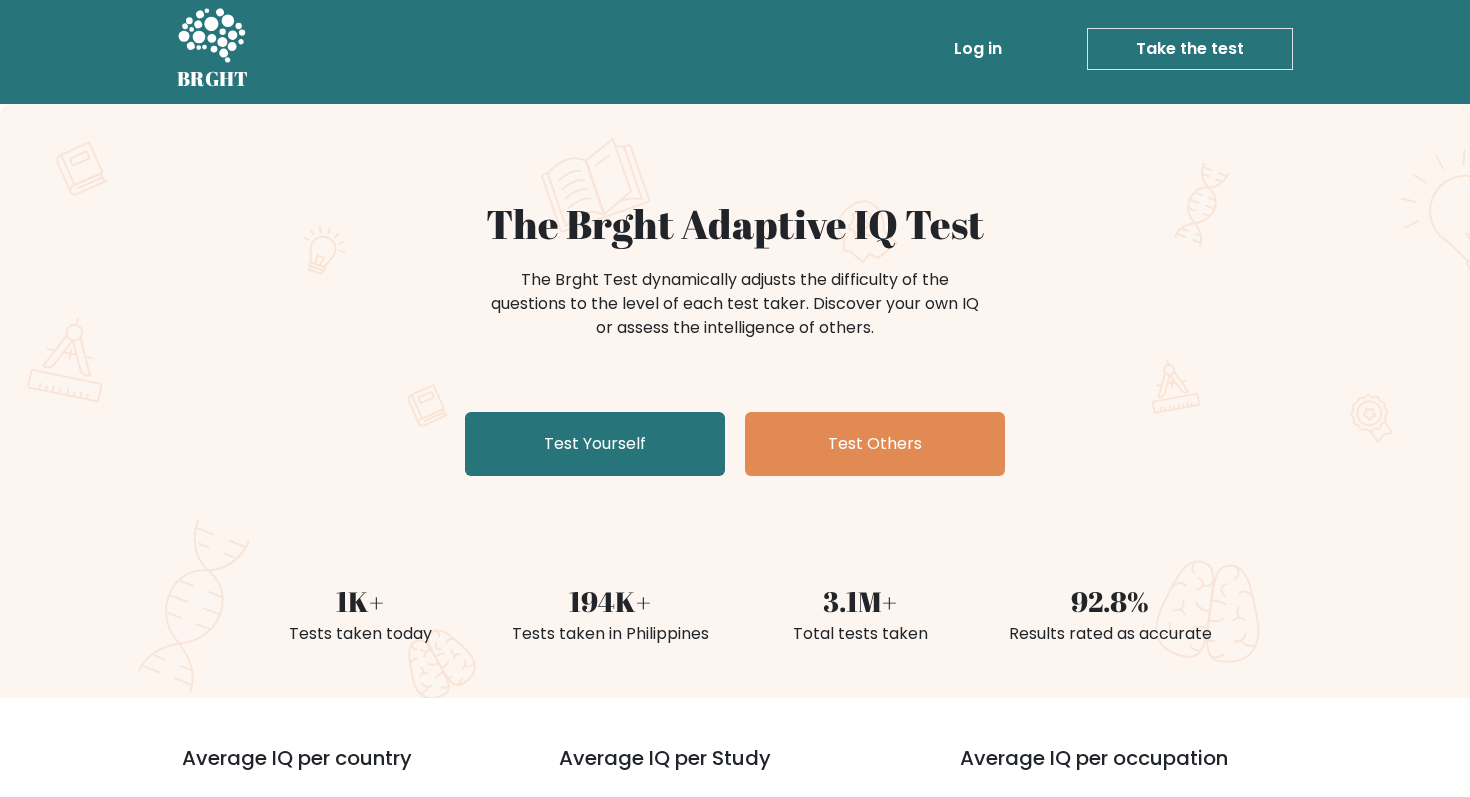 scroll, scrollTop: 0, scrollLeft: 0, axis: both 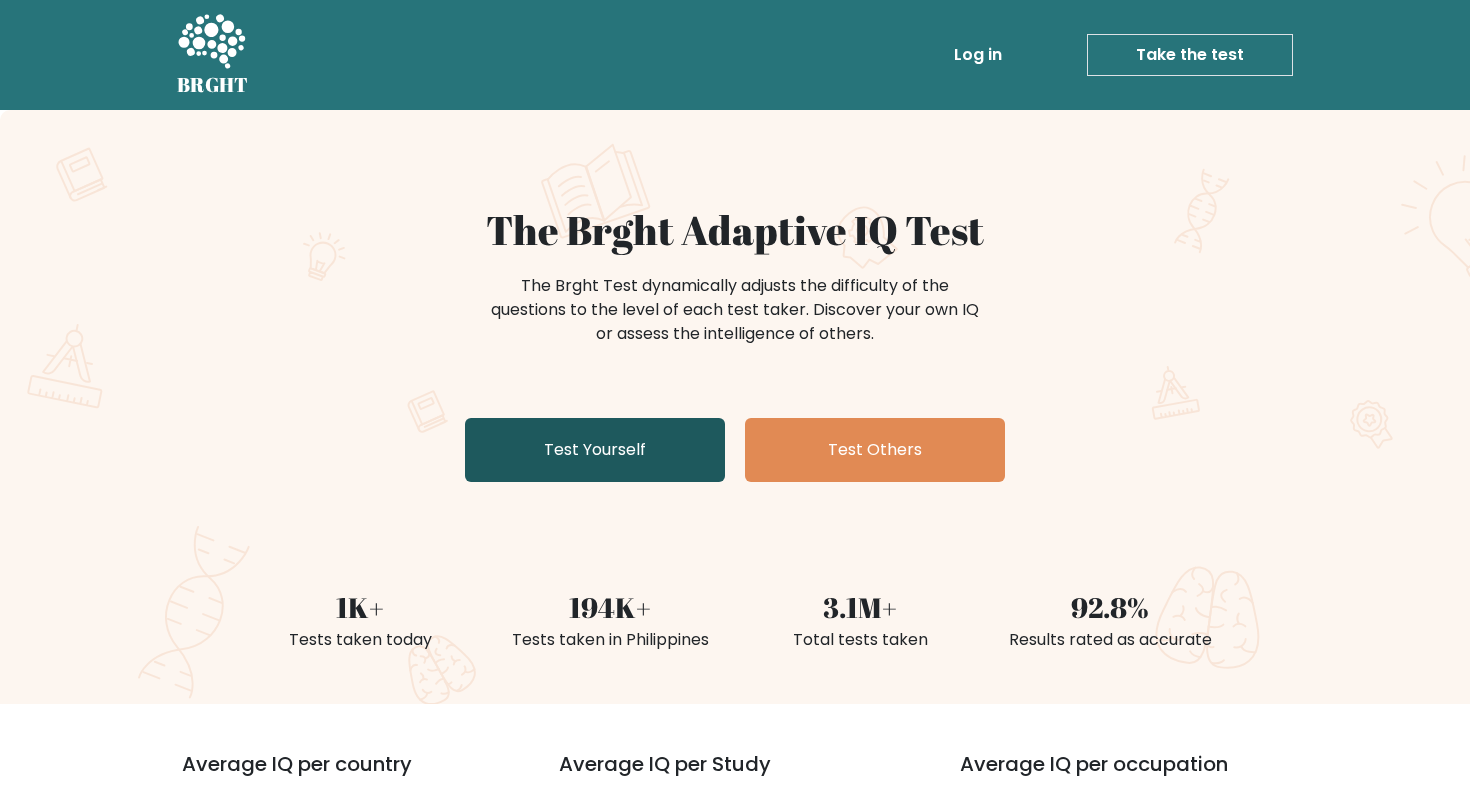 click on "Test Yourself" at bounding box center [595, 450] 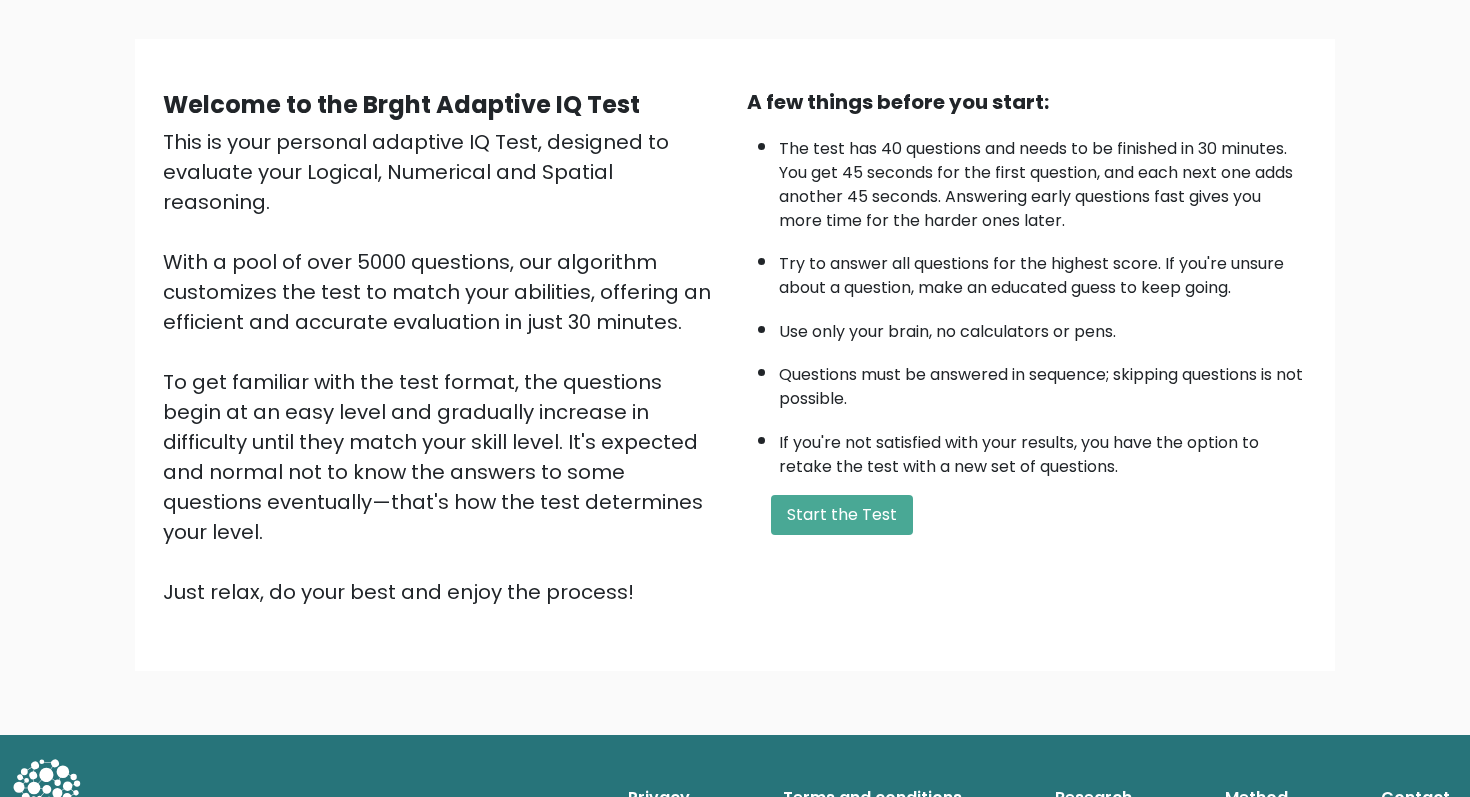 scroll, scrollTop: 0, scrollLeft: 0, axis: both 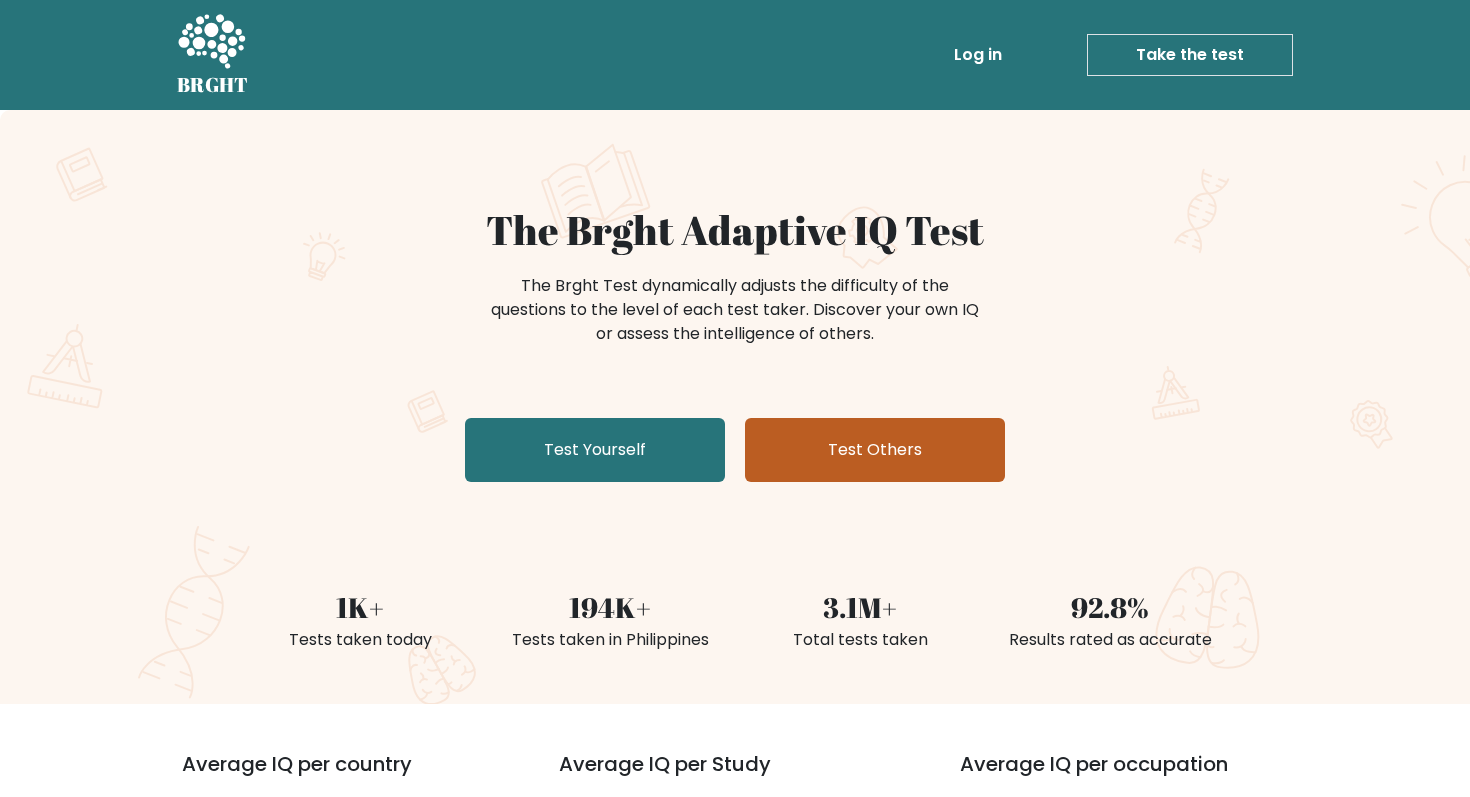 click on "Test Others" at bounding box center (875, 450) 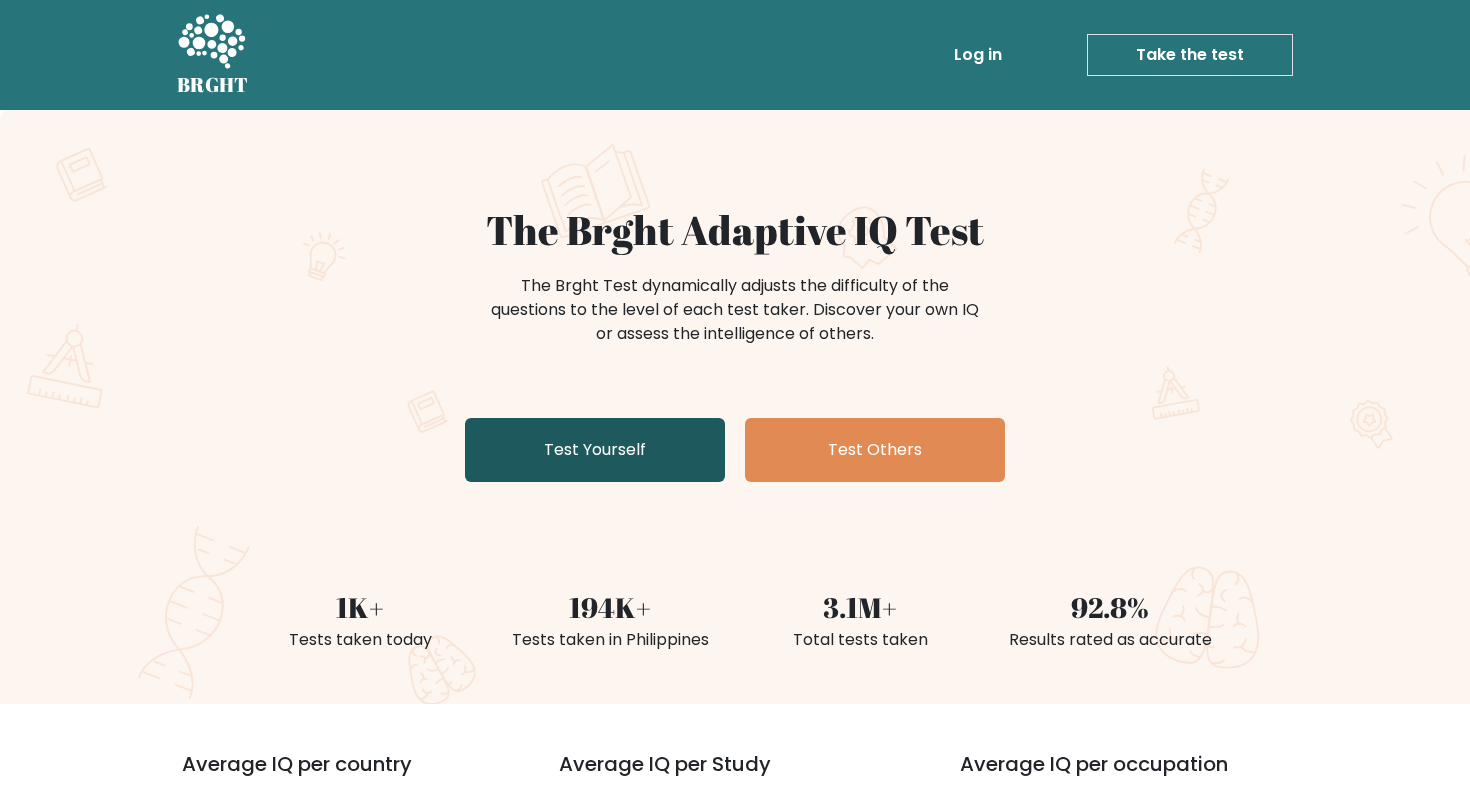 click on "Test Yourself" at bounding box center (595, 450) 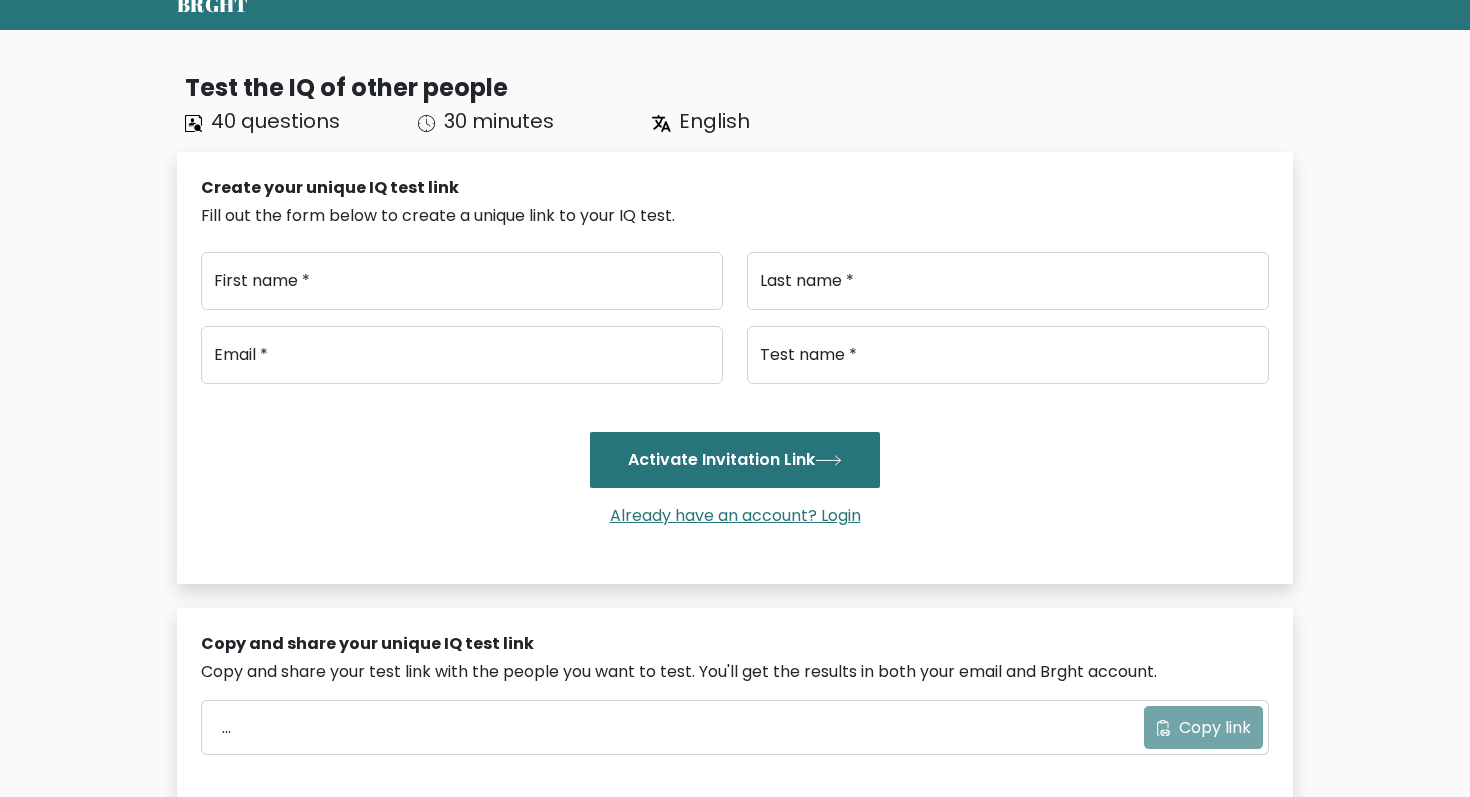 scroll, scrollTop: 0, scrollLeft: 0, axis: both 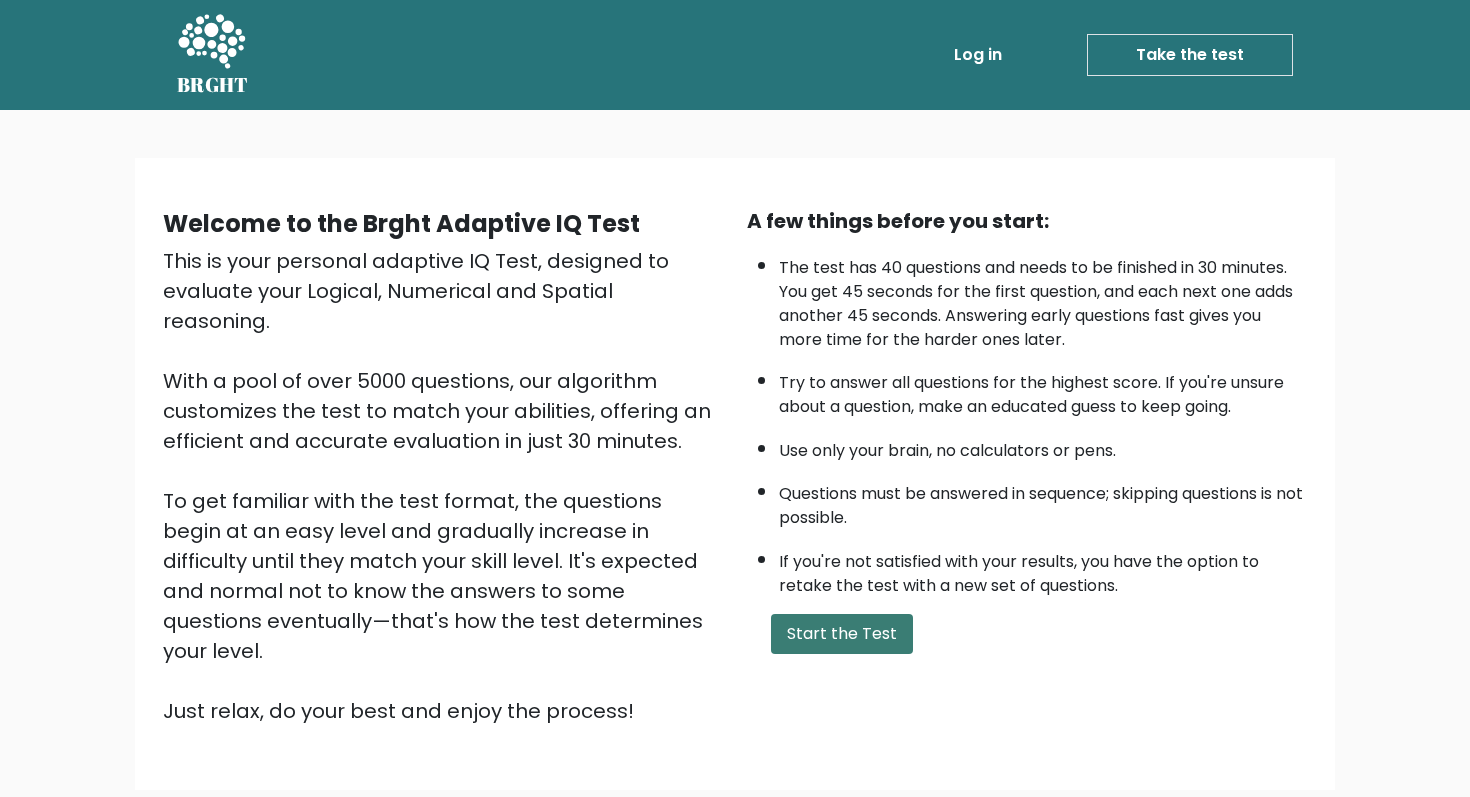 click on "Start the Test" at bounding box center (842, 634) 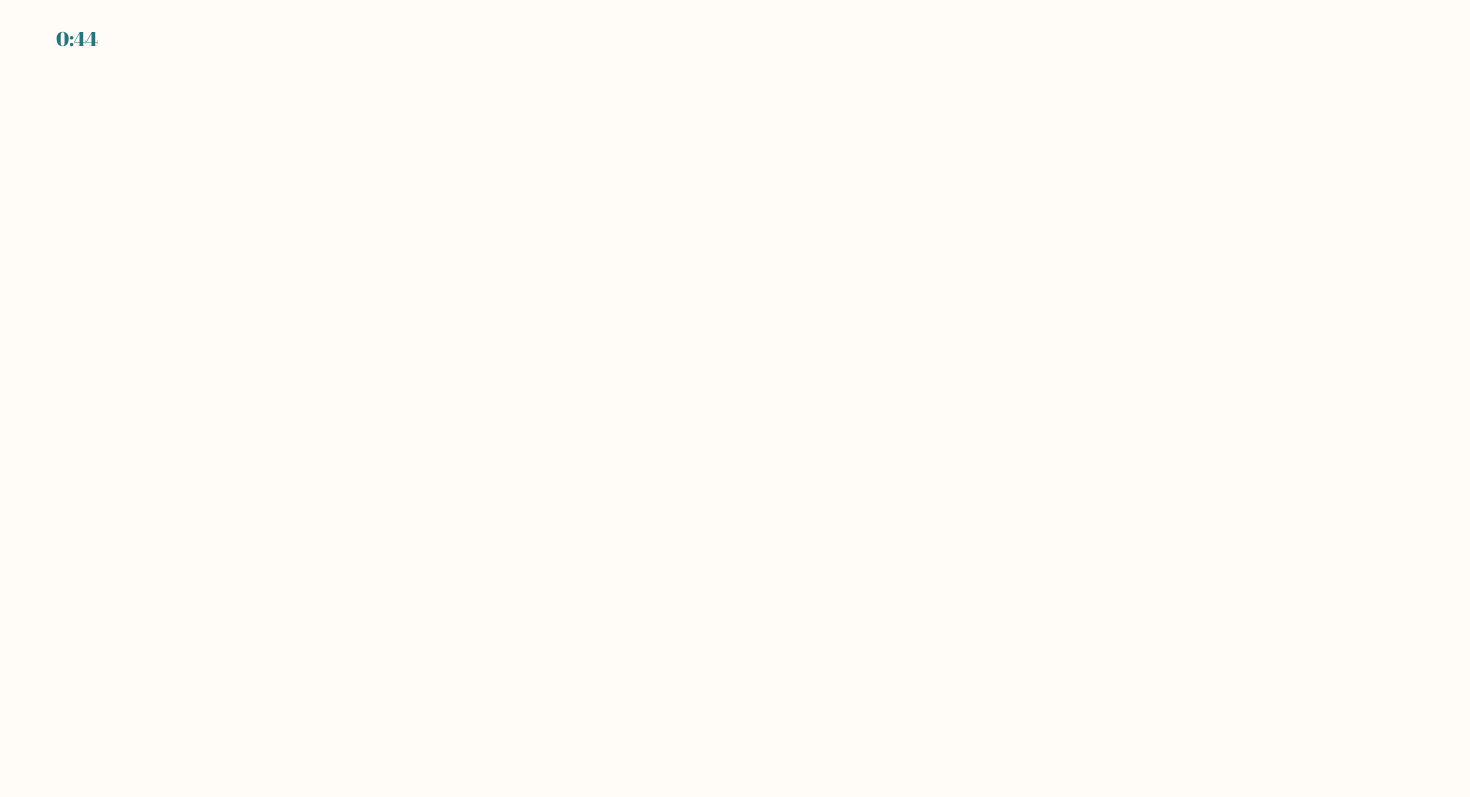 scroll, scrollTop: 0, scrollLeft: 0, axis: both 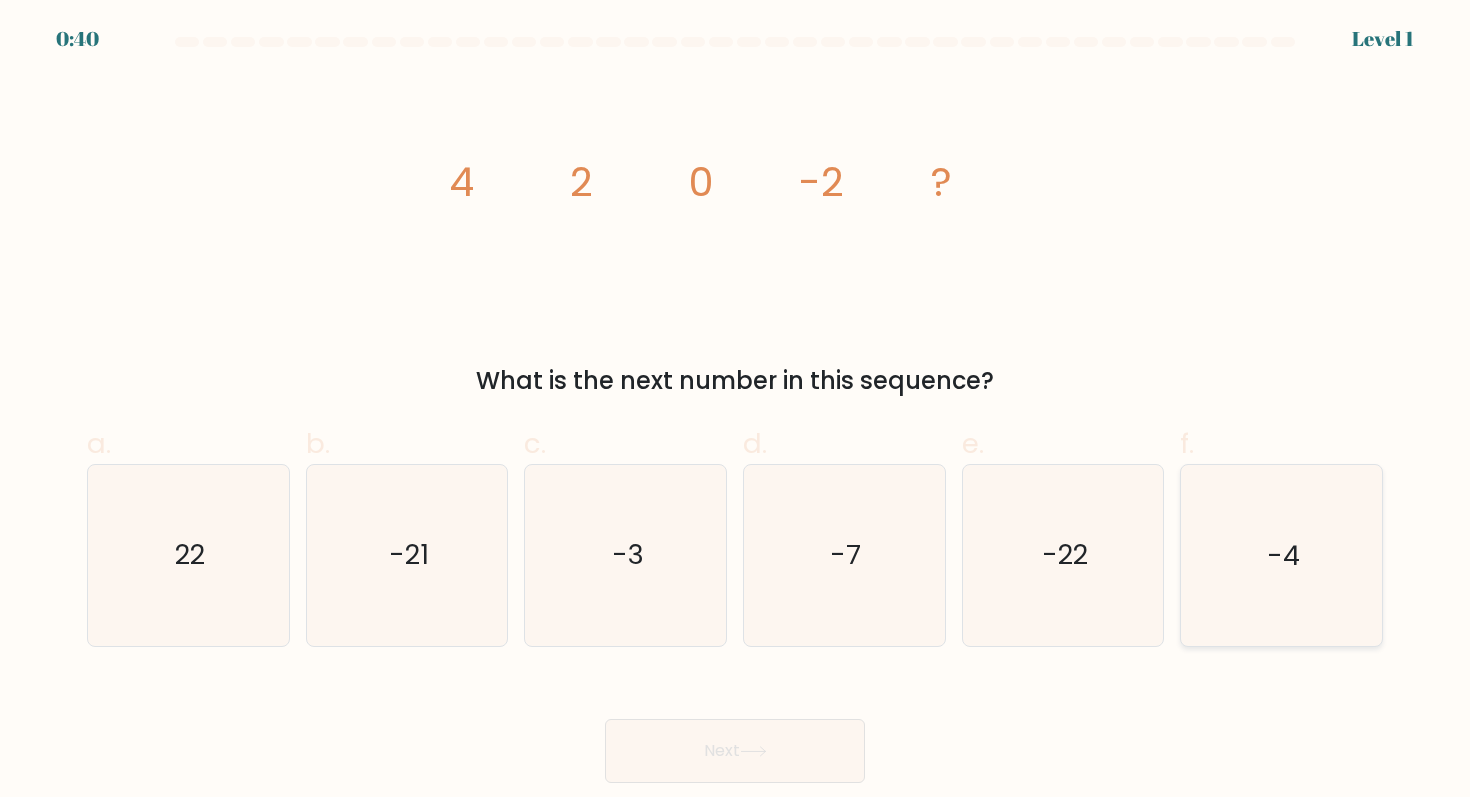 click on "-4" at bounding box center (1281, 555) 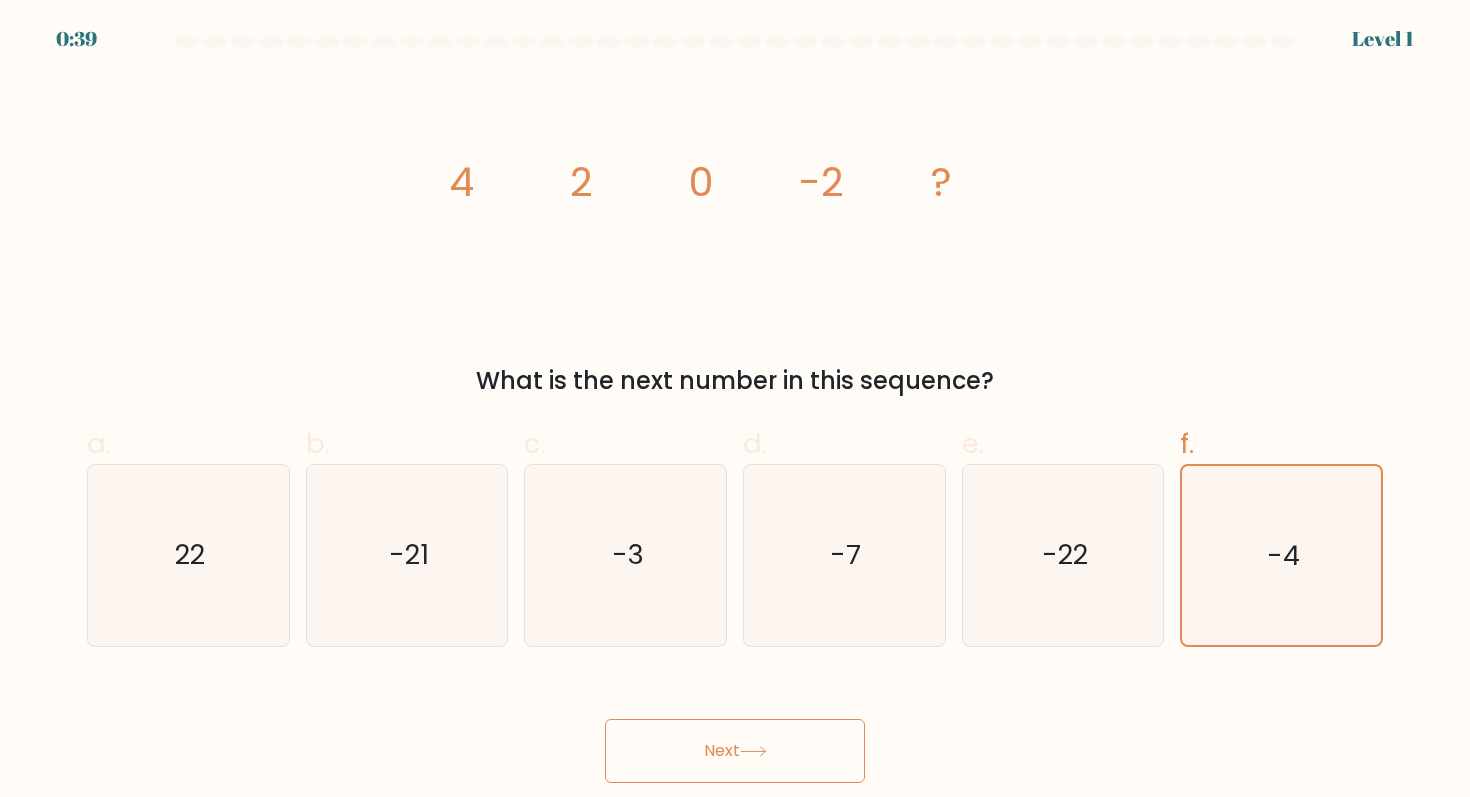 click on "Next" at bounding box center [735, 751] 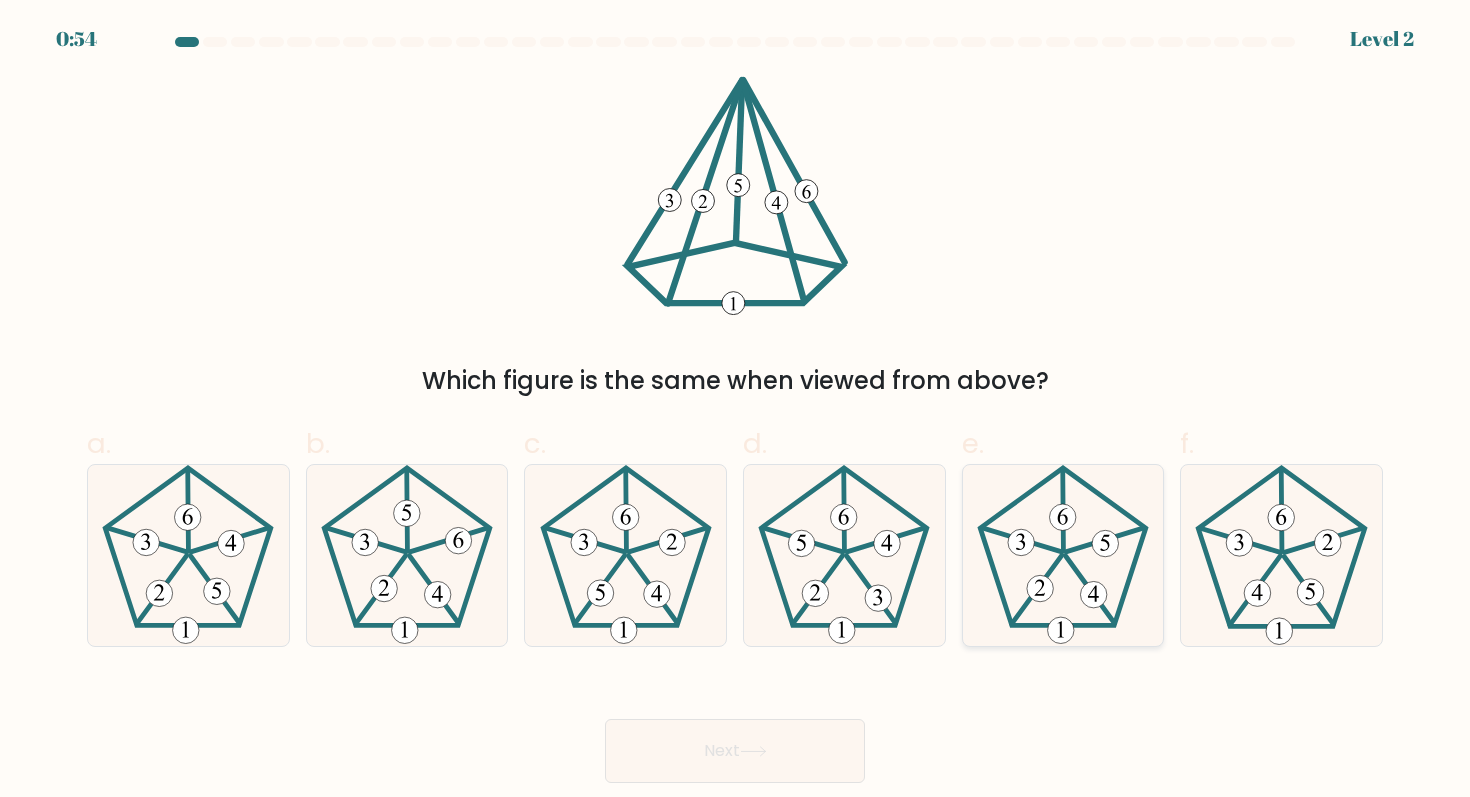 click at bounding box center [1037, 590] 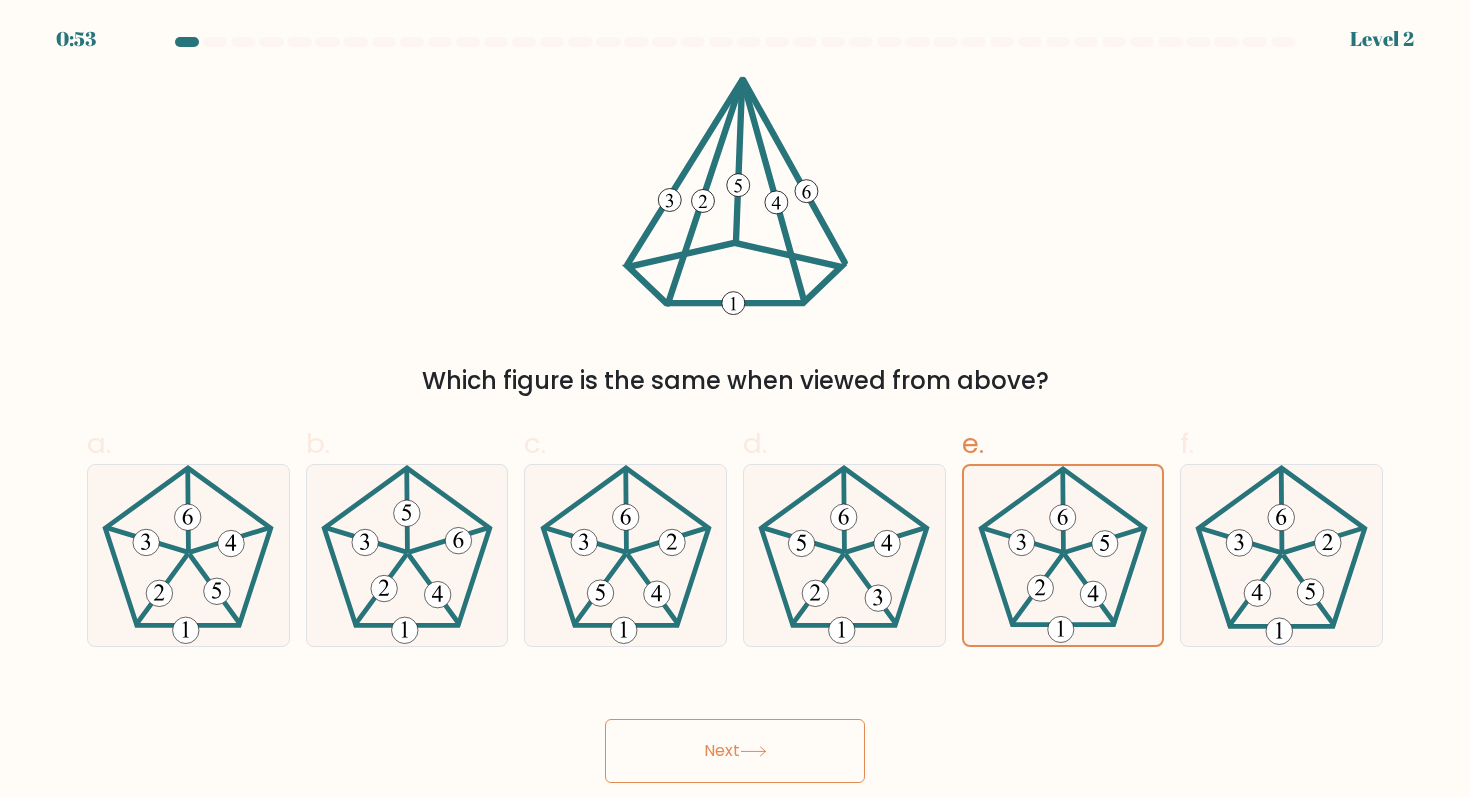 click on "Next" at bounding box center [735, 751] 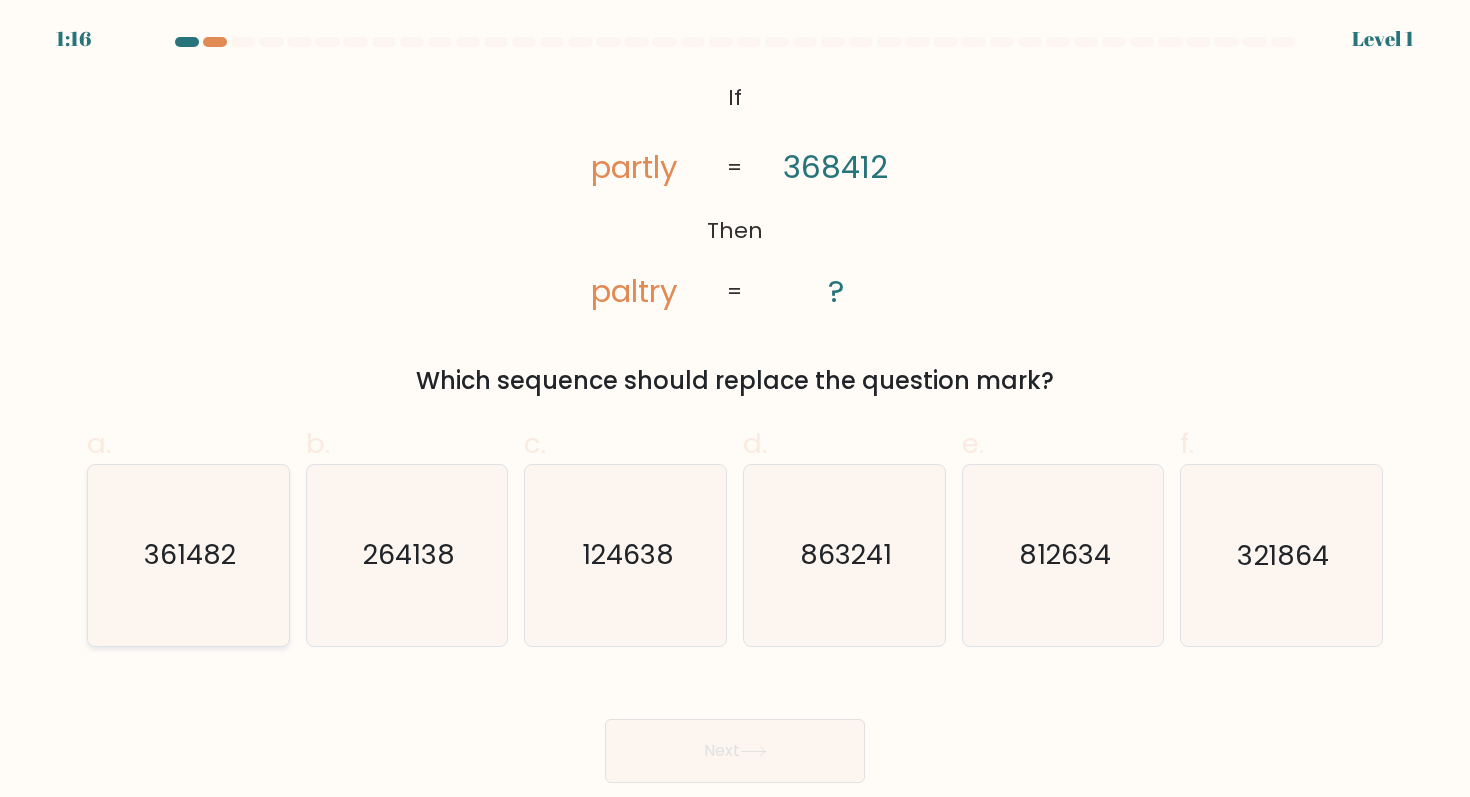 click on "361482" at bounding box center (188, 555) 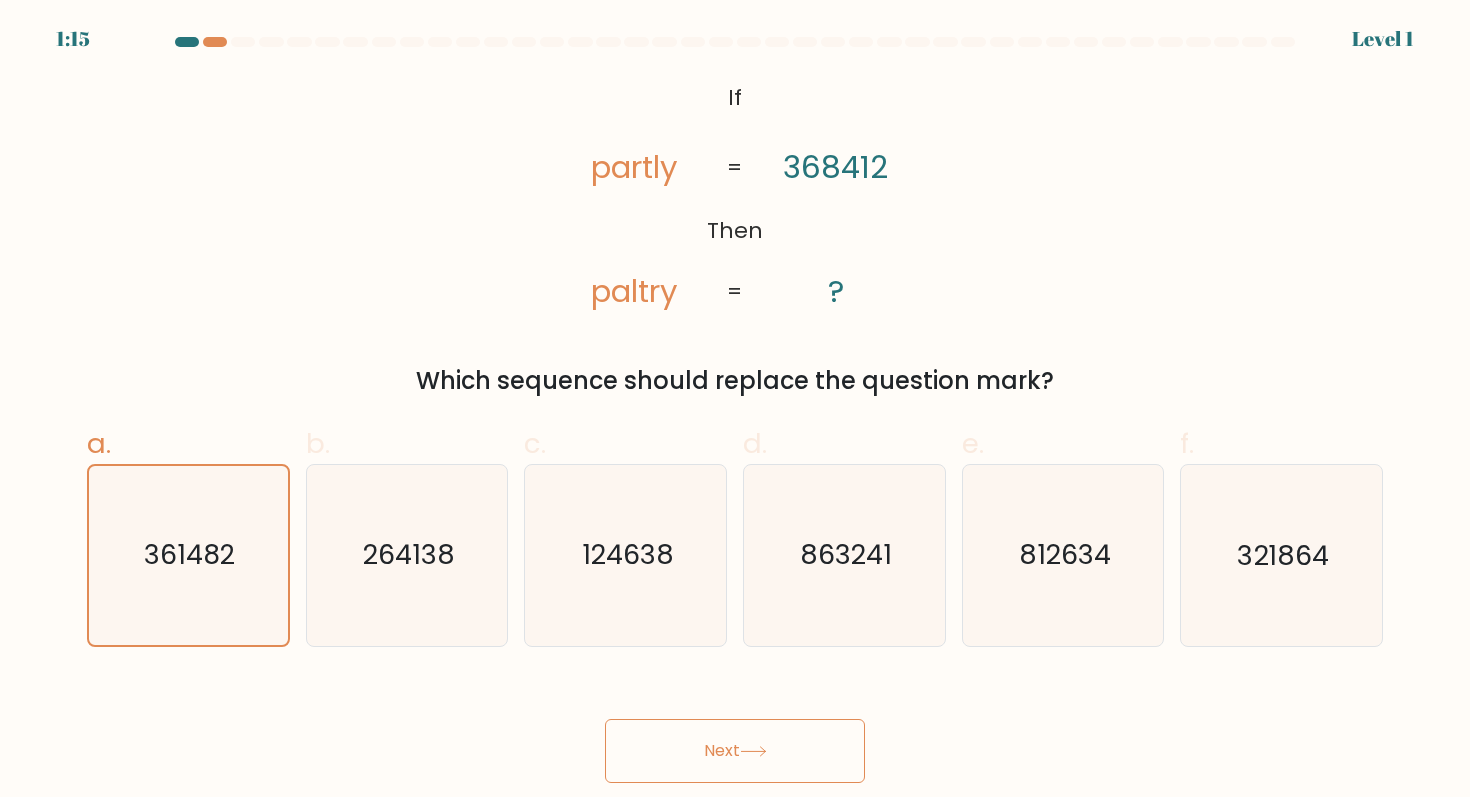 click on "Next" at bounding box center [735, 751] 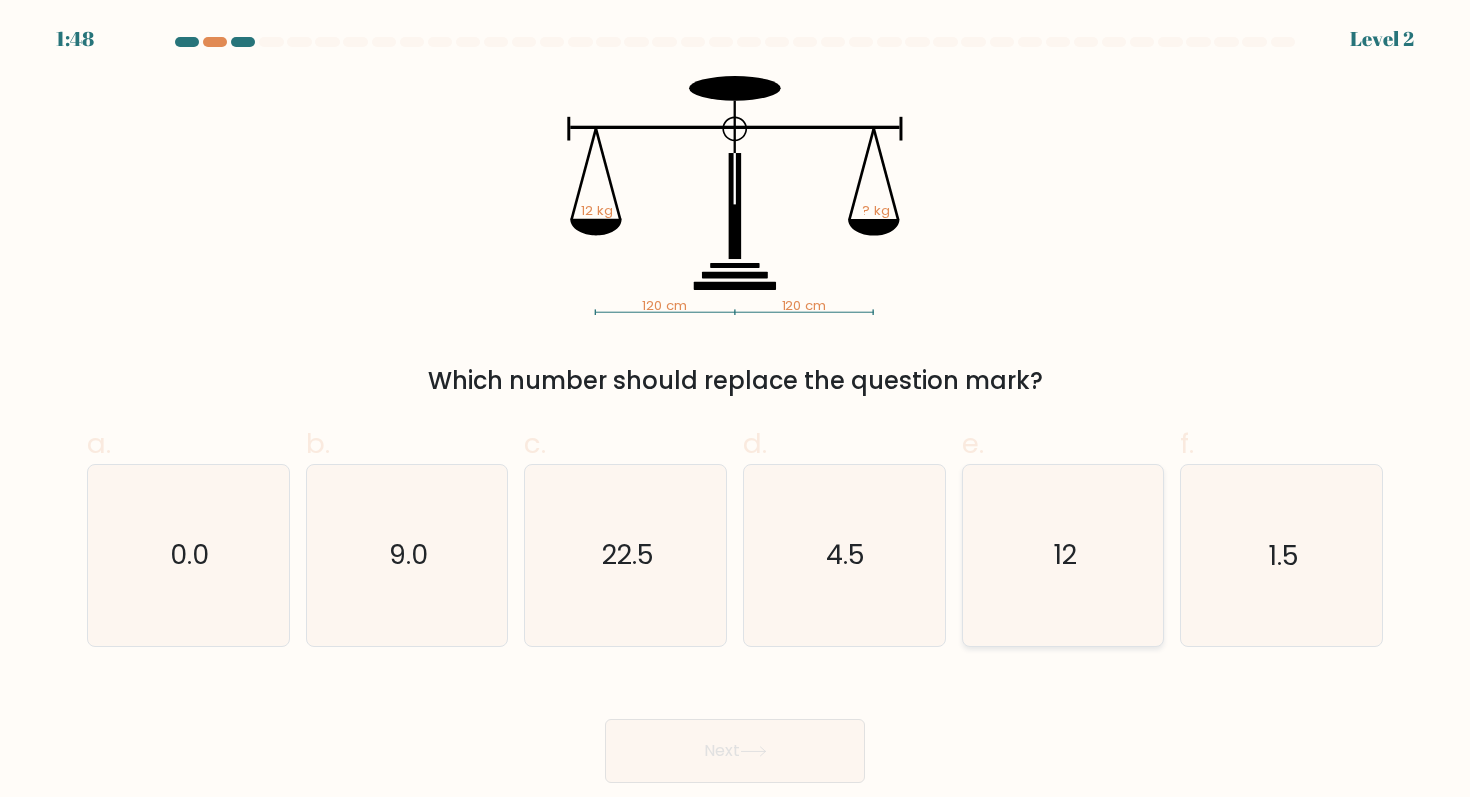 click on "12" at bounding box center [1063, 555] 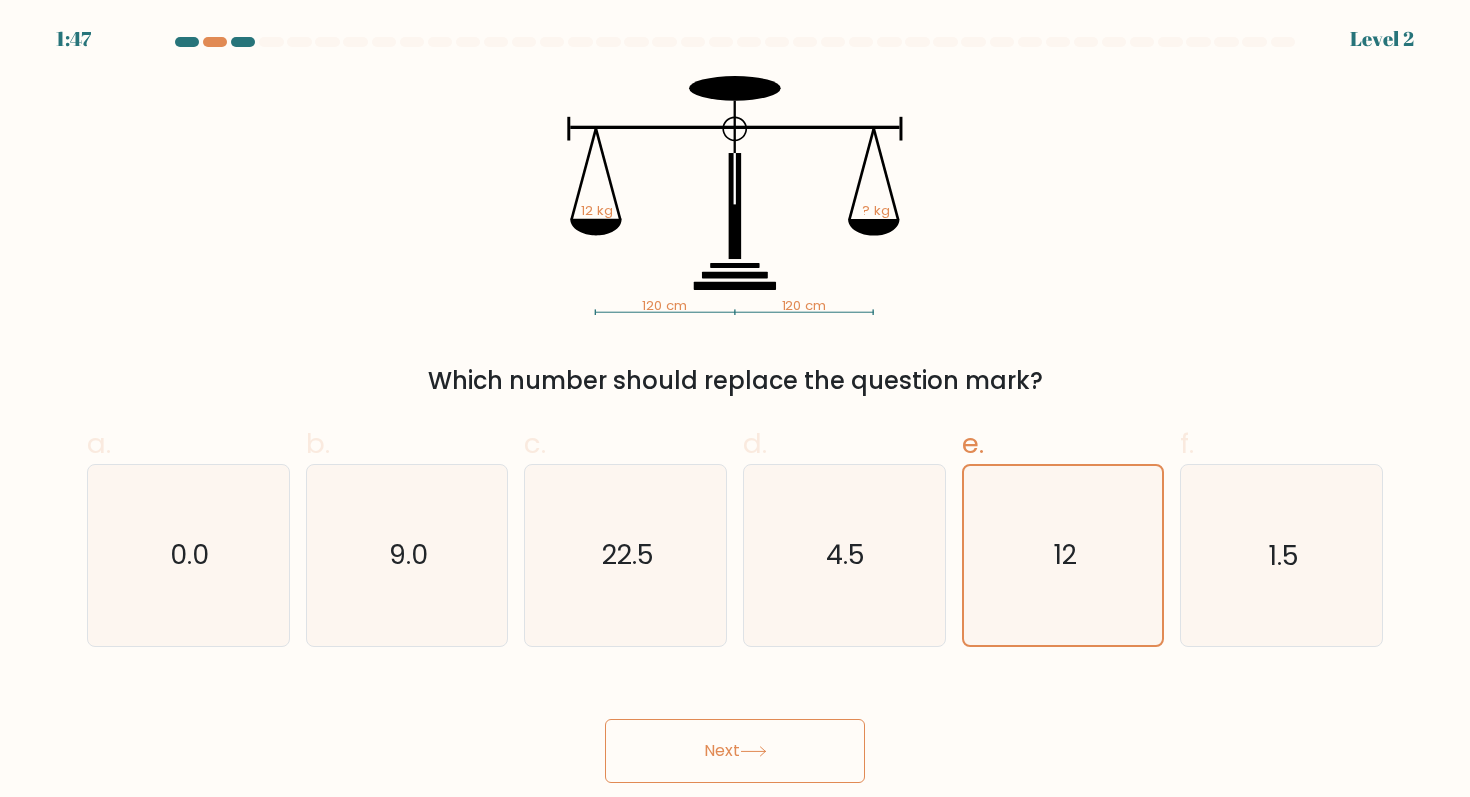 click on "Next" at bounding box center [735, 751] 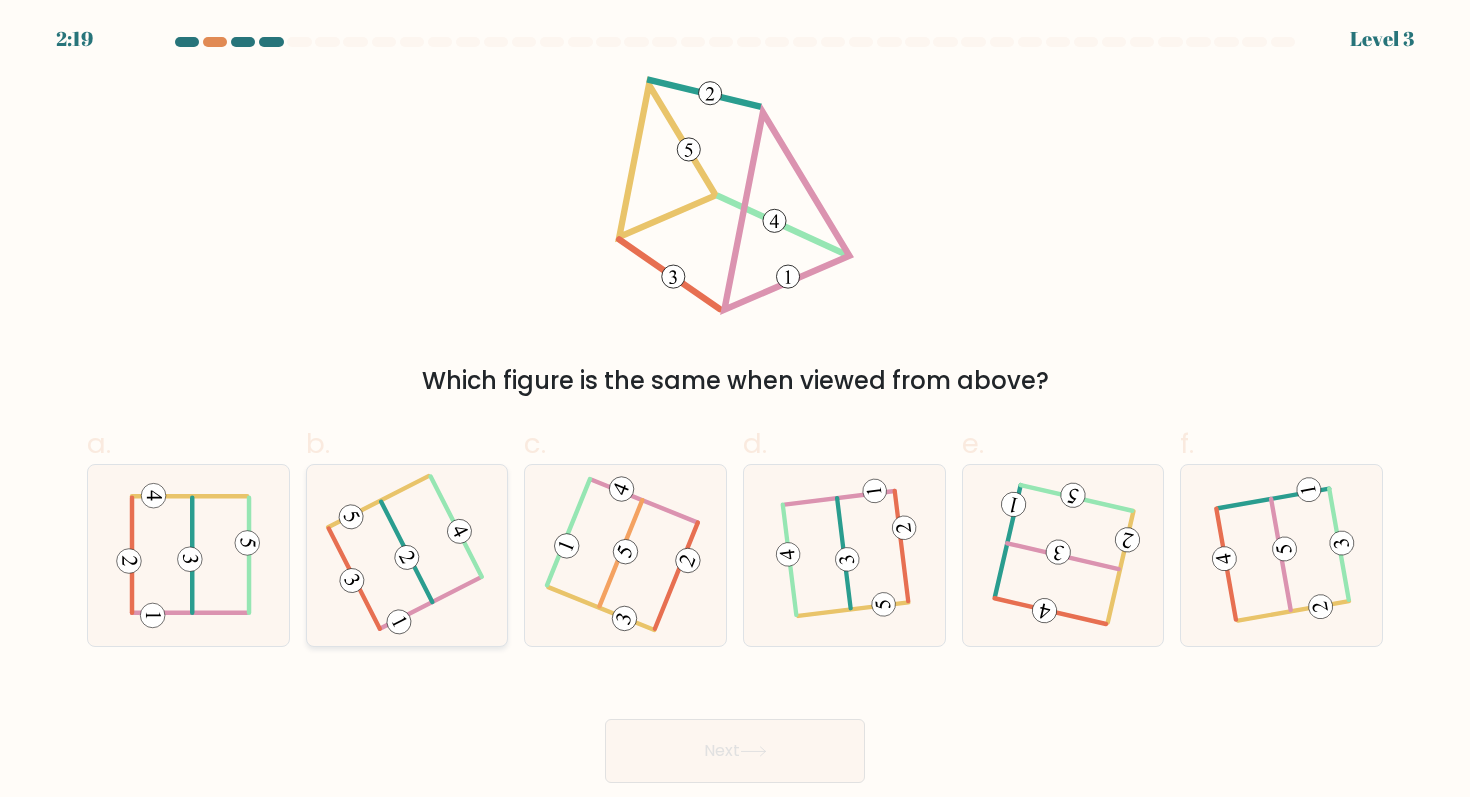 click at bounding box center [407, 558] 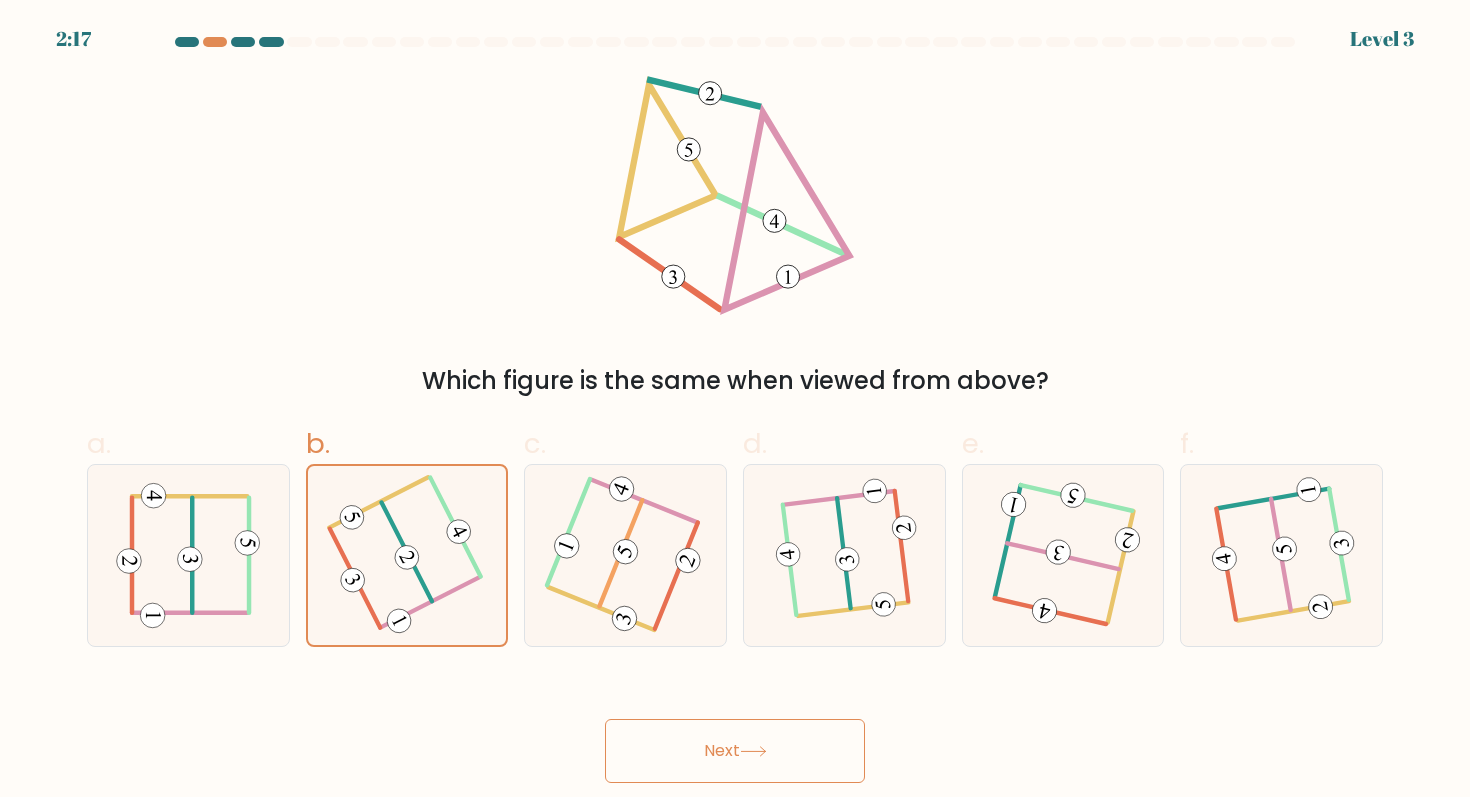 click on "Next" at bounding box center [735, 751] 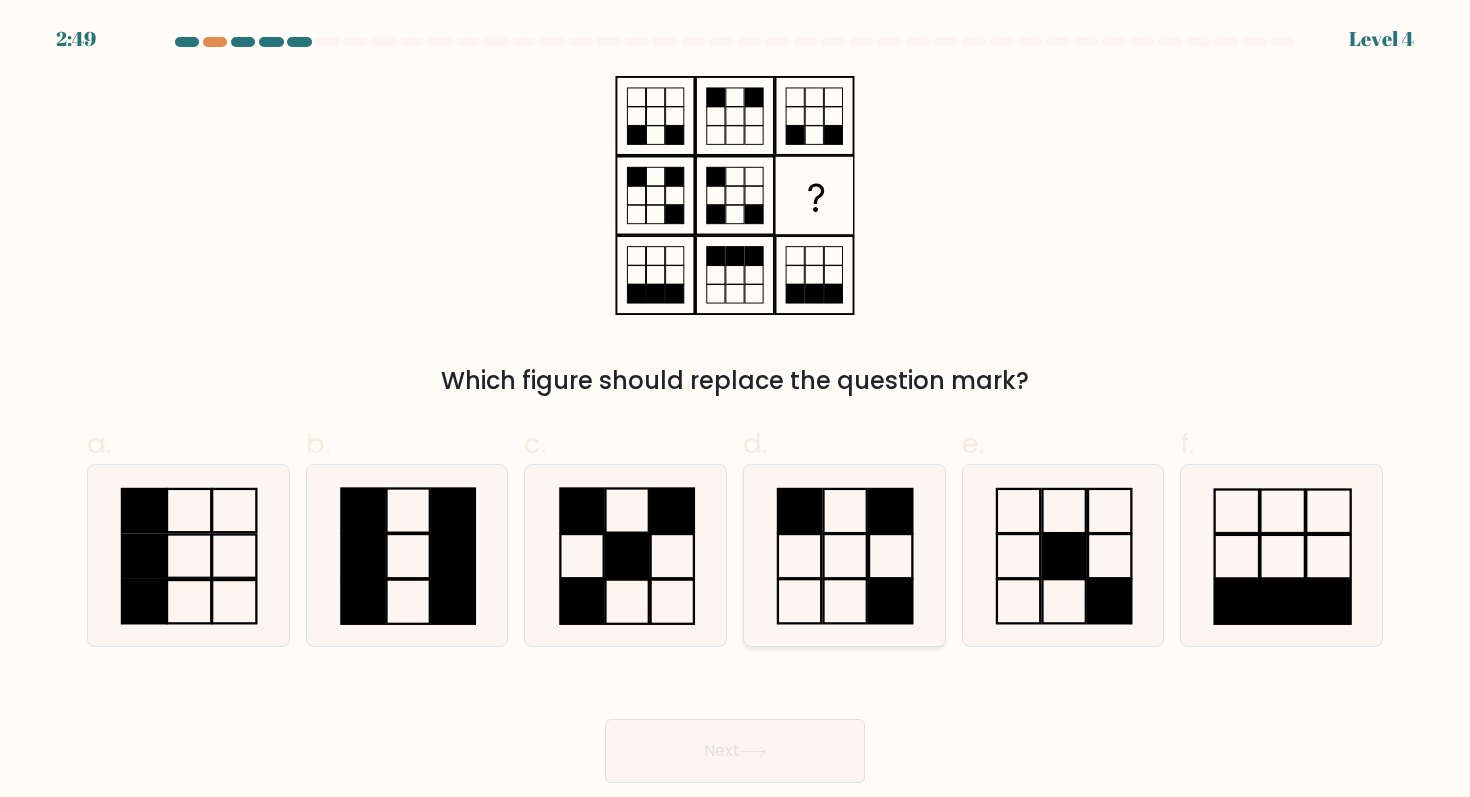 click at bounding box center (844, 555) 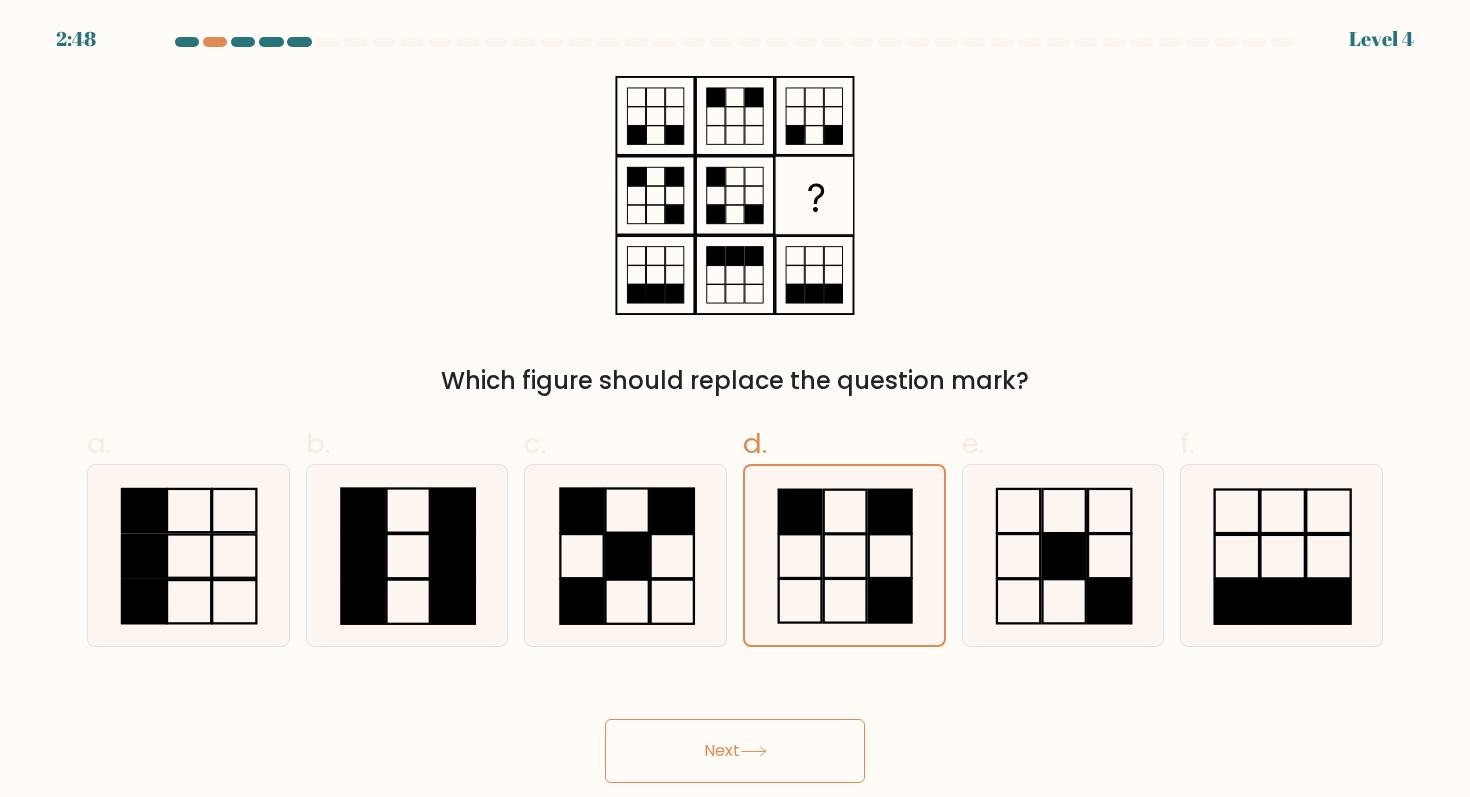 click on "Next" at bounding box center [735, 727] 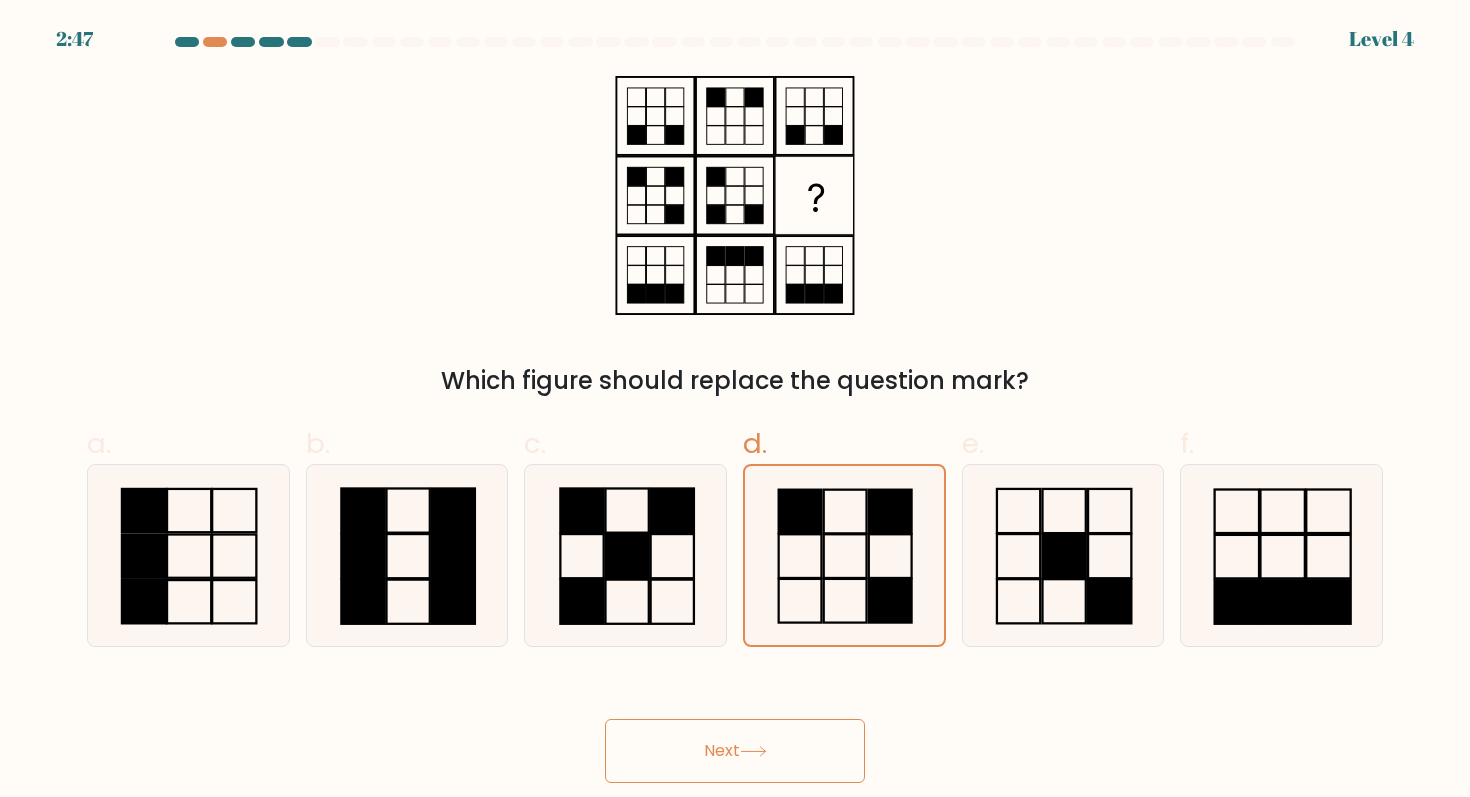 click on "Next" at bounding box center (735, 751) 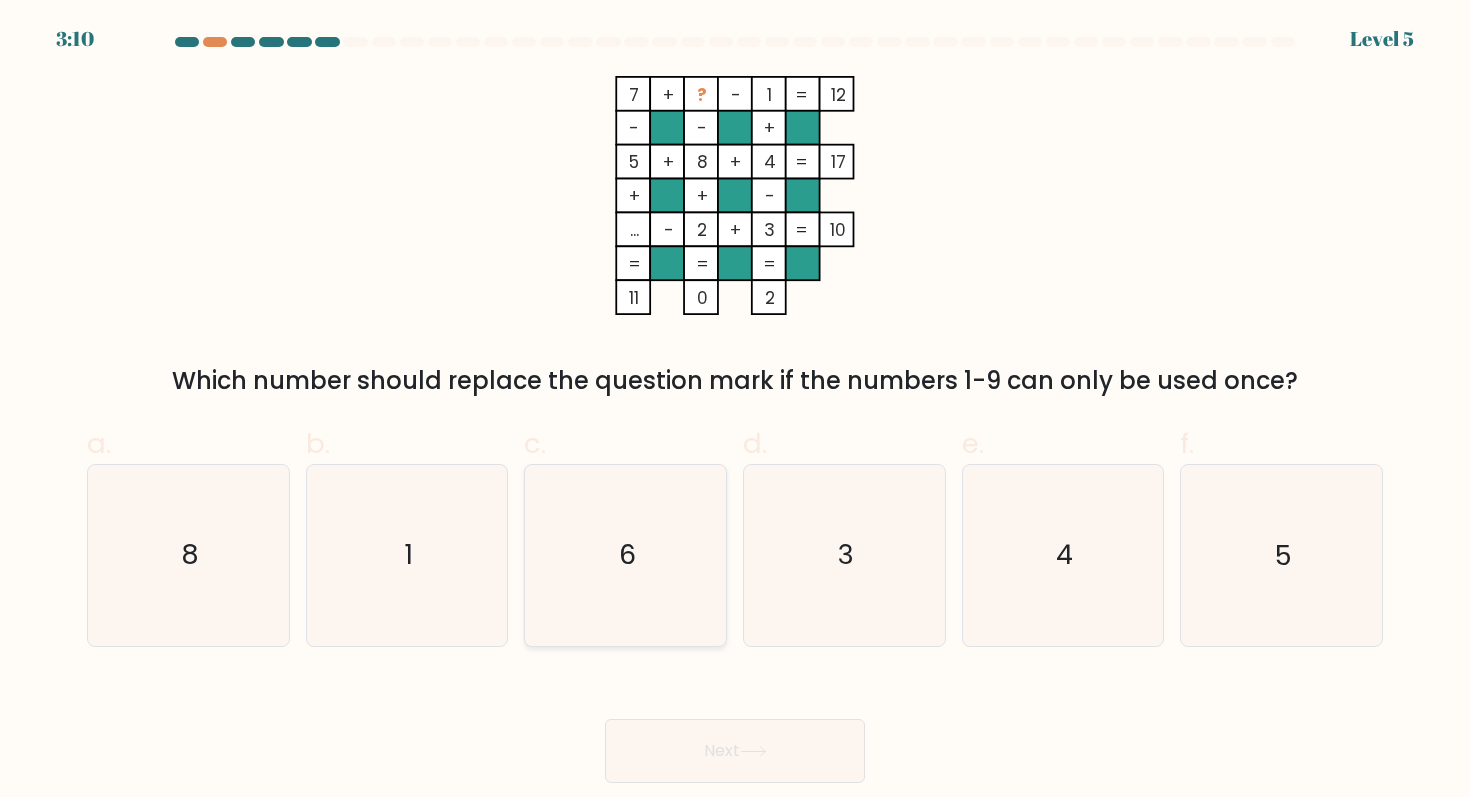 click on "6" at bounding box center [626, 555] 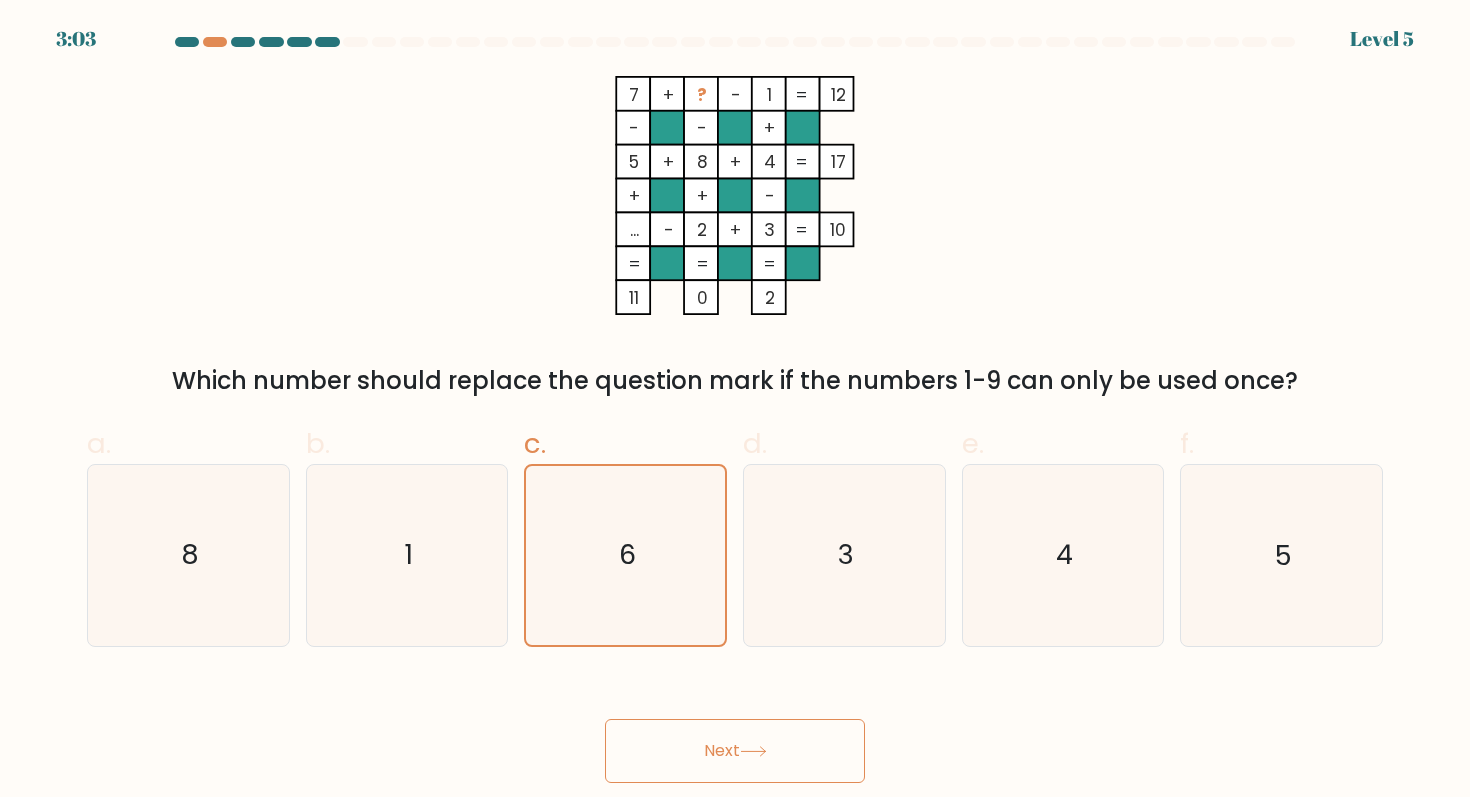 click on "Next" at bounding box center [735, 751] 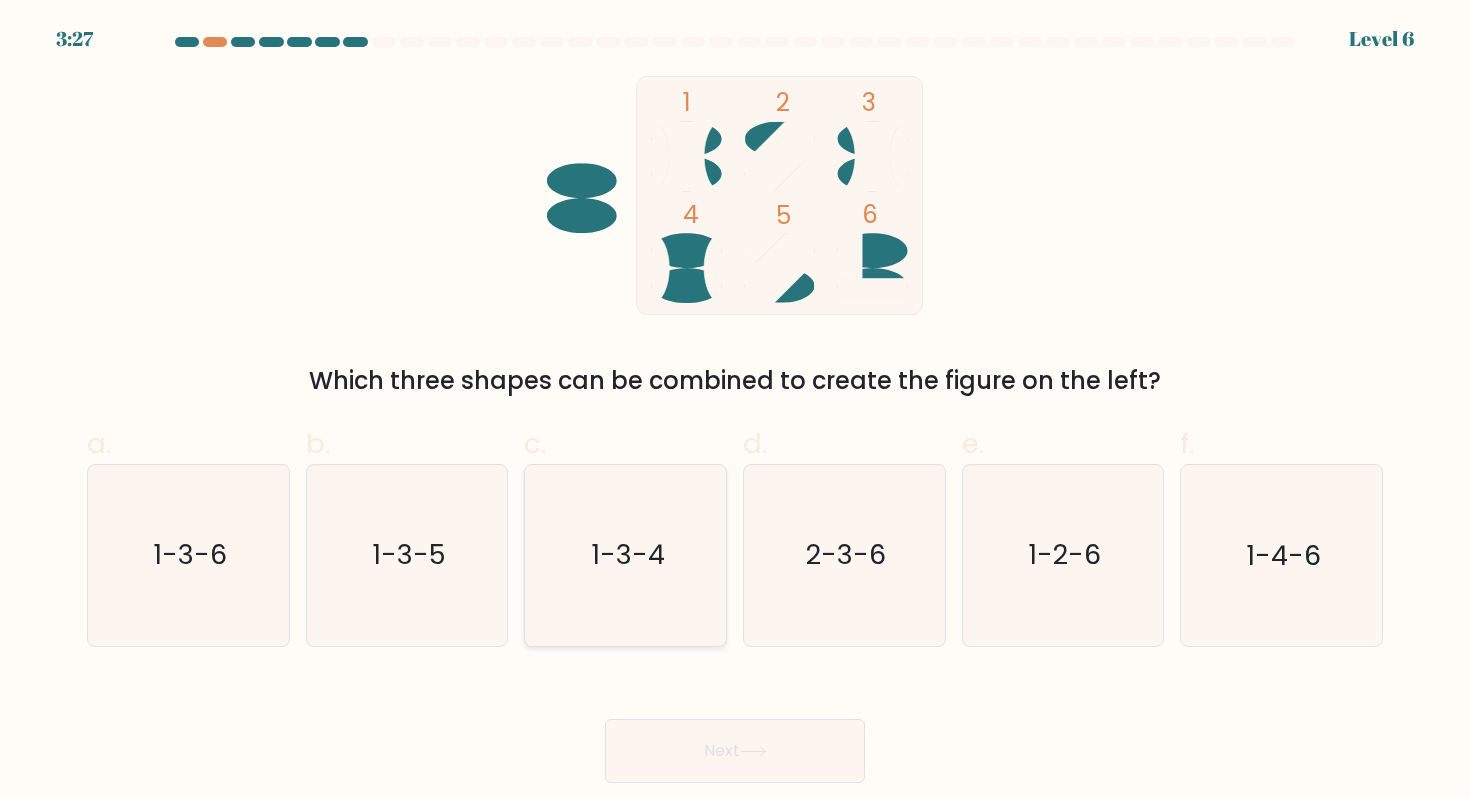 click on "1-3-4" at bounding box center [627, 555] 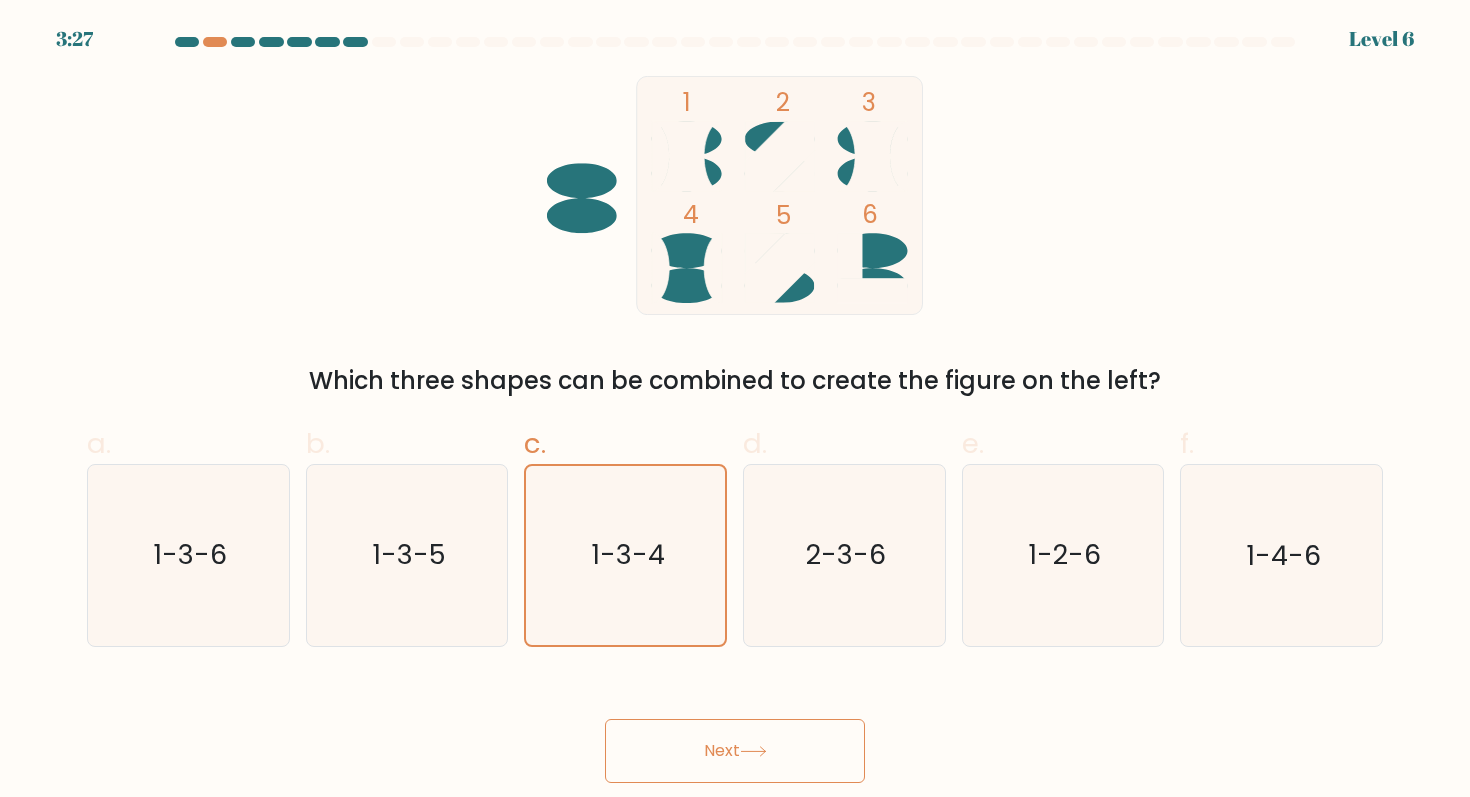 click on "Next" at bounding box center [735, 751] 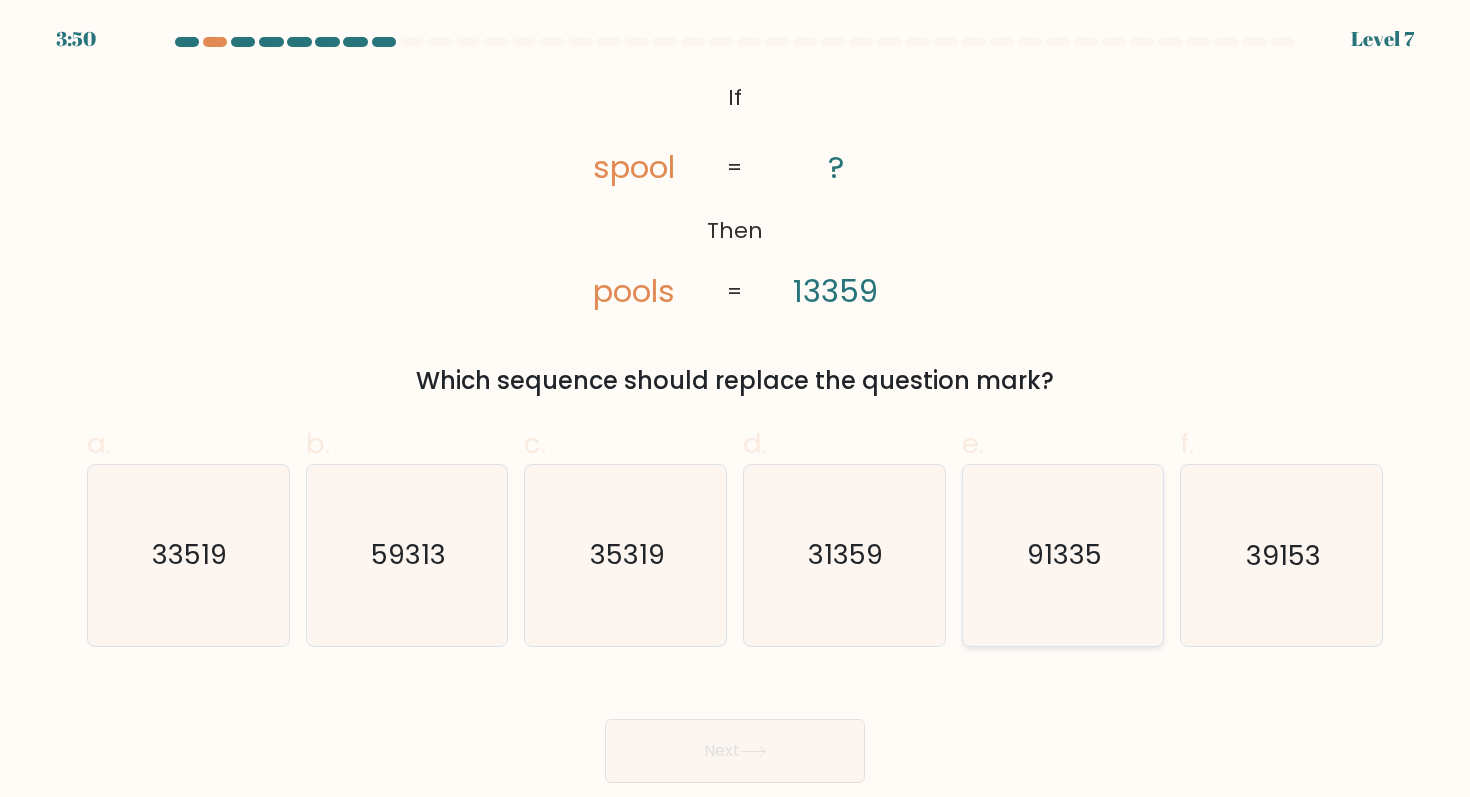 click on "91335" at bounding box center [1064, 555] 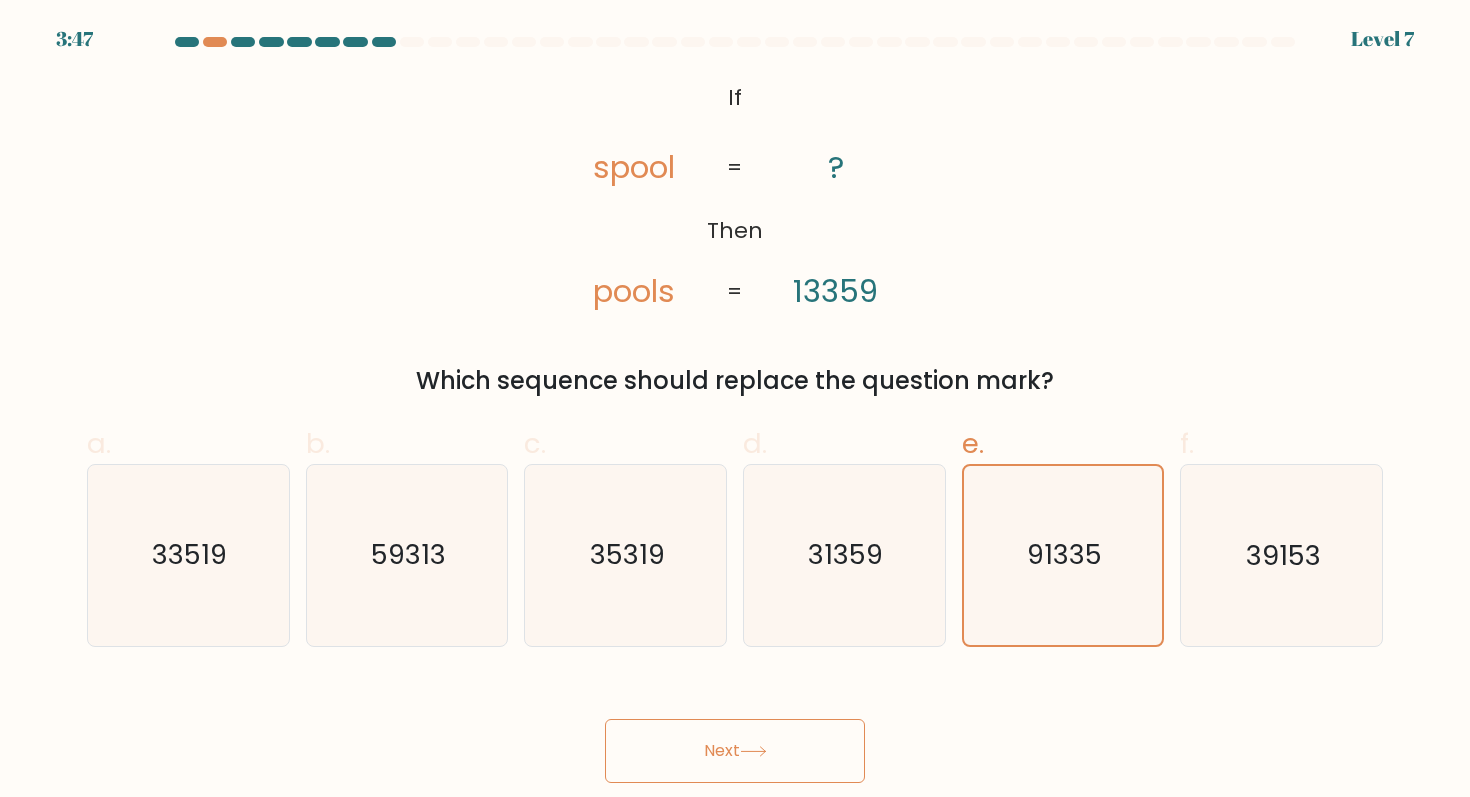 click on "Next" at bounding box center [735, 751] 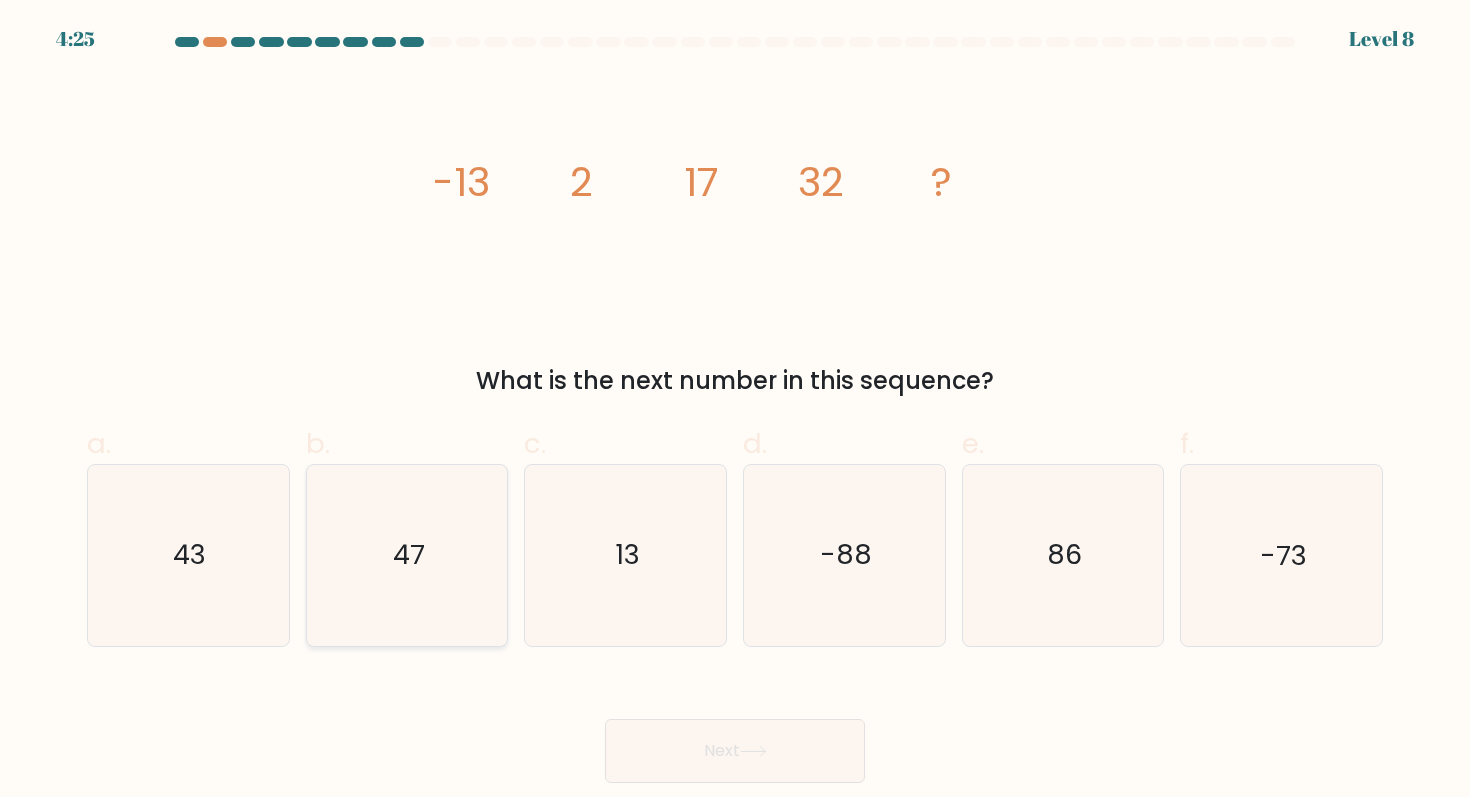 click on "47" at bounding box center [407, 555] 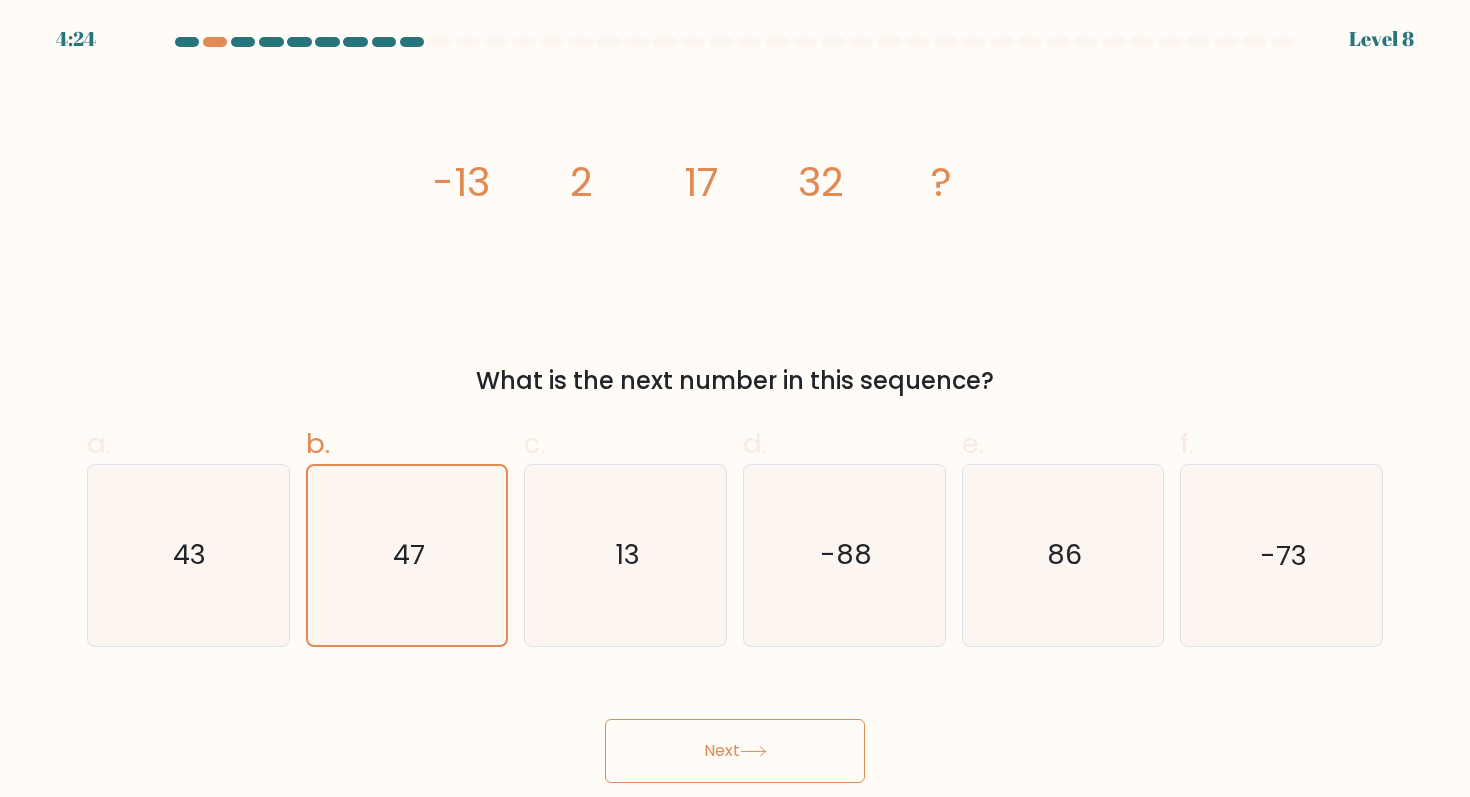 click on "Next" at bounding box center (735, 751) 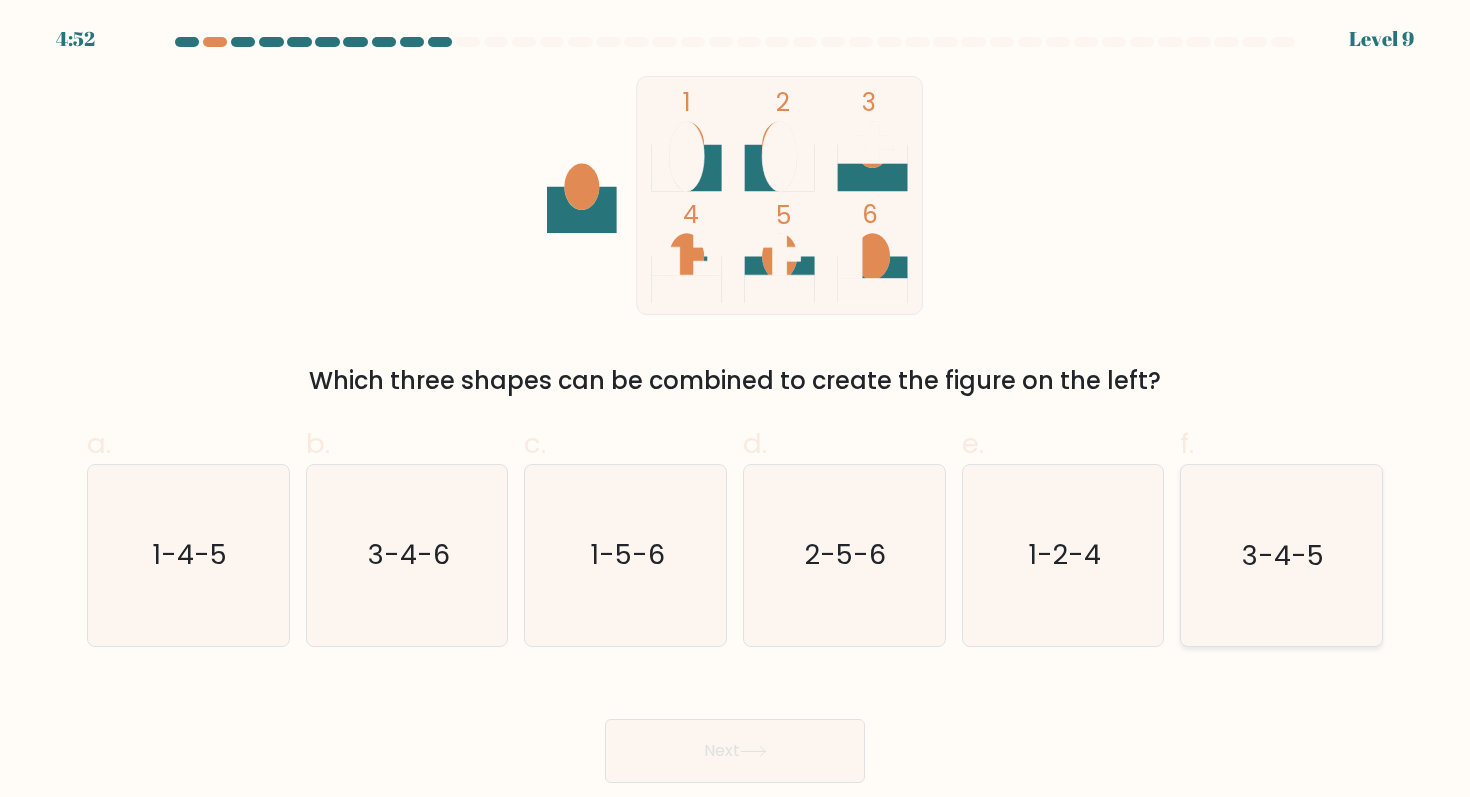 click on "3-4-5" at bounding box center [1281, 555] 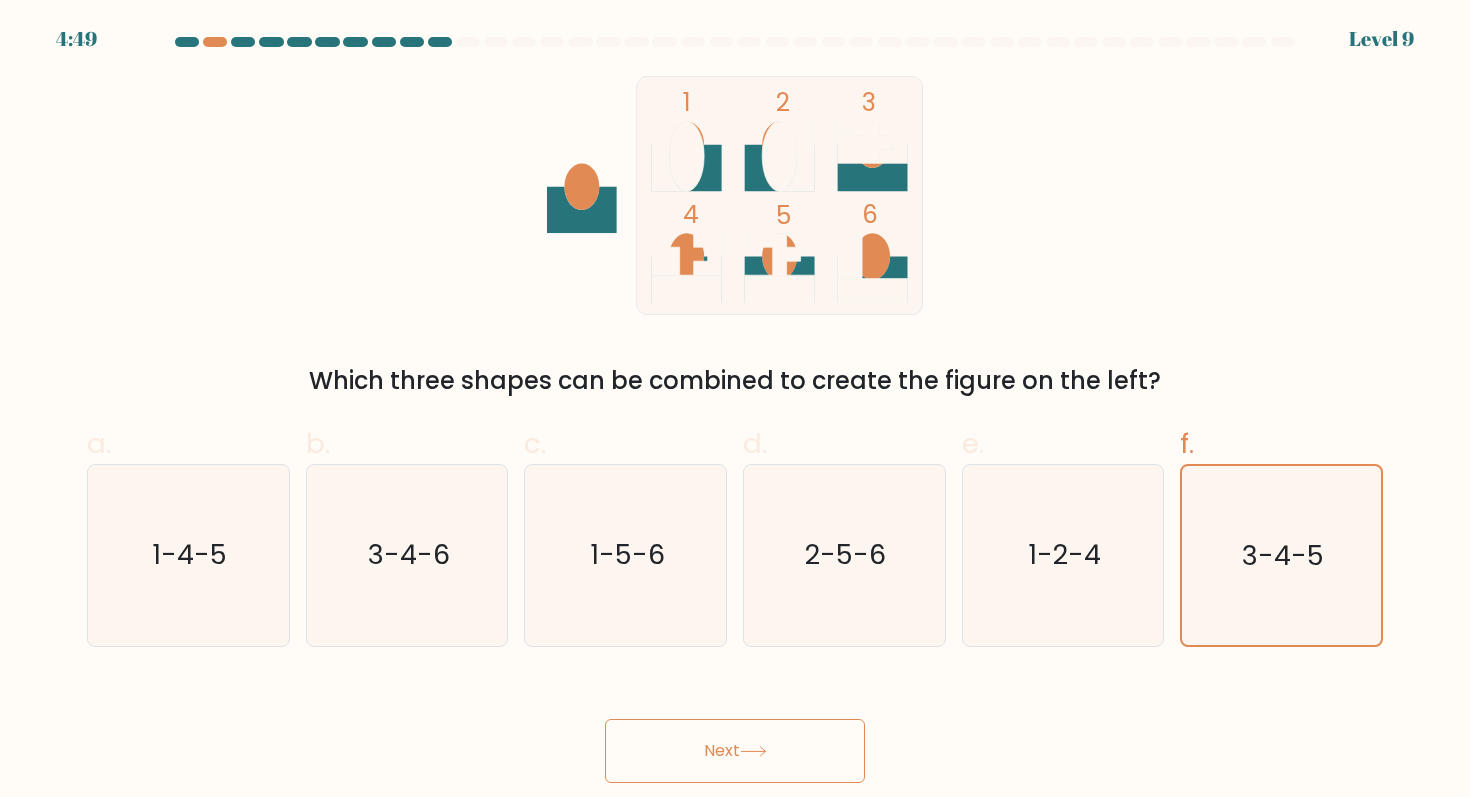 click on "Next" at bounding box center (735, 751) 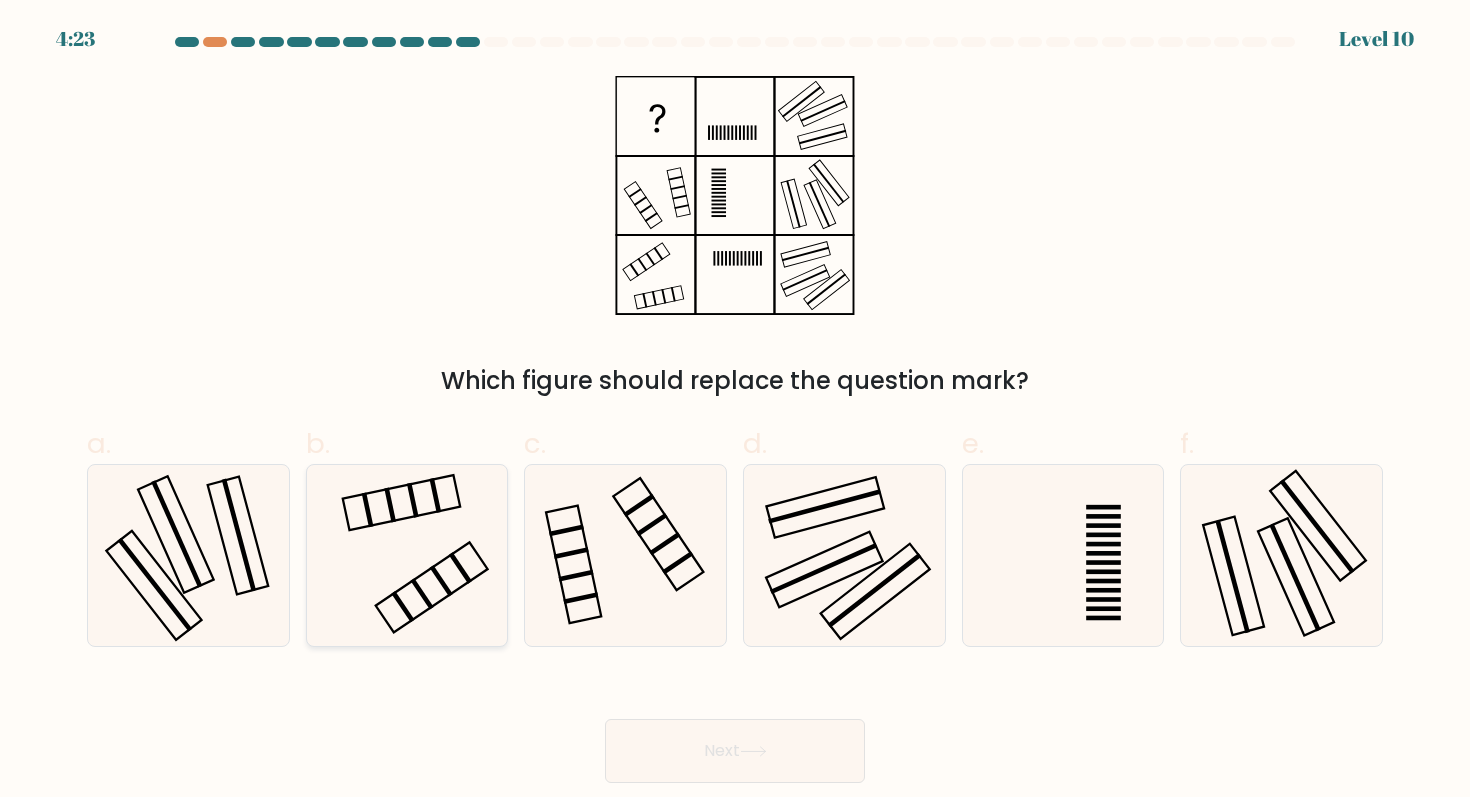 click at bounding box center (407, 555) 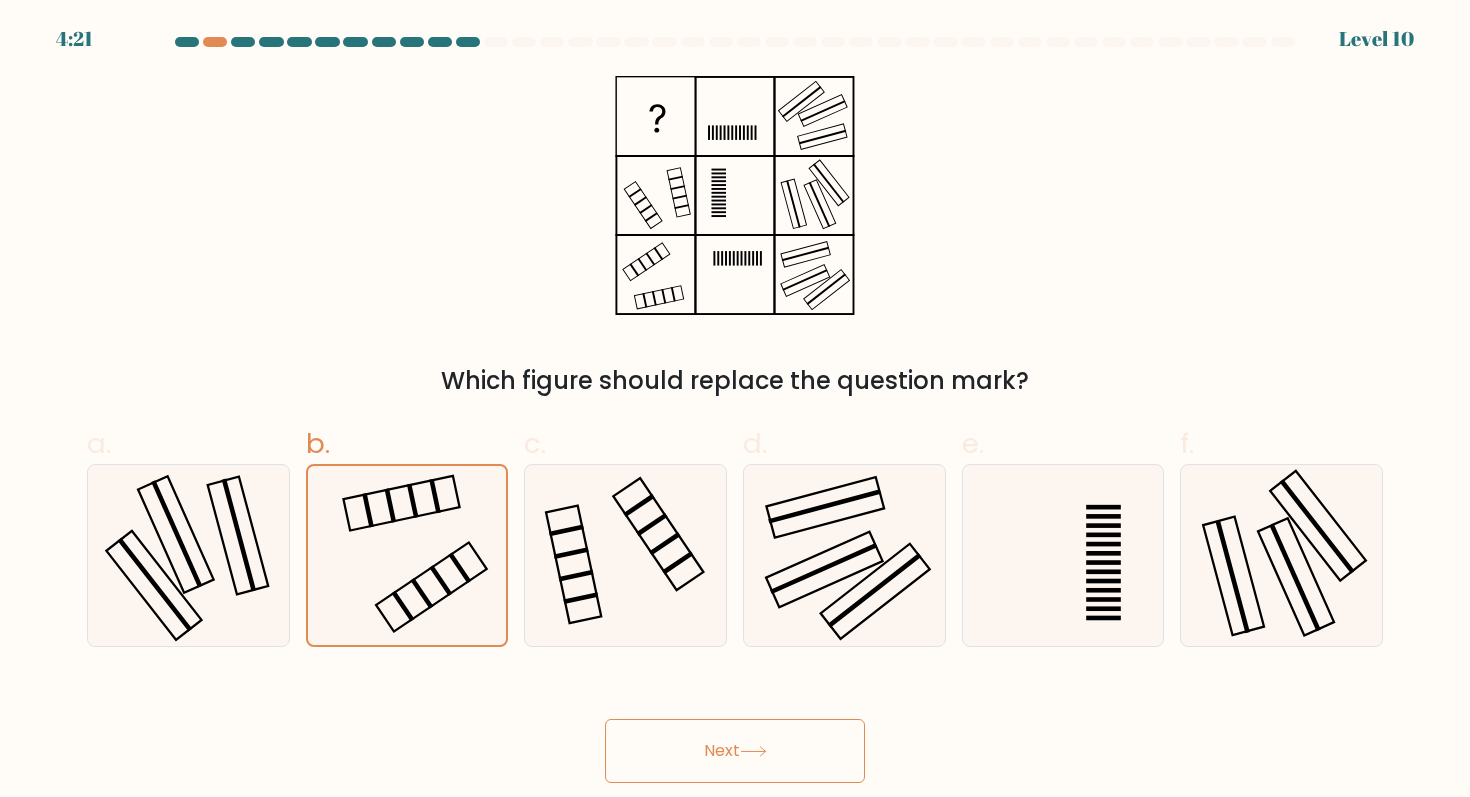 click on "Next" at bounding box center (735, 751) 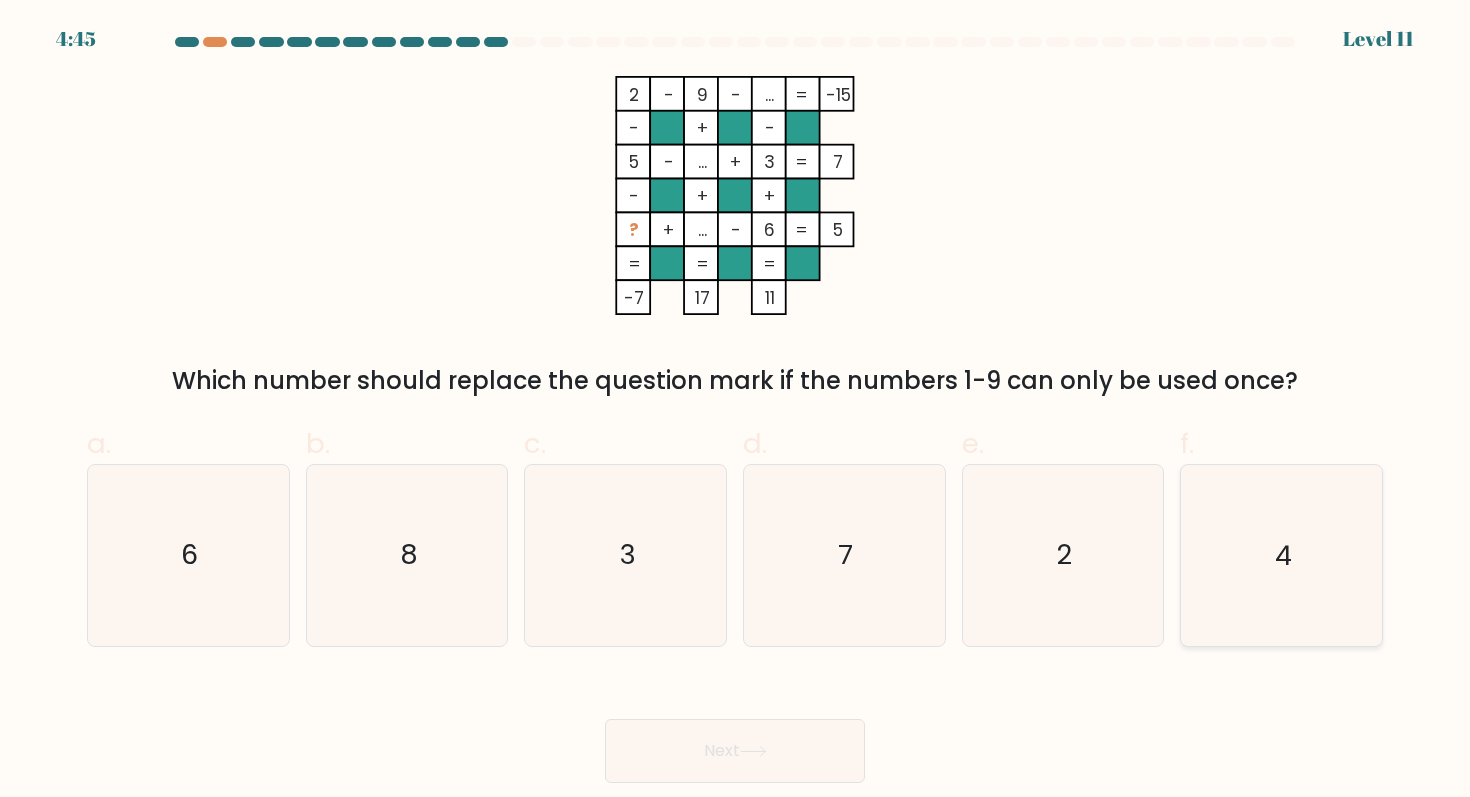 click on "4" at bounding box center [1281, 555] 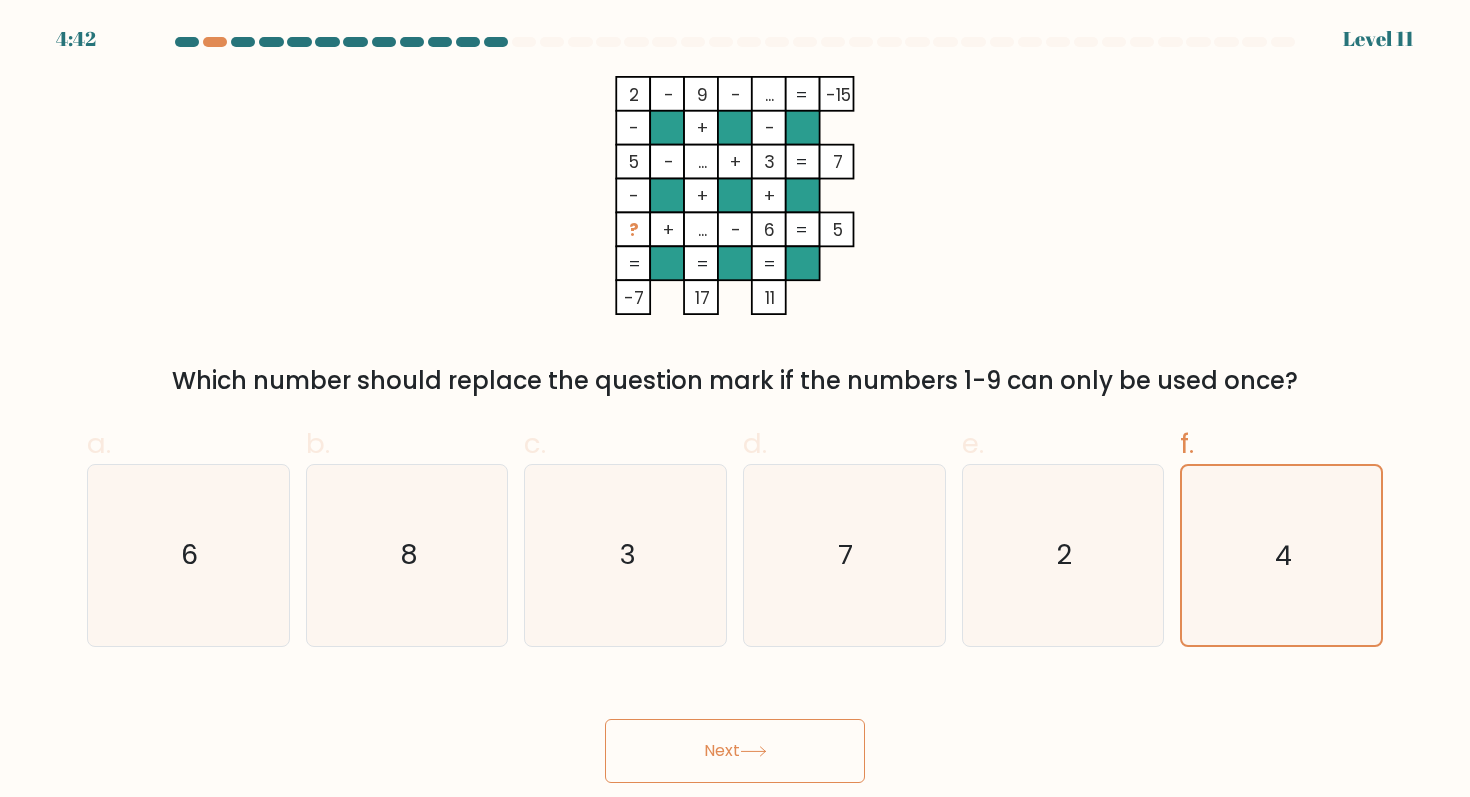 click on "Next" at bounding box center (735, 751) 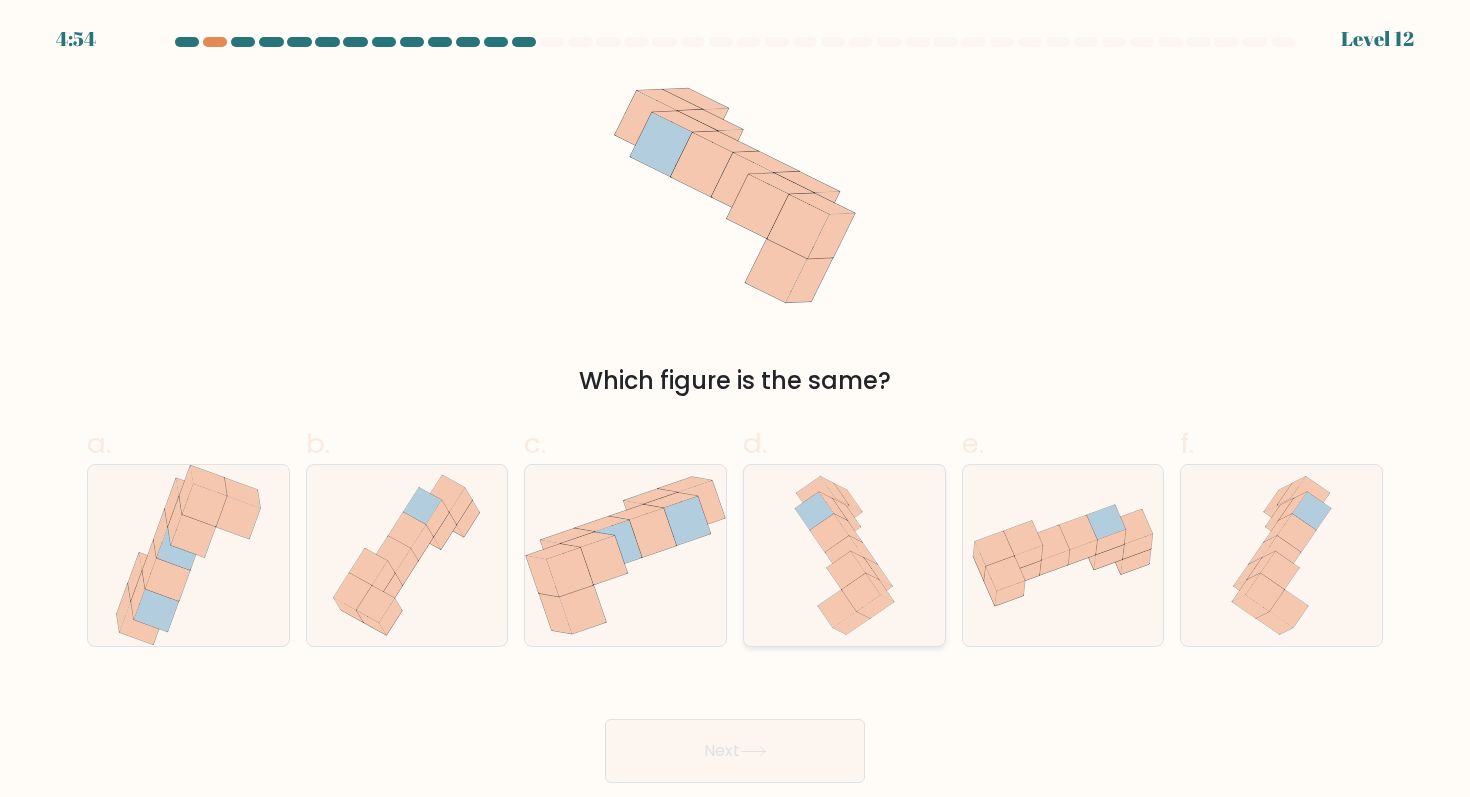 click at bounding box center (844, 555) 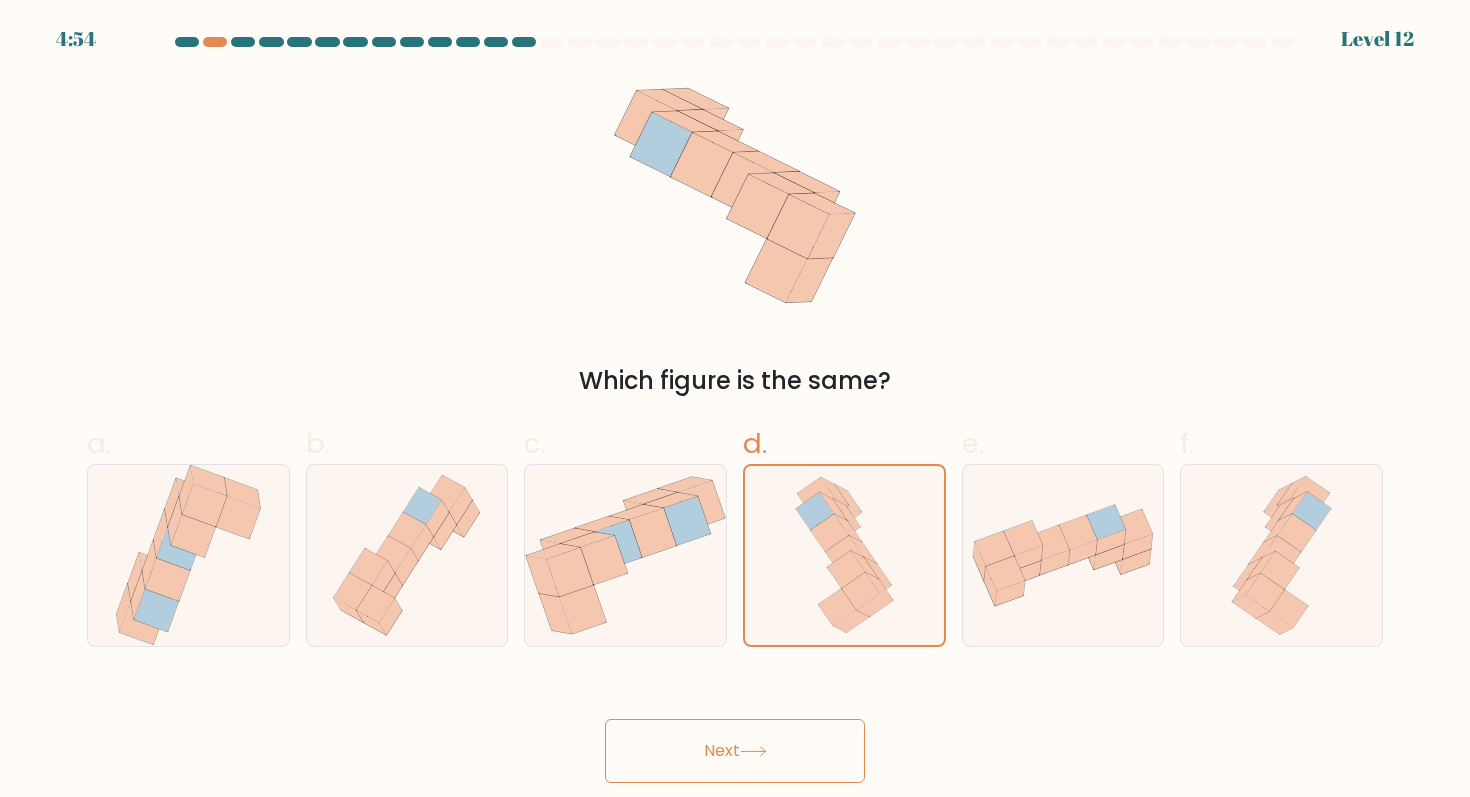 click on "Next" at bounding box center (735, 751) 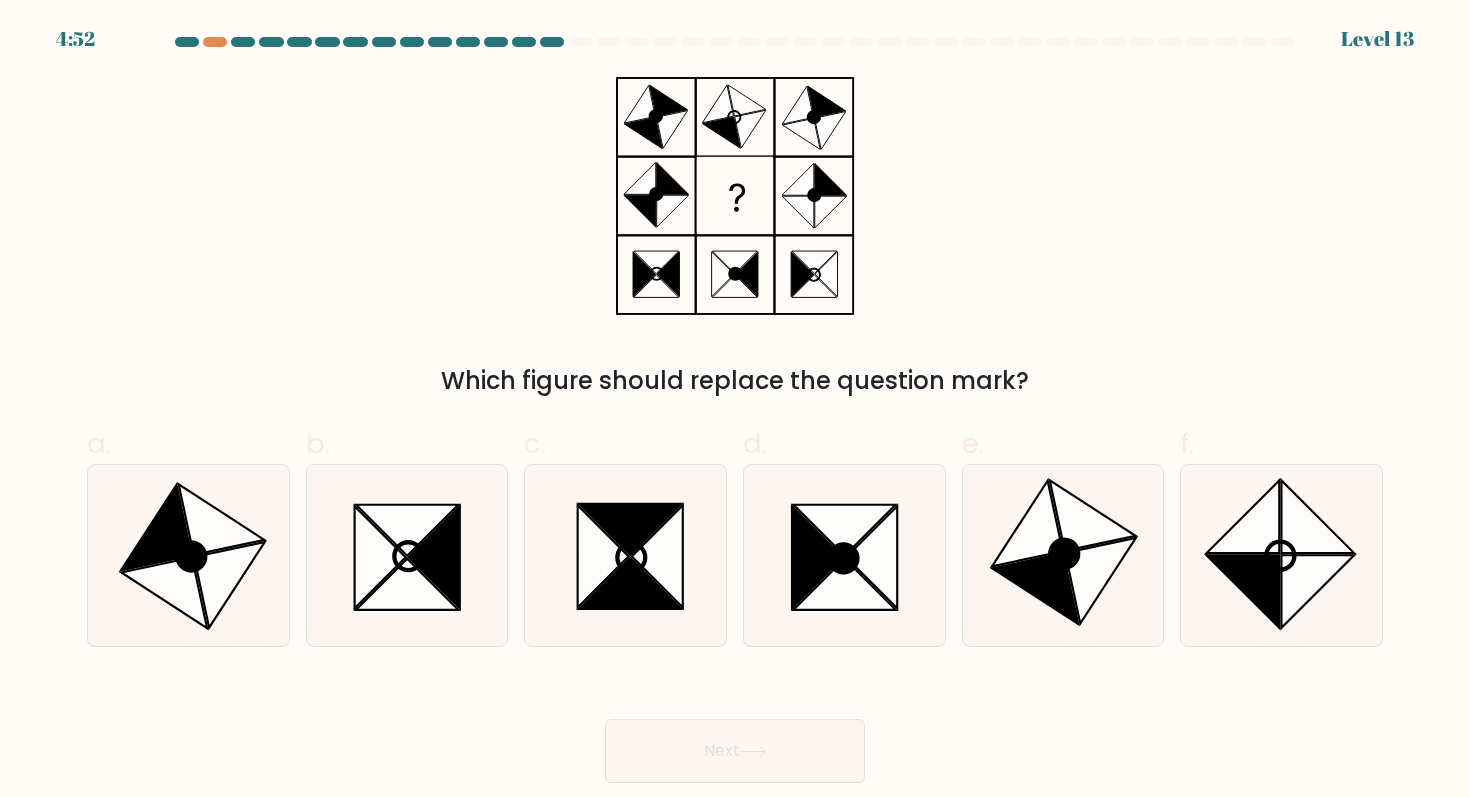 click on "Which figure should replace the question mark?" at bounding box center (735, 237) 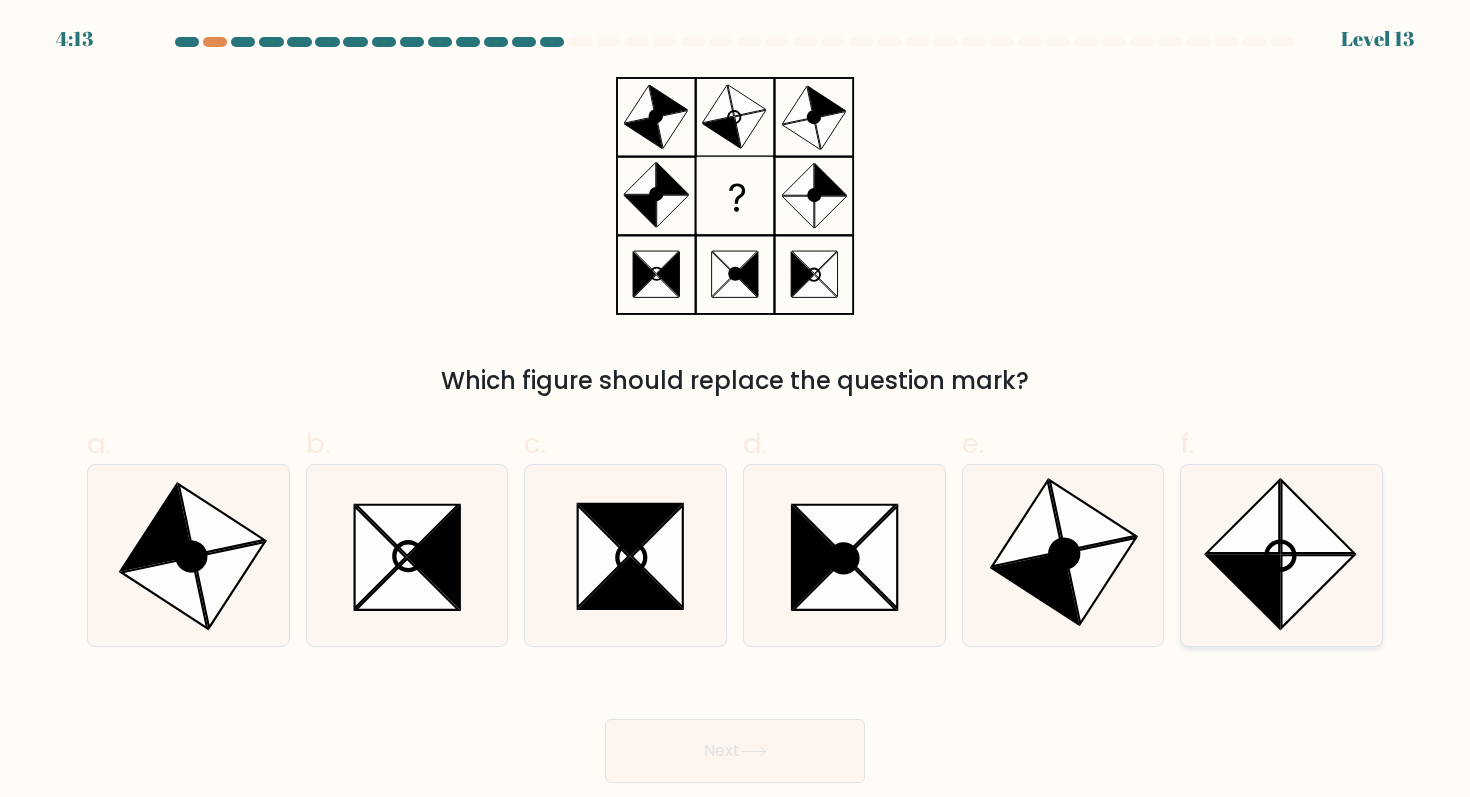 click at bounding box center (1318, 591) 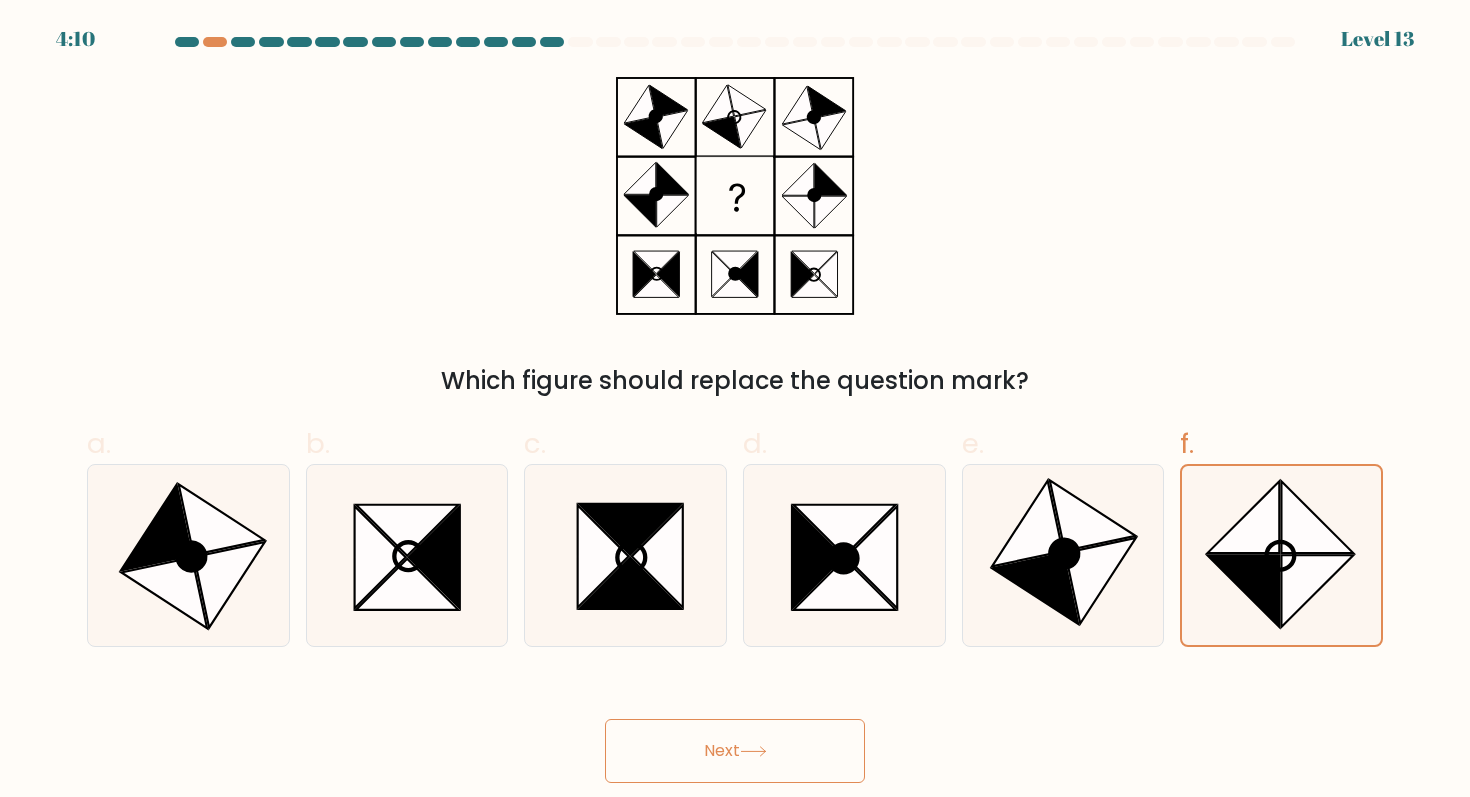click on "Next" at bounding box center [735, 751] 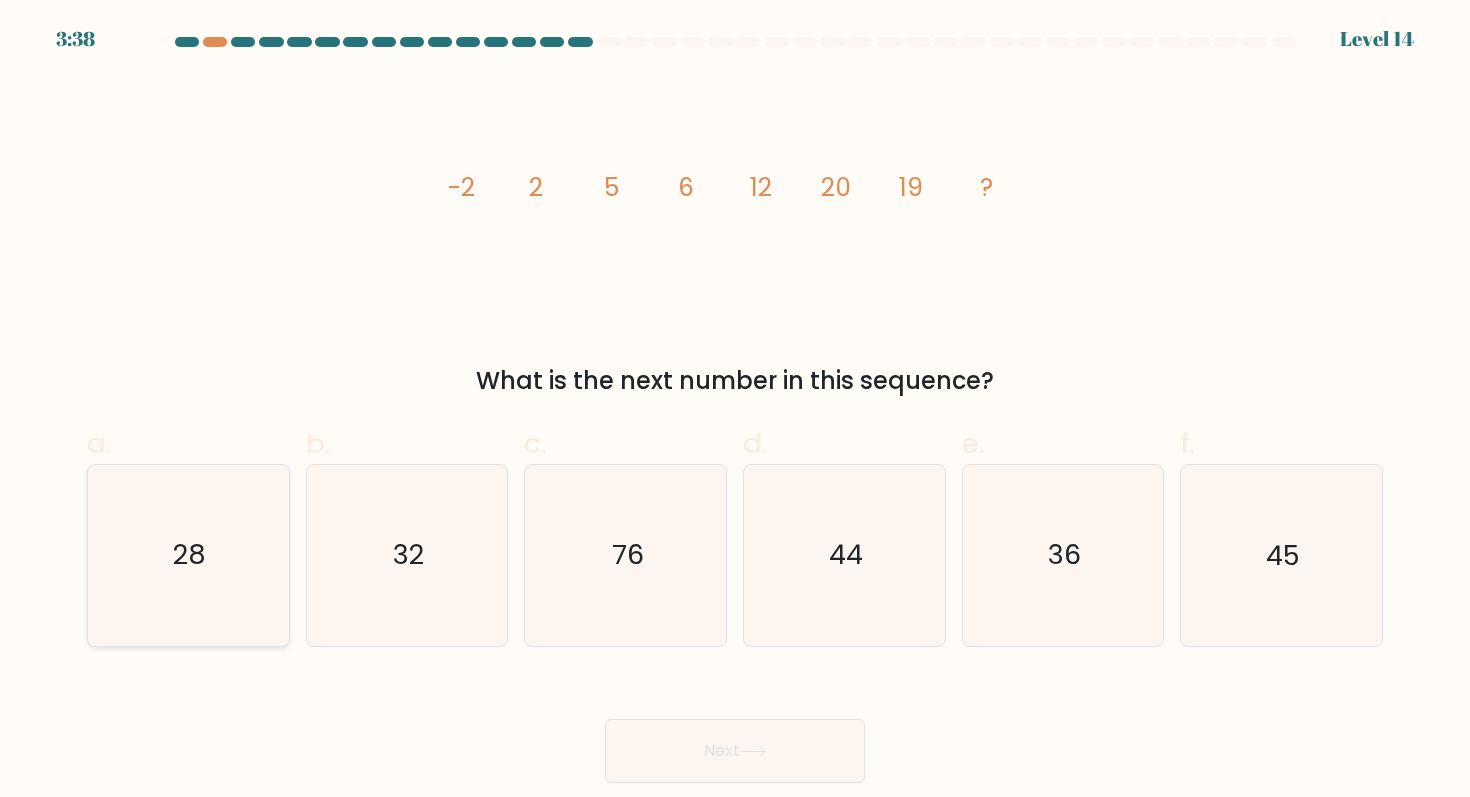 click on "28" at bounding box center [188, 555] 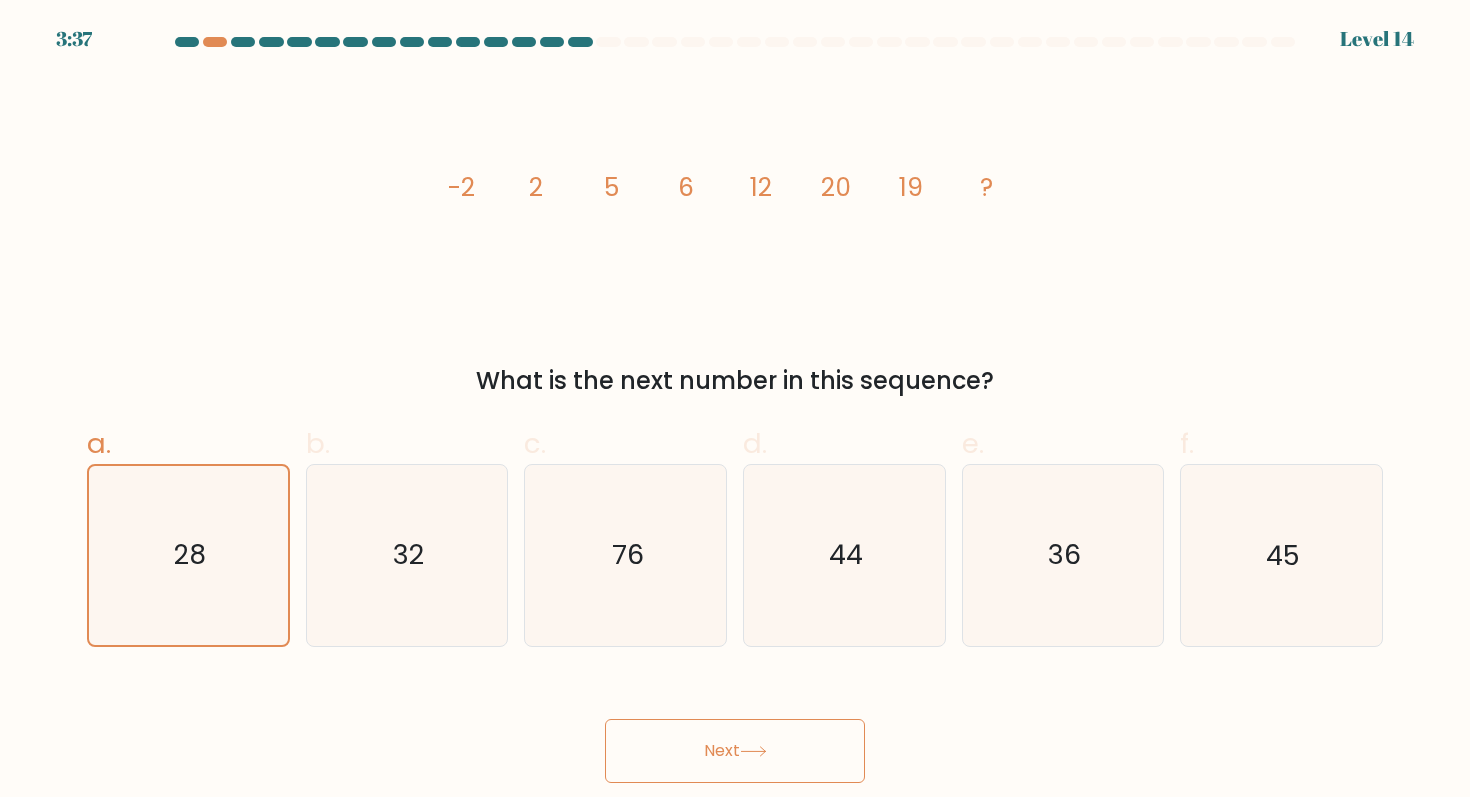 click on "Next" at bounding box center [735, 751] 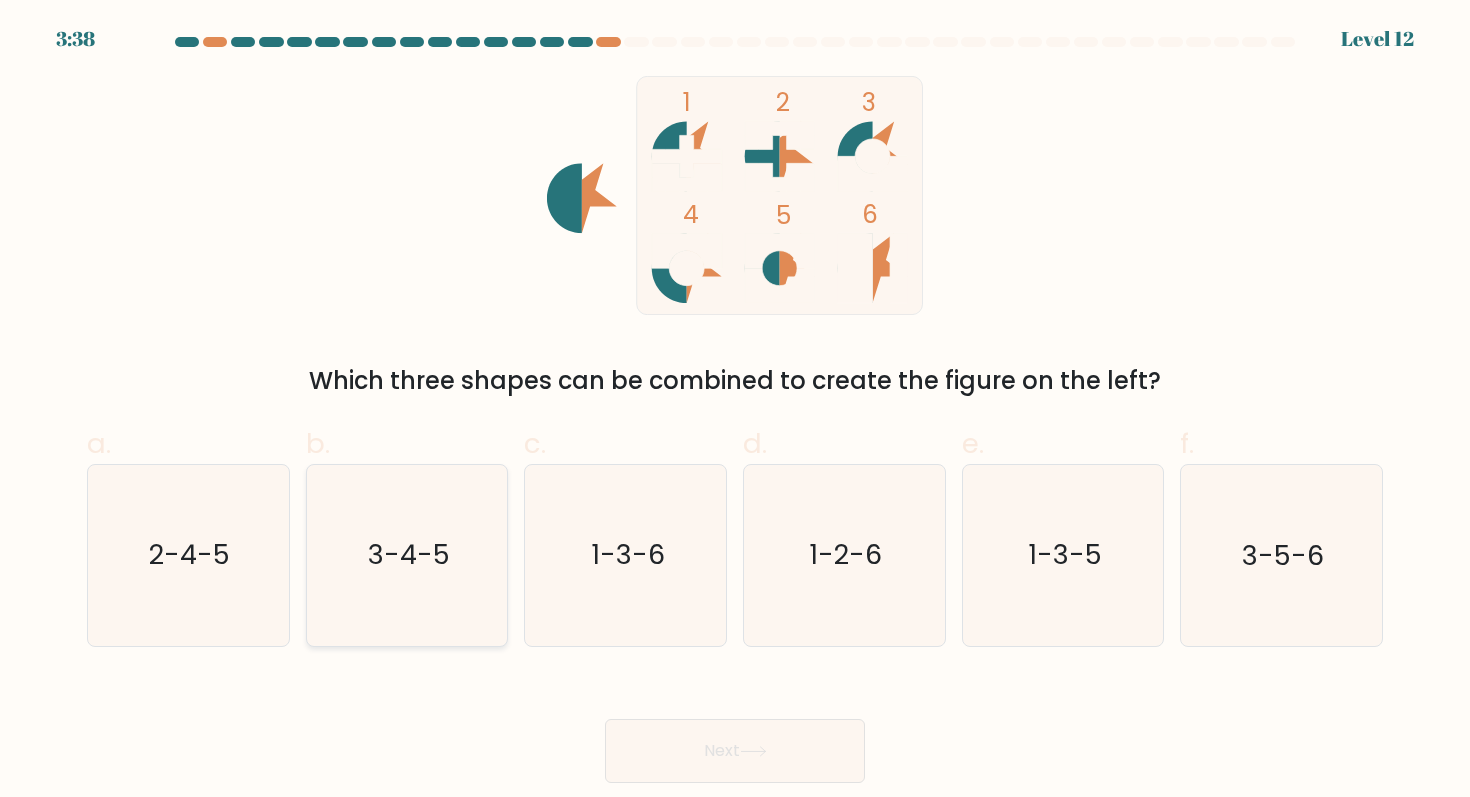 click on "3-4-5" at bounding box center [409, 555] 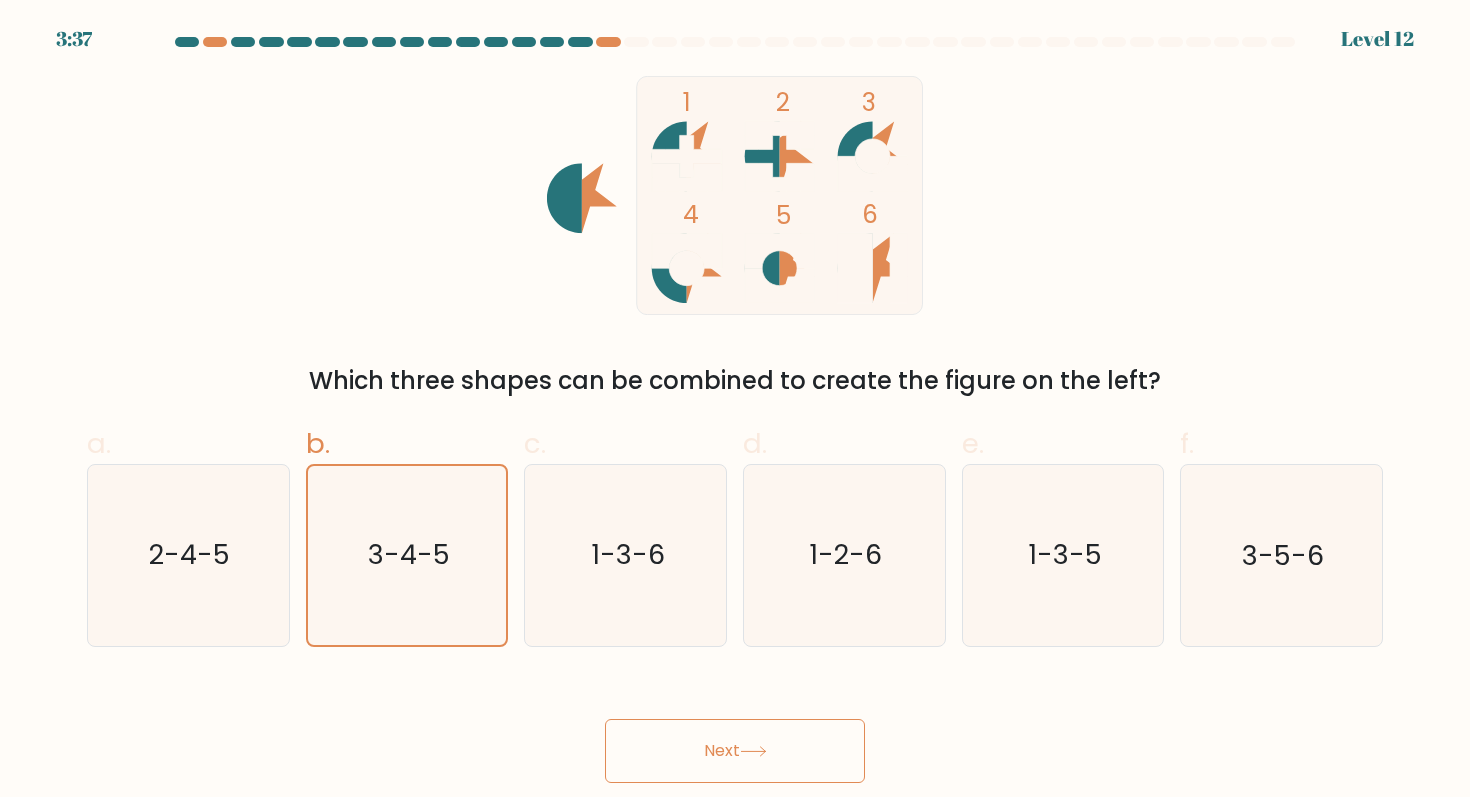 click on "Next" at bounding box center [735, 751] 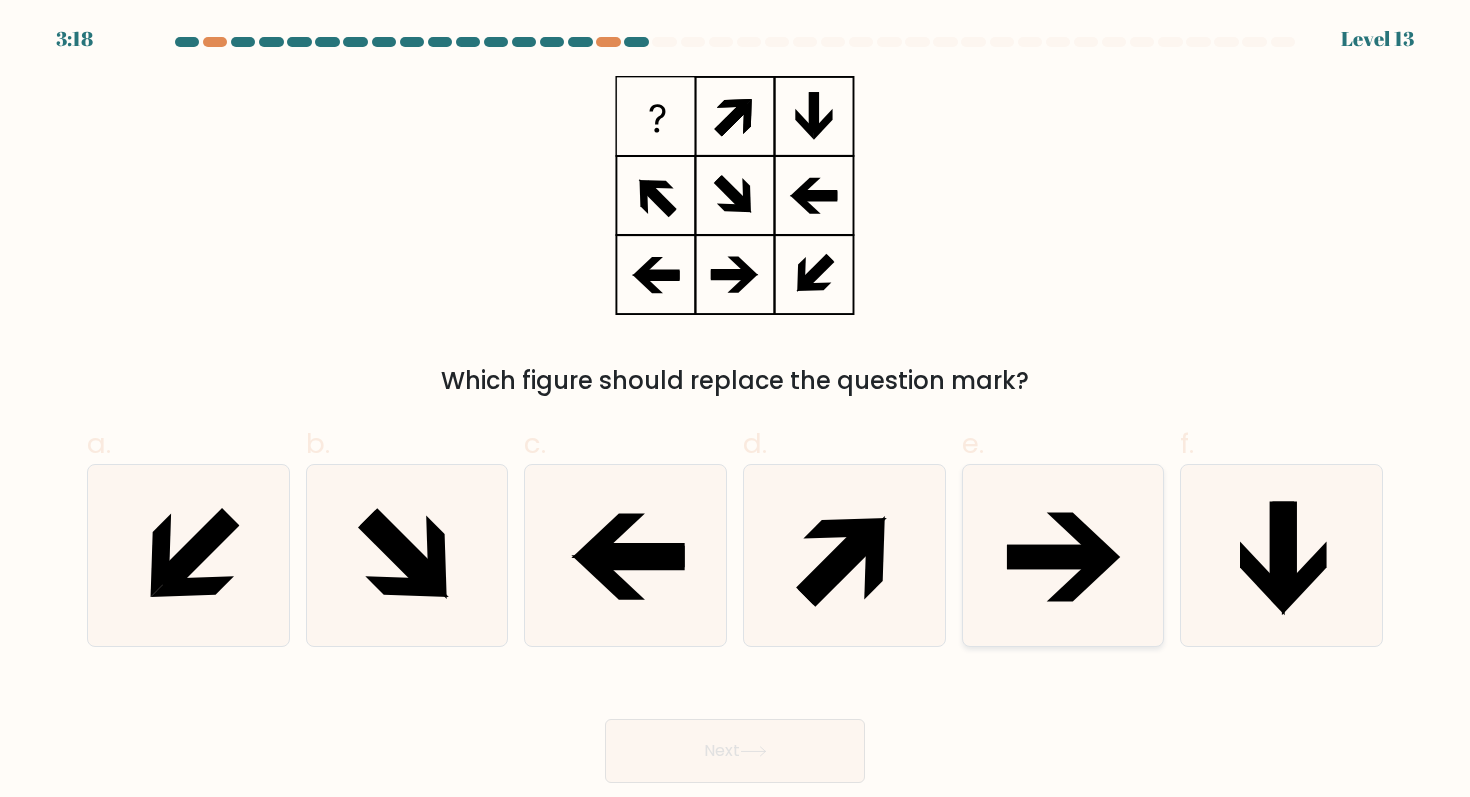 click at bounding box center [1055, 557] 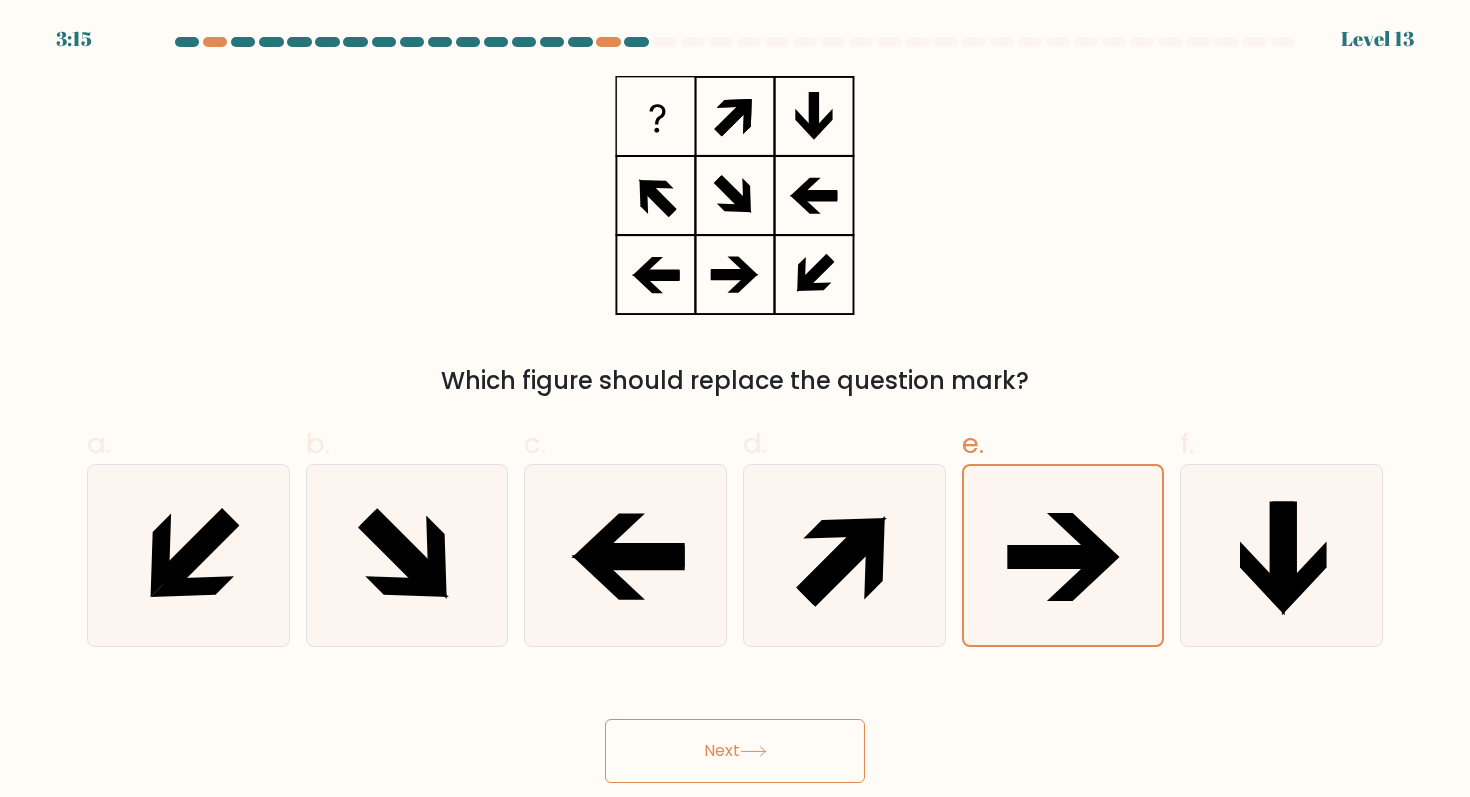 click on "Next" at bounding box center [735, 751] 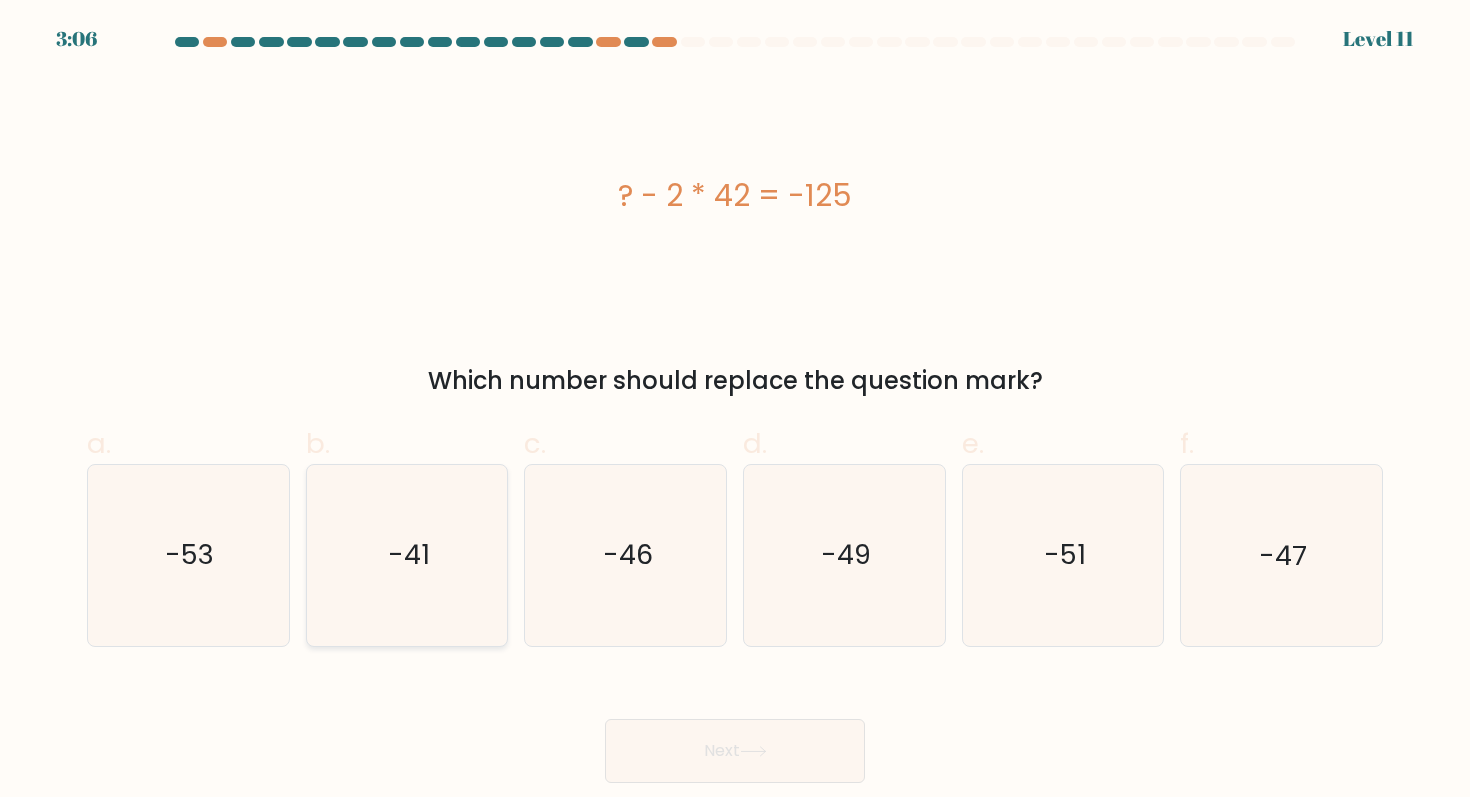 click on "-41" at bounding box center (409, 555) 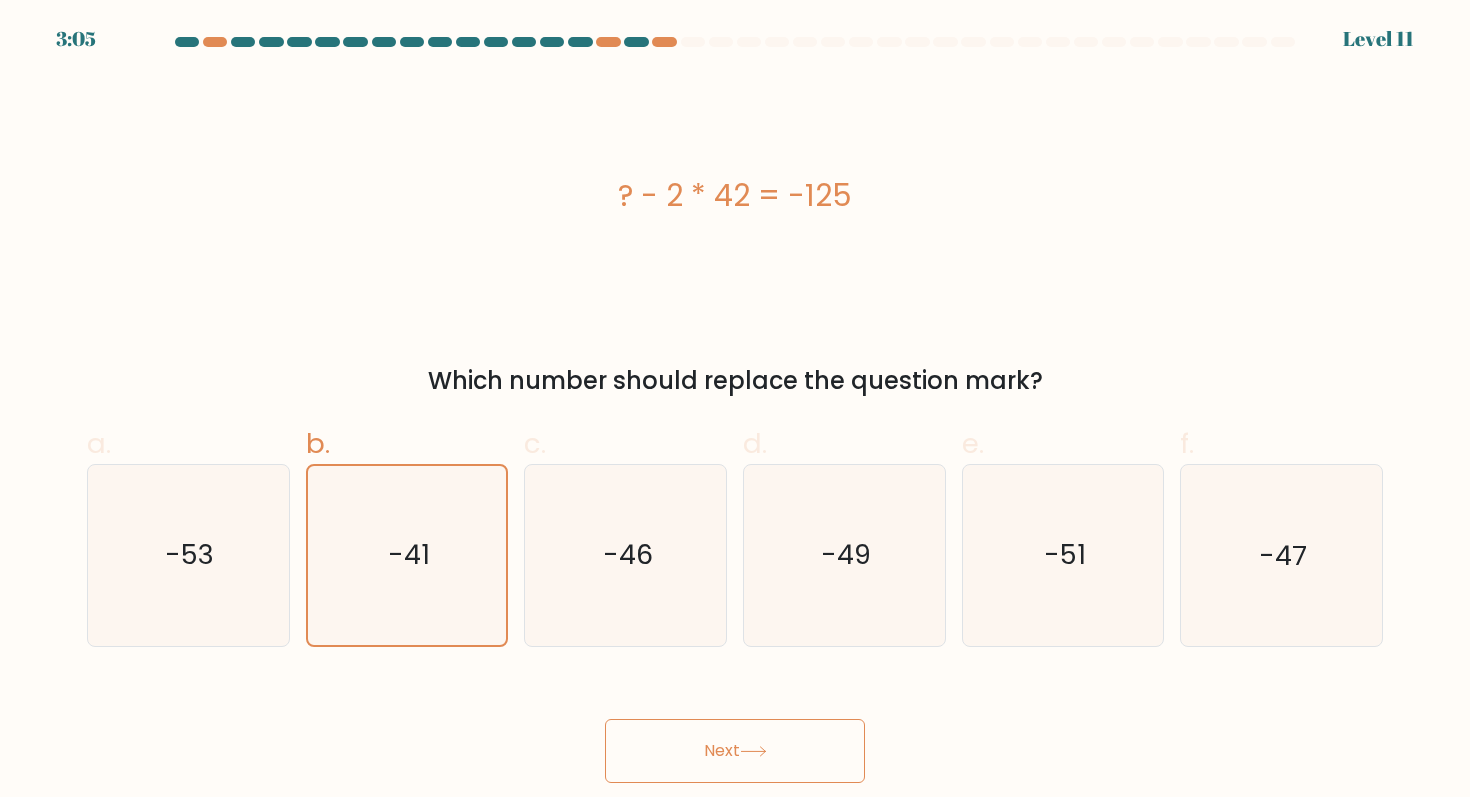 click on "Next" at bounding box center (735, 751) 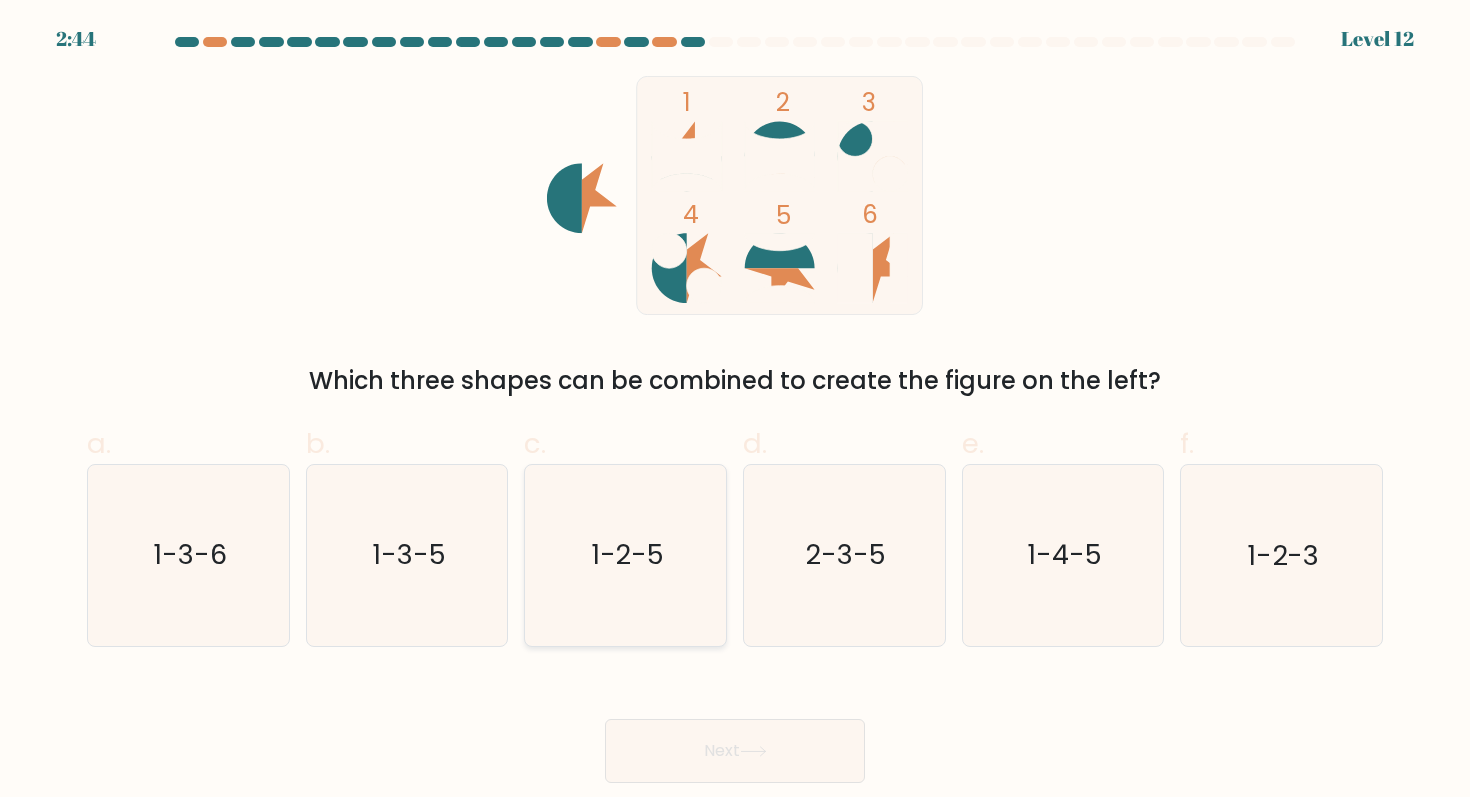 click on "1-2-5" at bounding box center (627, 555) 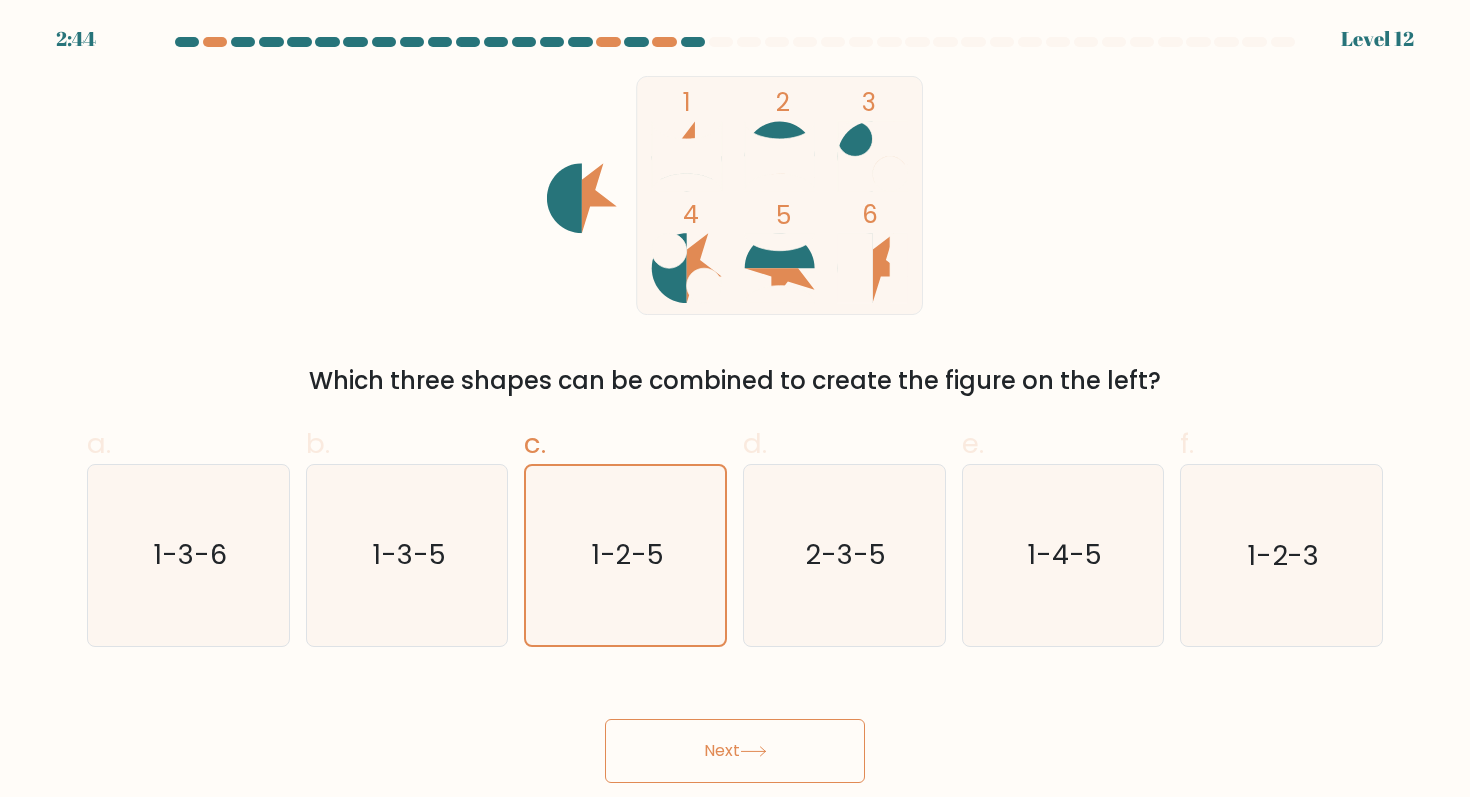 click on "Next" at bounding box center [735, 751] 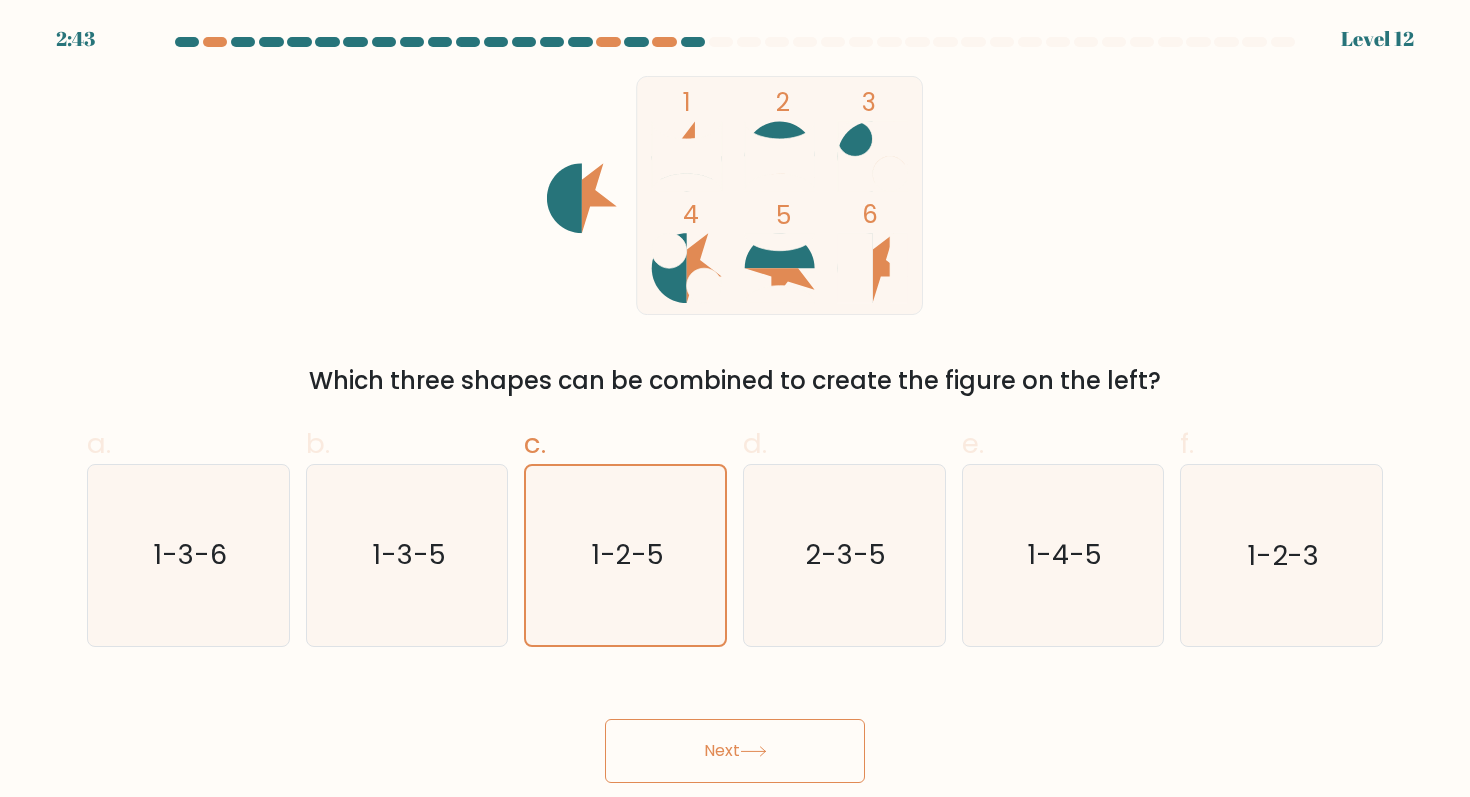 click on "Next" at bounding box center (735, 751) 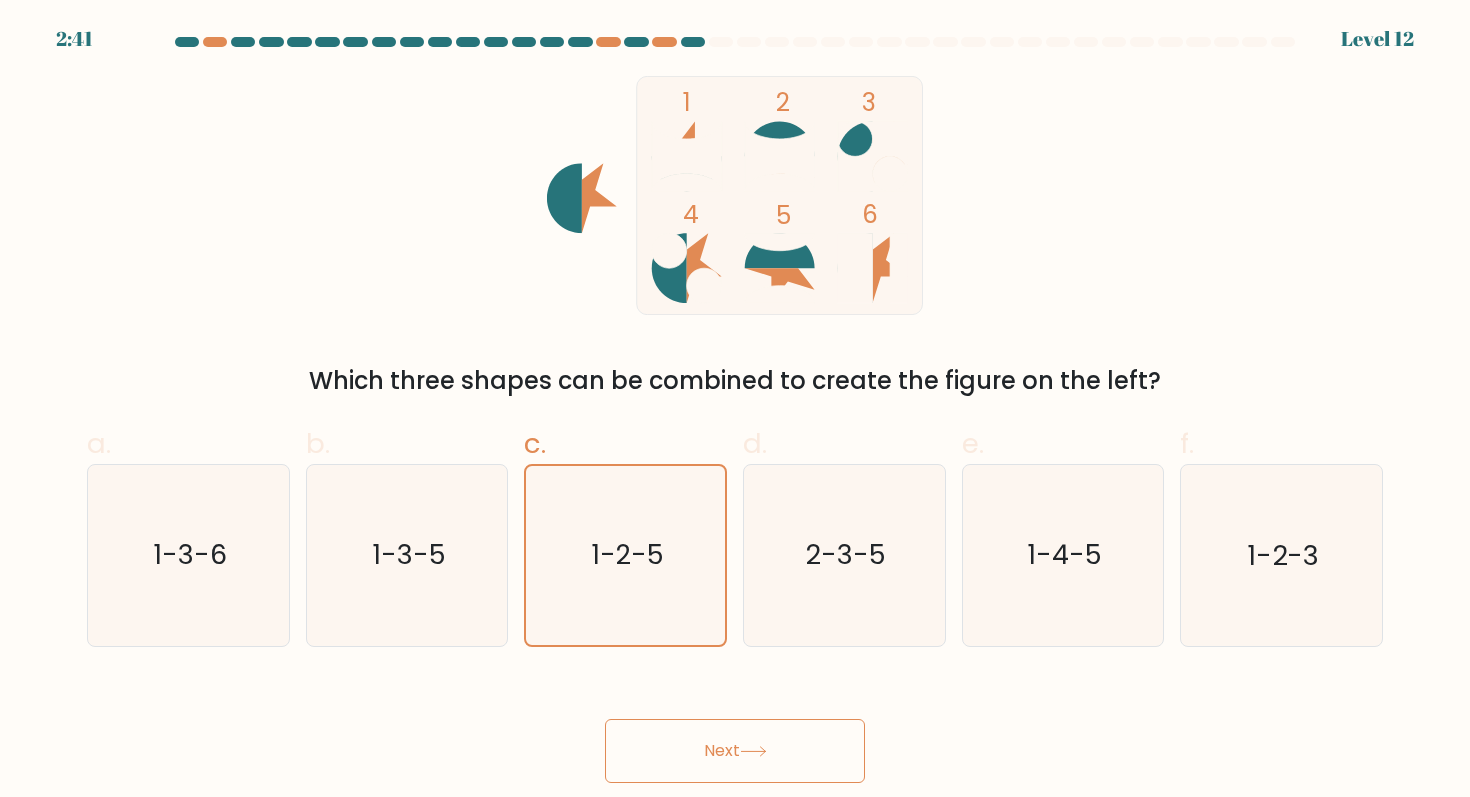 click on "Next" at bounding box center (735, 751) 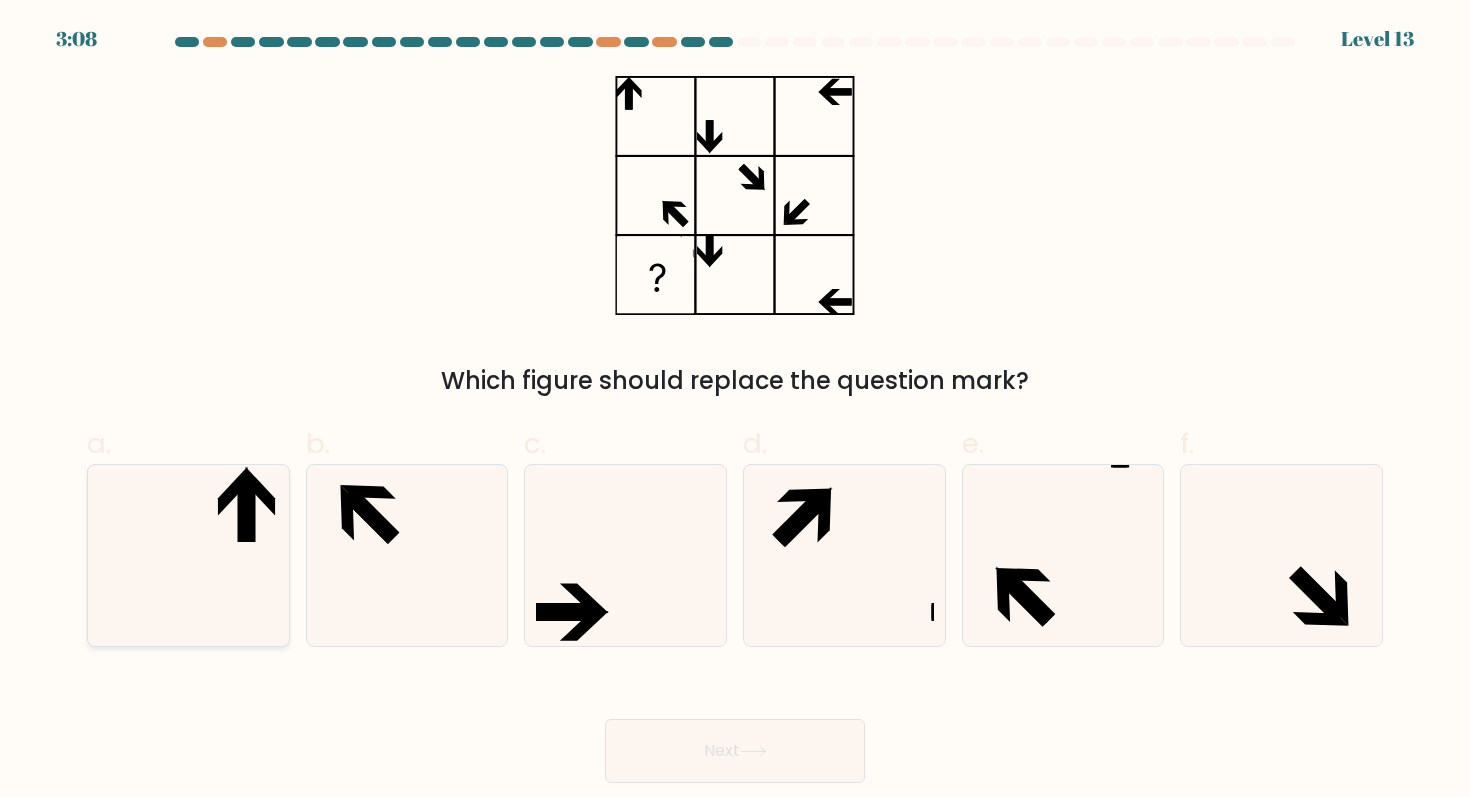 click at bounding box center (188, 555) 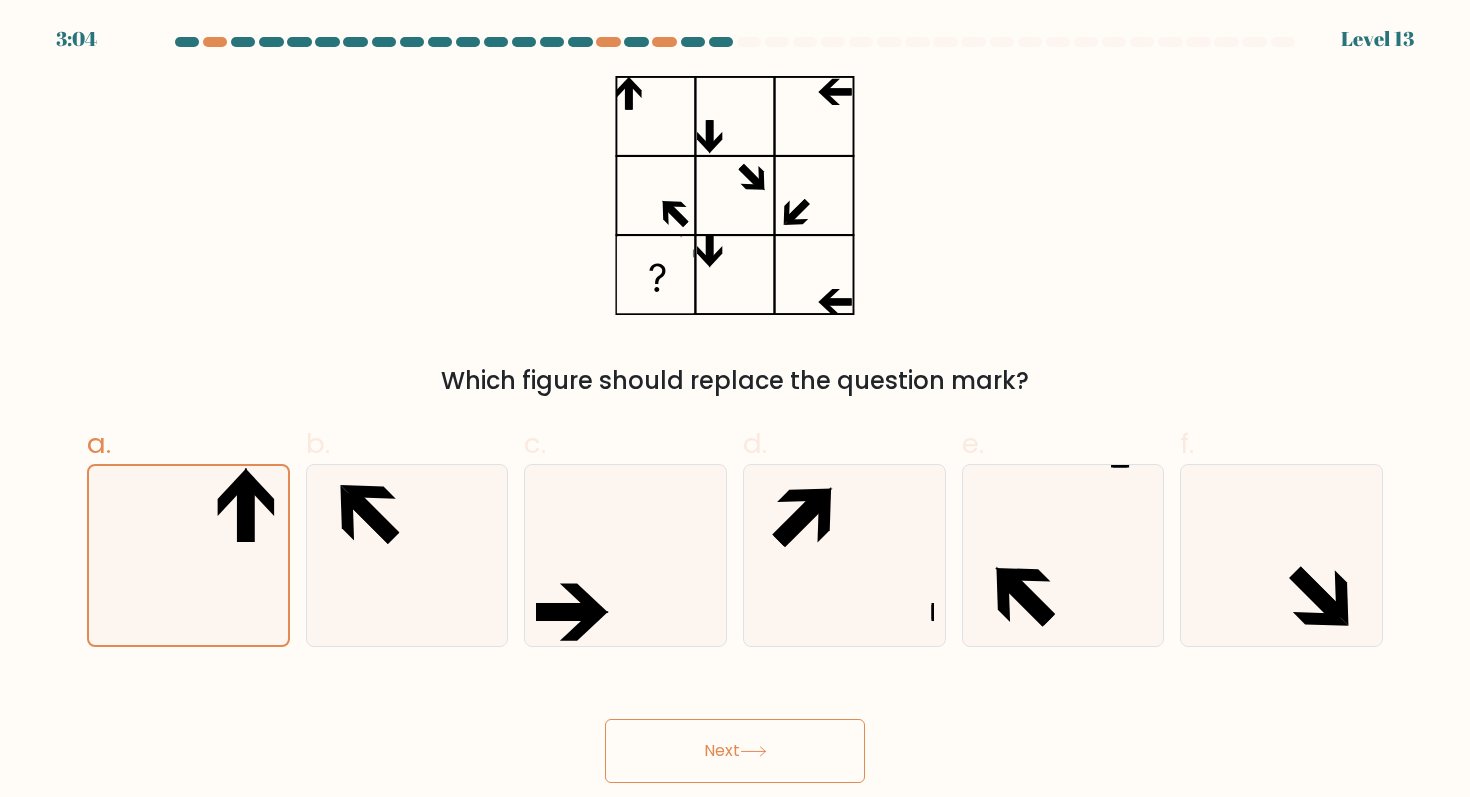 click on "Next" at bounding box center [735, 751] 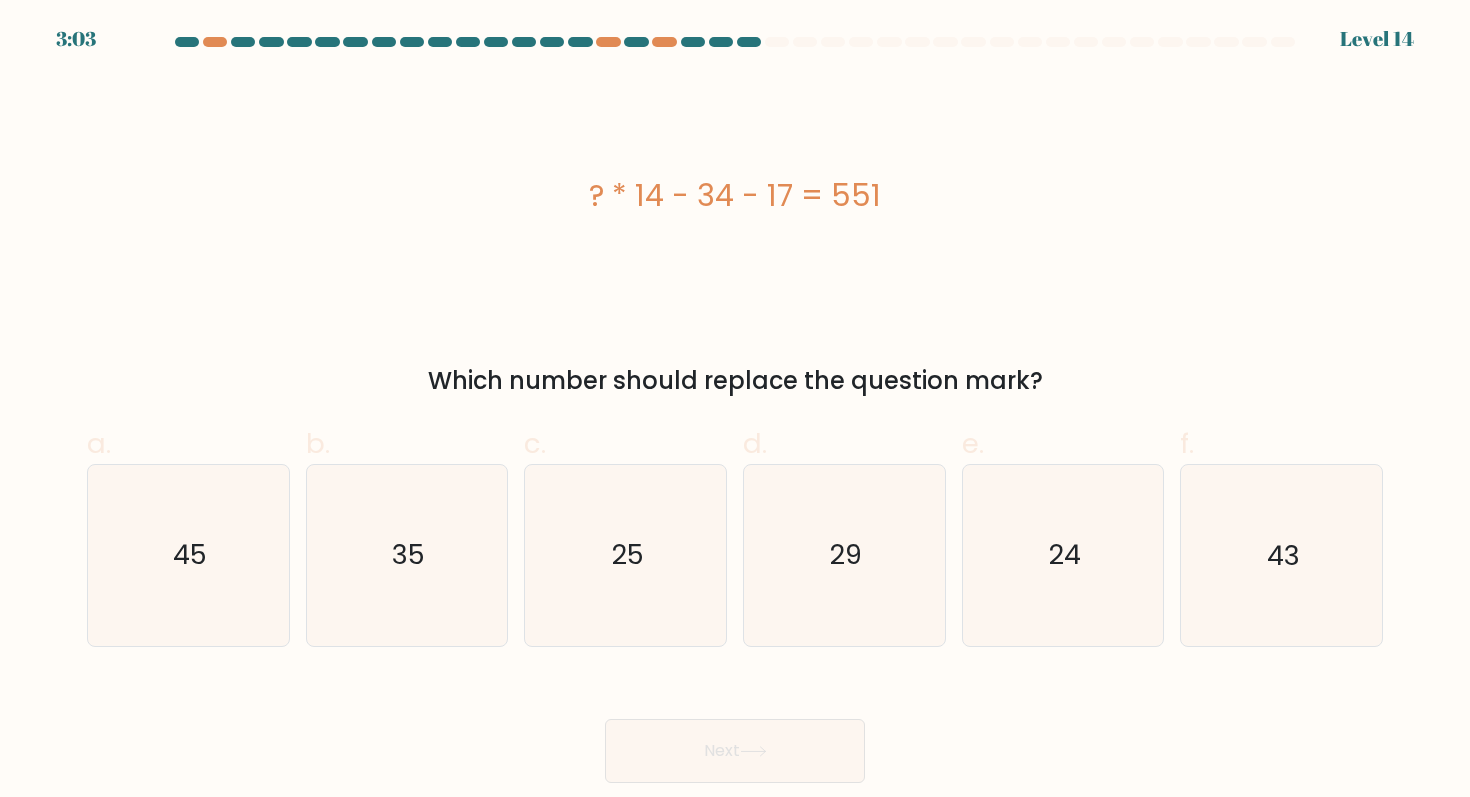 click on "Next" at bounding box center [735, 751] 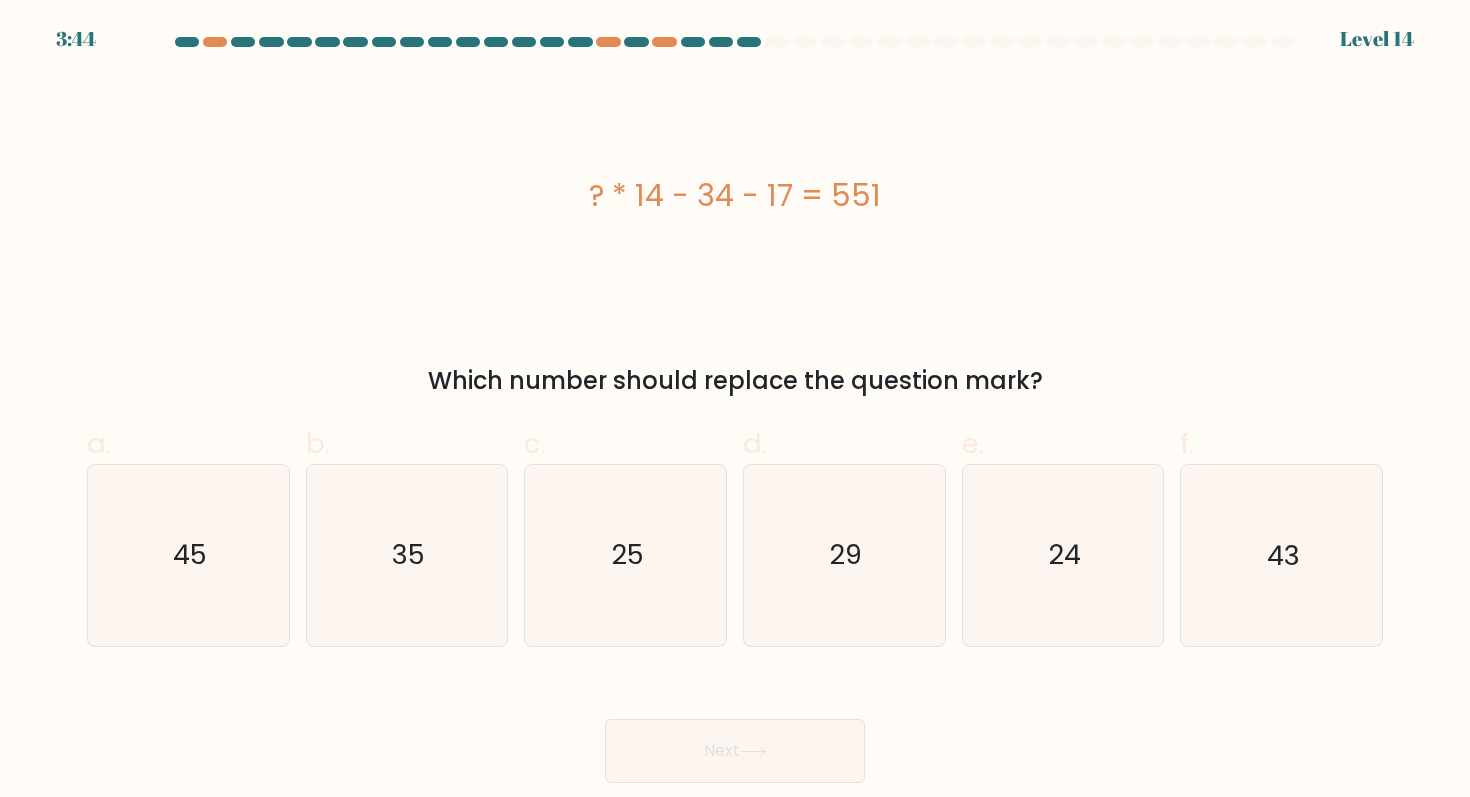 click on "? * 14 - 34 - 17 = 551
Which number should replace the question mark?" at bounding box center (735, 237) 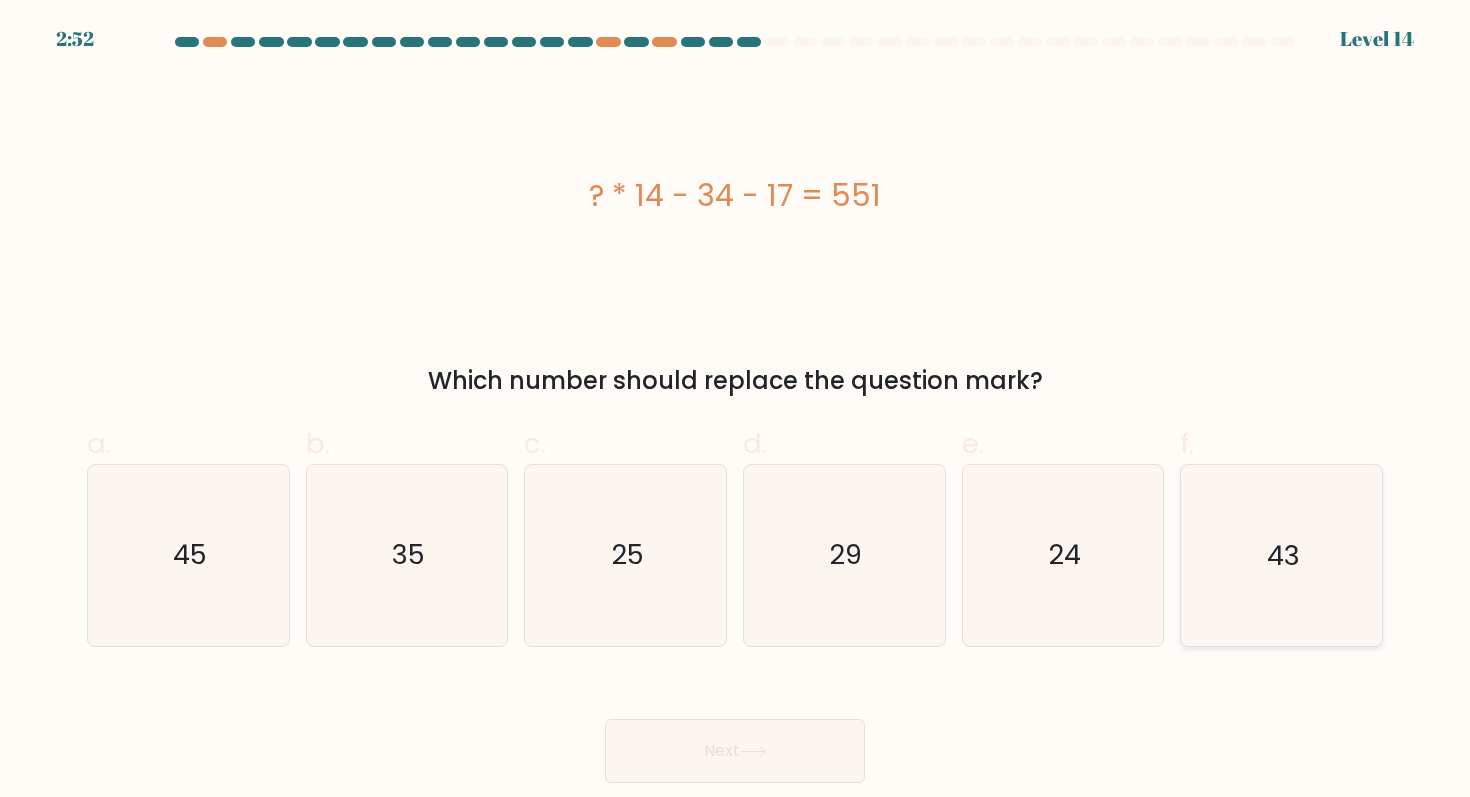 click on "43" at bounding box center [1281, 555] 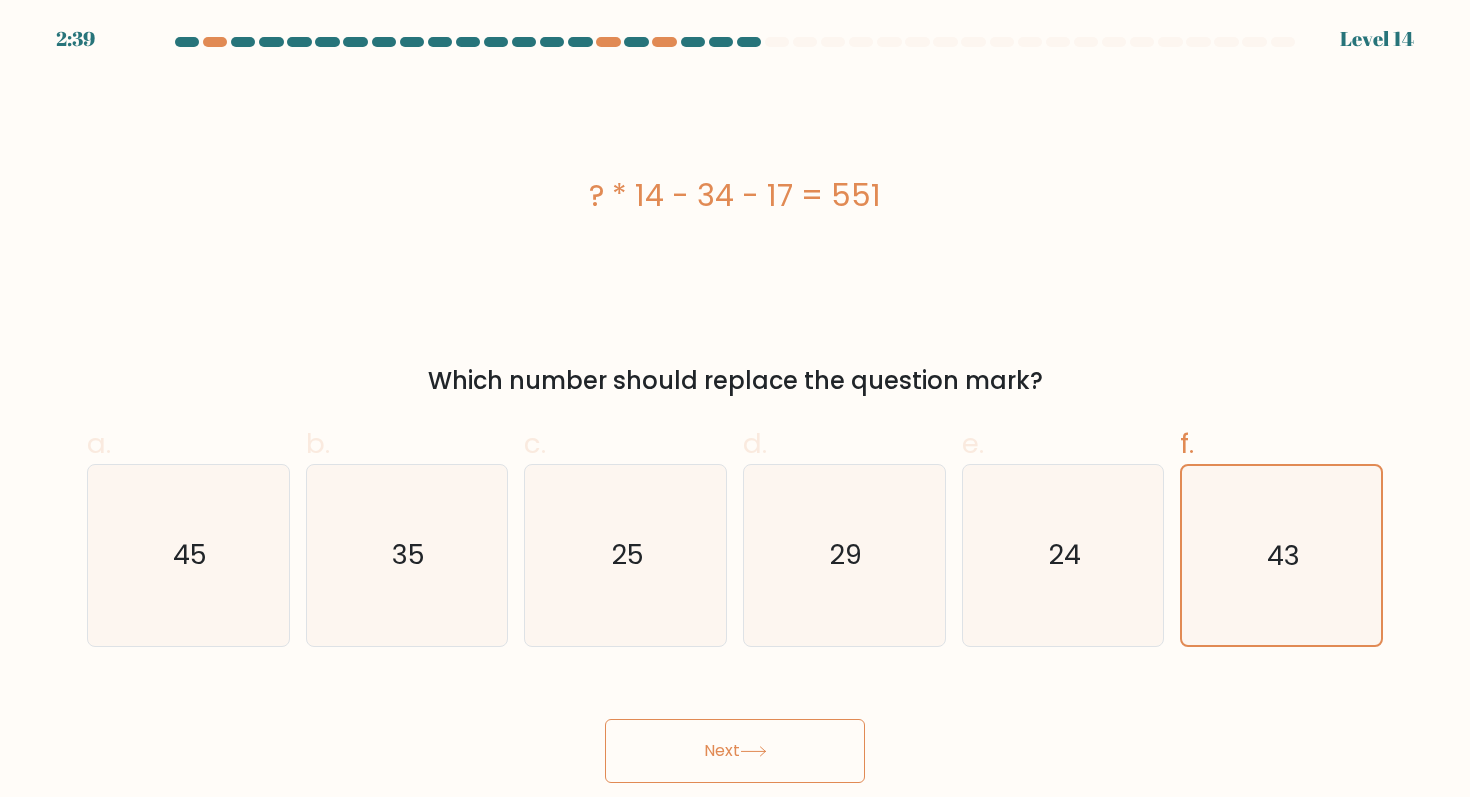 click on "Next" at bounding box center [735, 751] 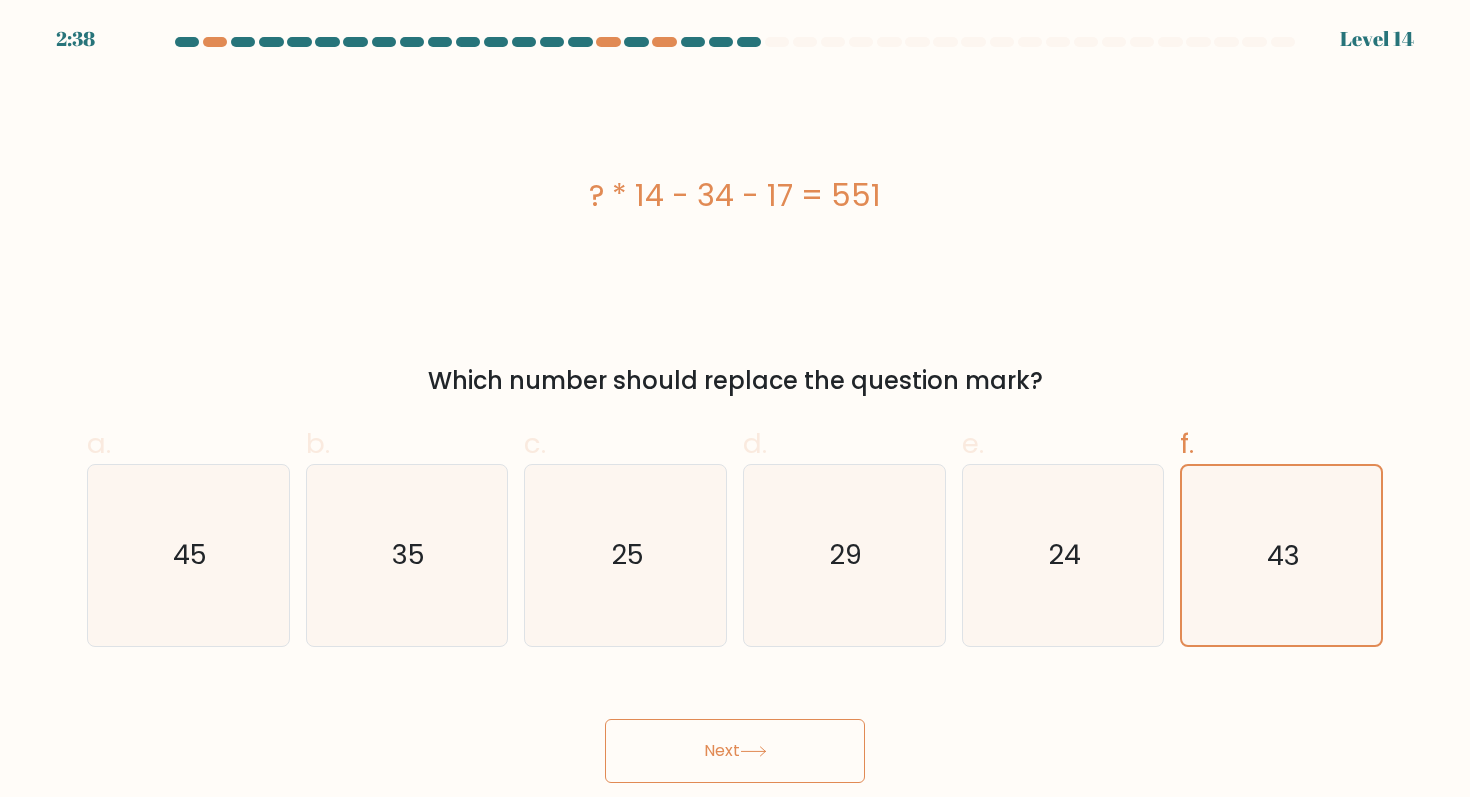 click on "Next" at bounding box center (735, 751) 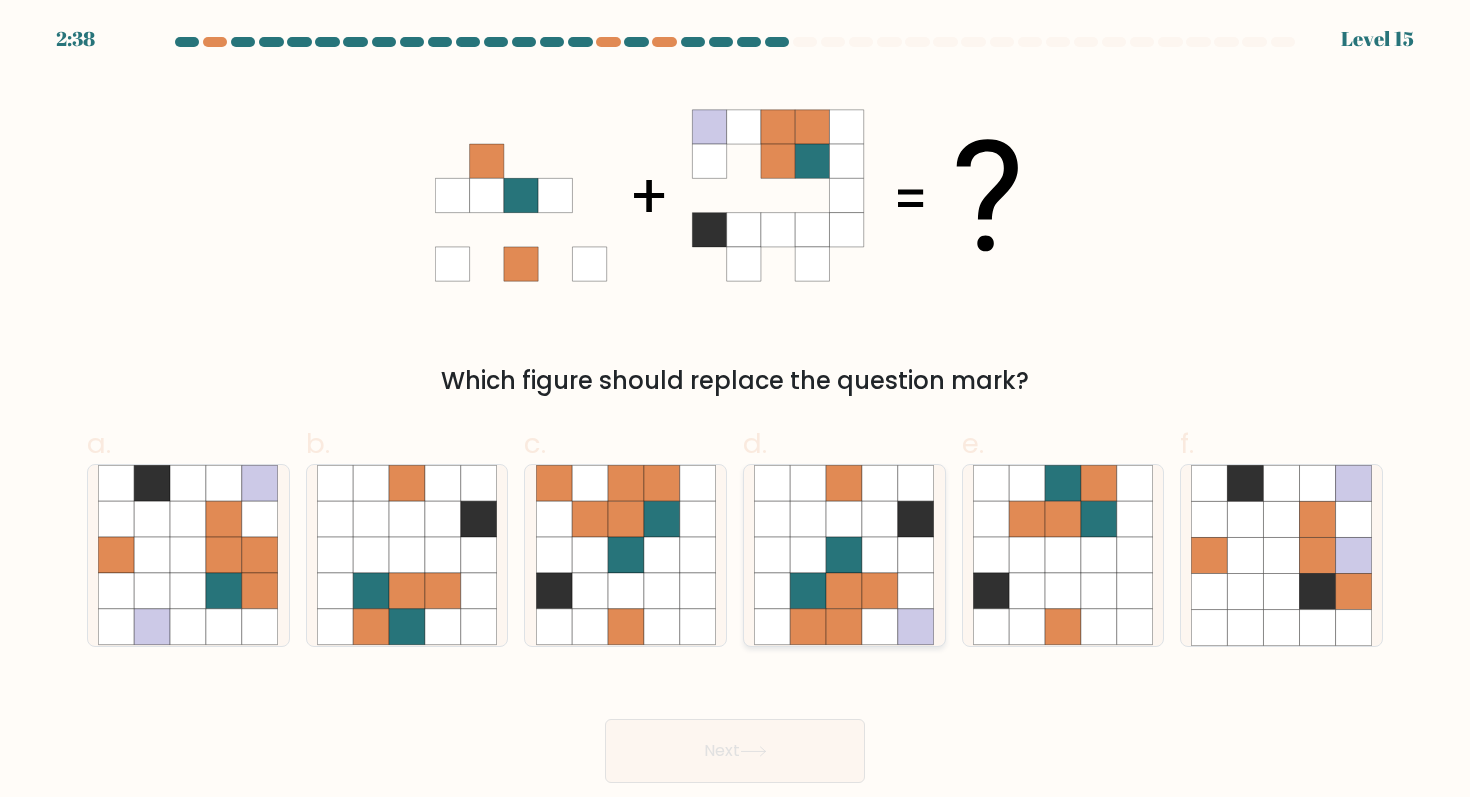 click at bounding box center (808, 591) 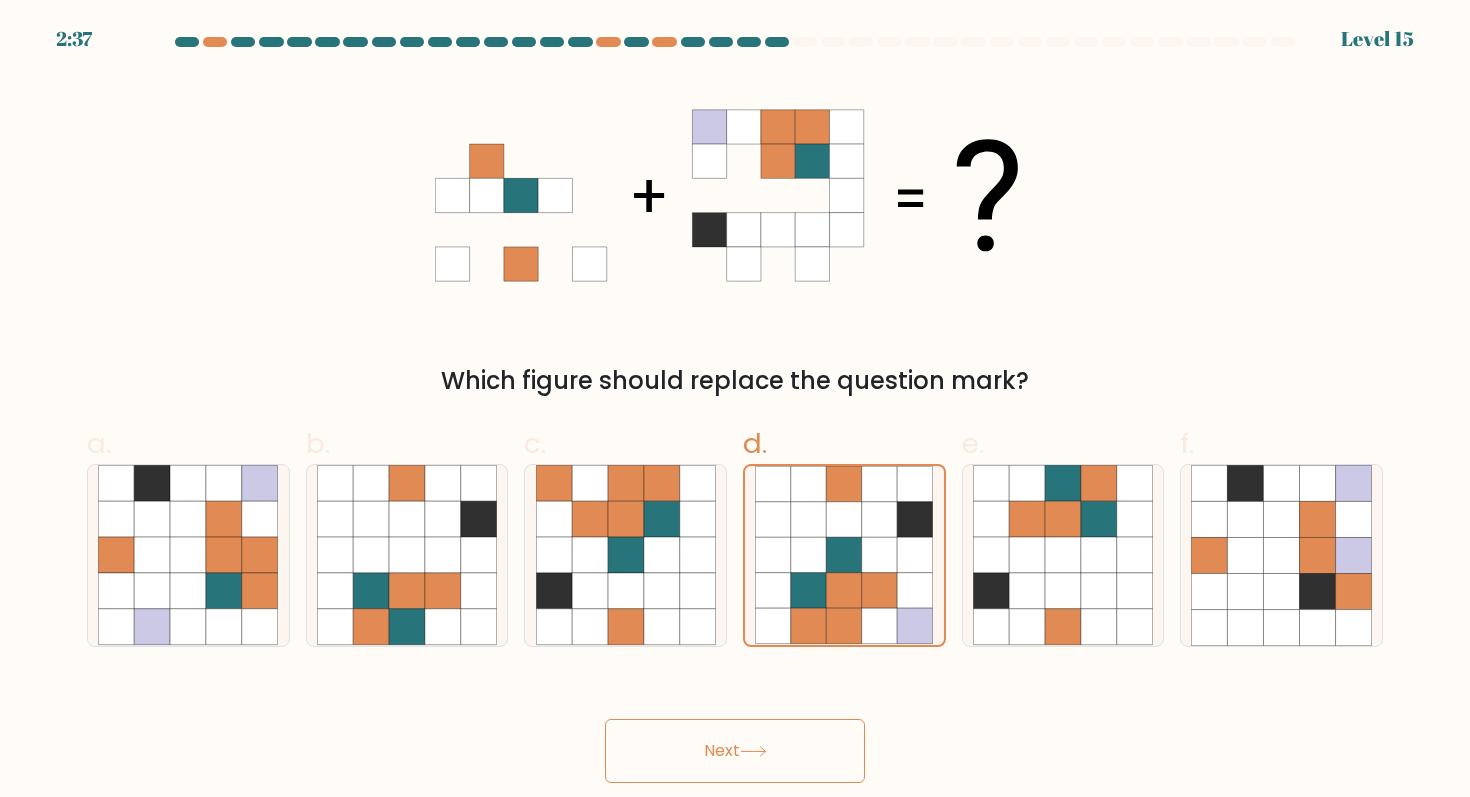 click on "Next" at bounding box center [735, 751] 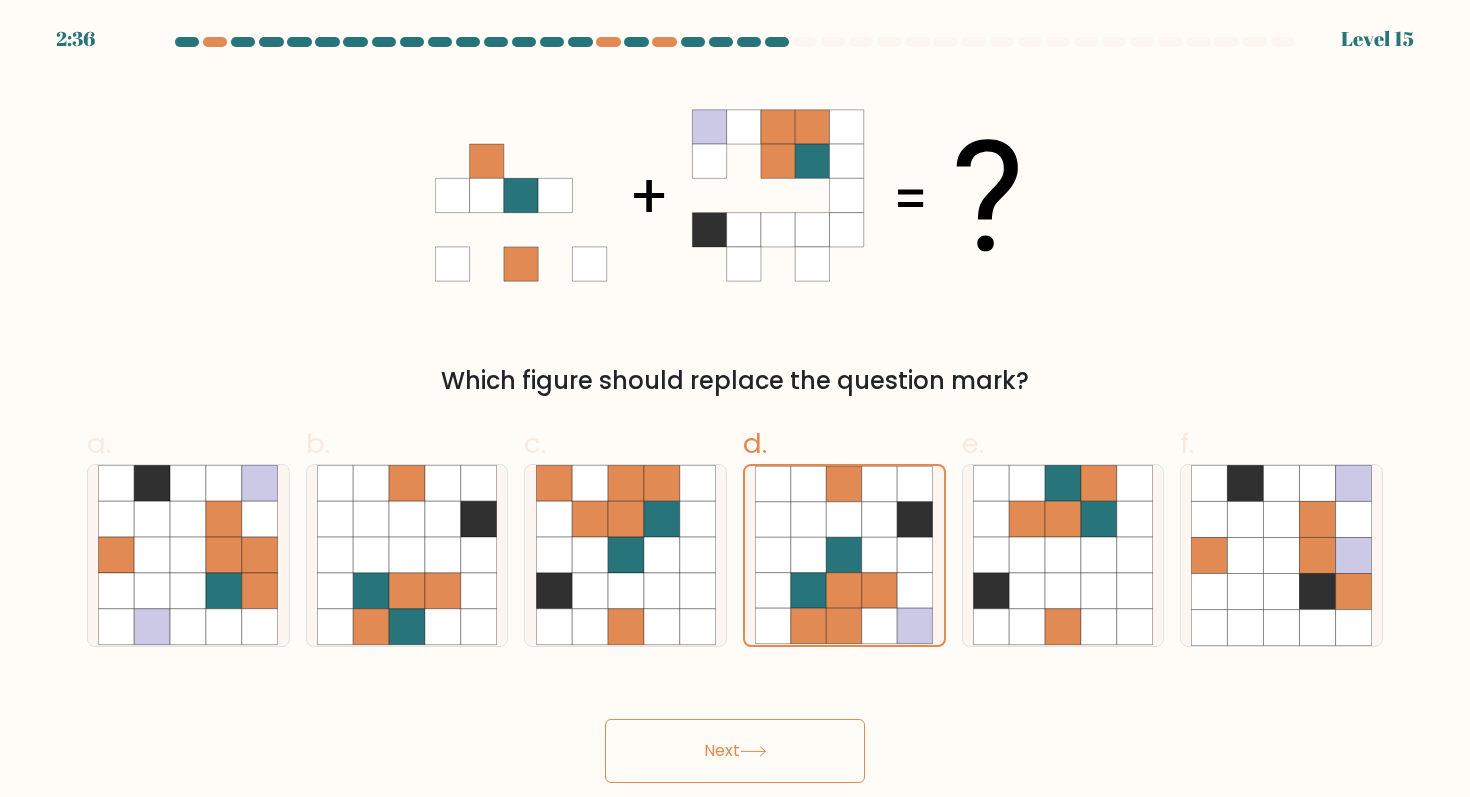 click at bounding box center (753, 751) 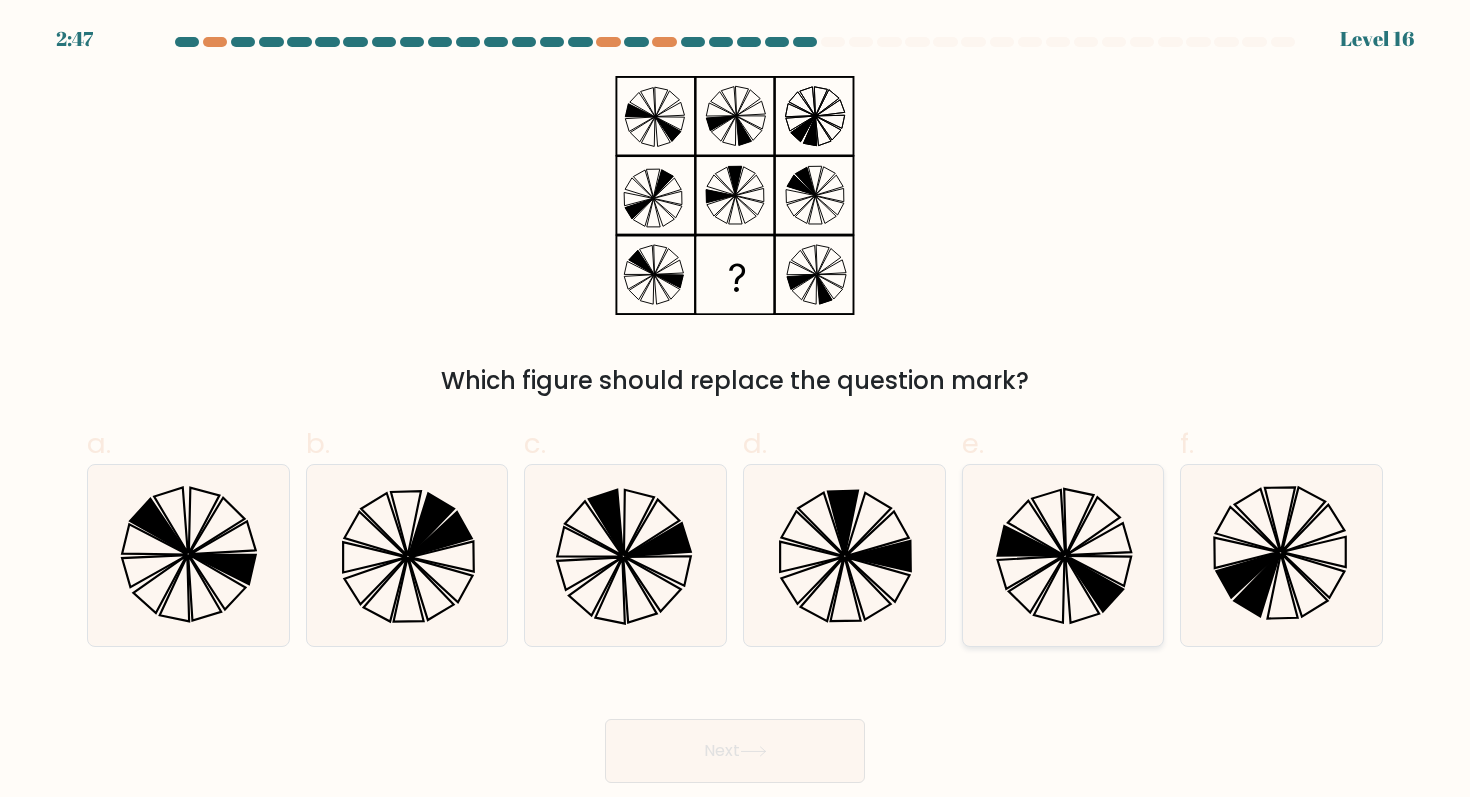 click at bounding box center [1063, 555] 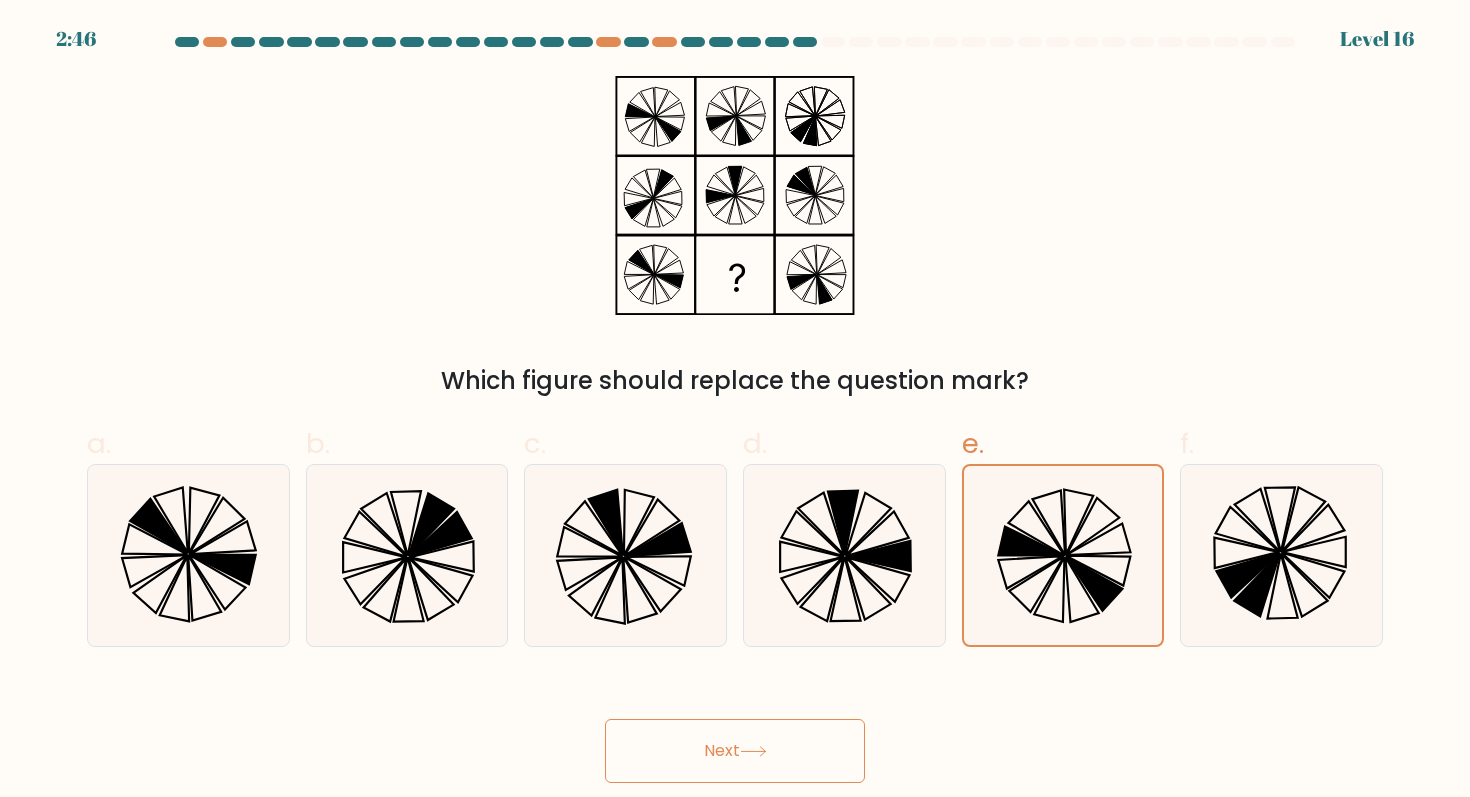 click on "Next" at bounding box center (735, 751) 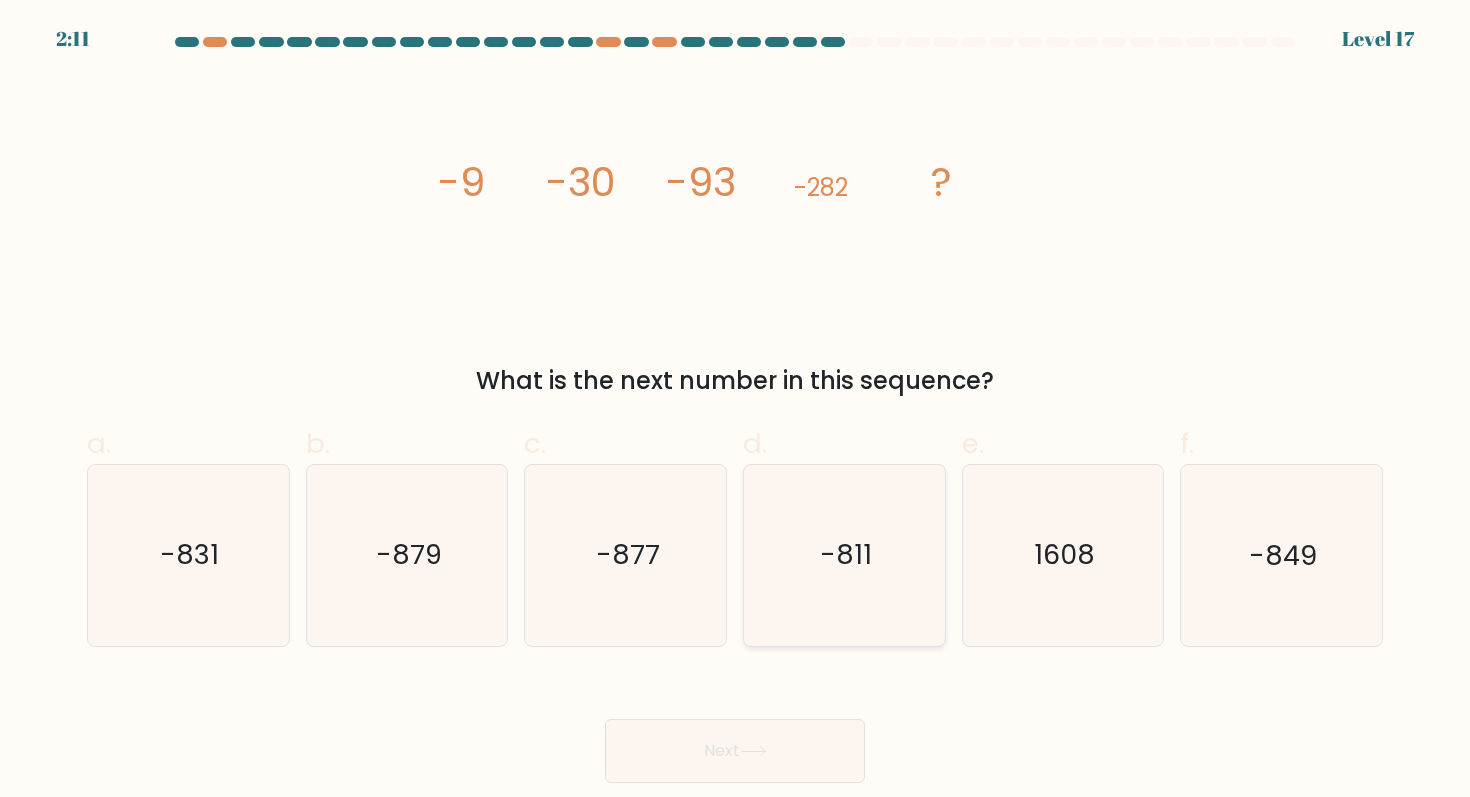click on "-811" at bounding box center [844, 555] 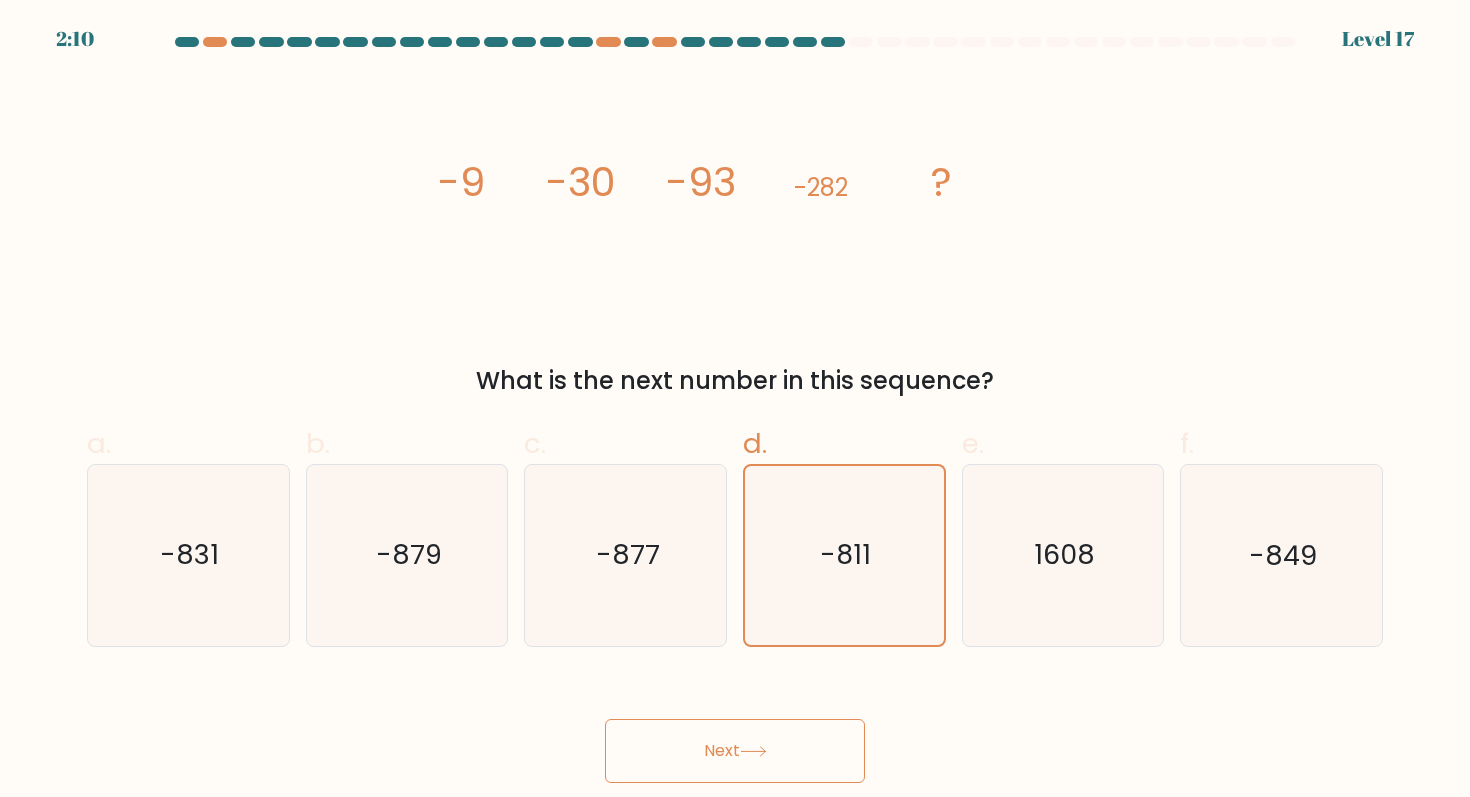 click on "Next" at bounding box center [735, 751] 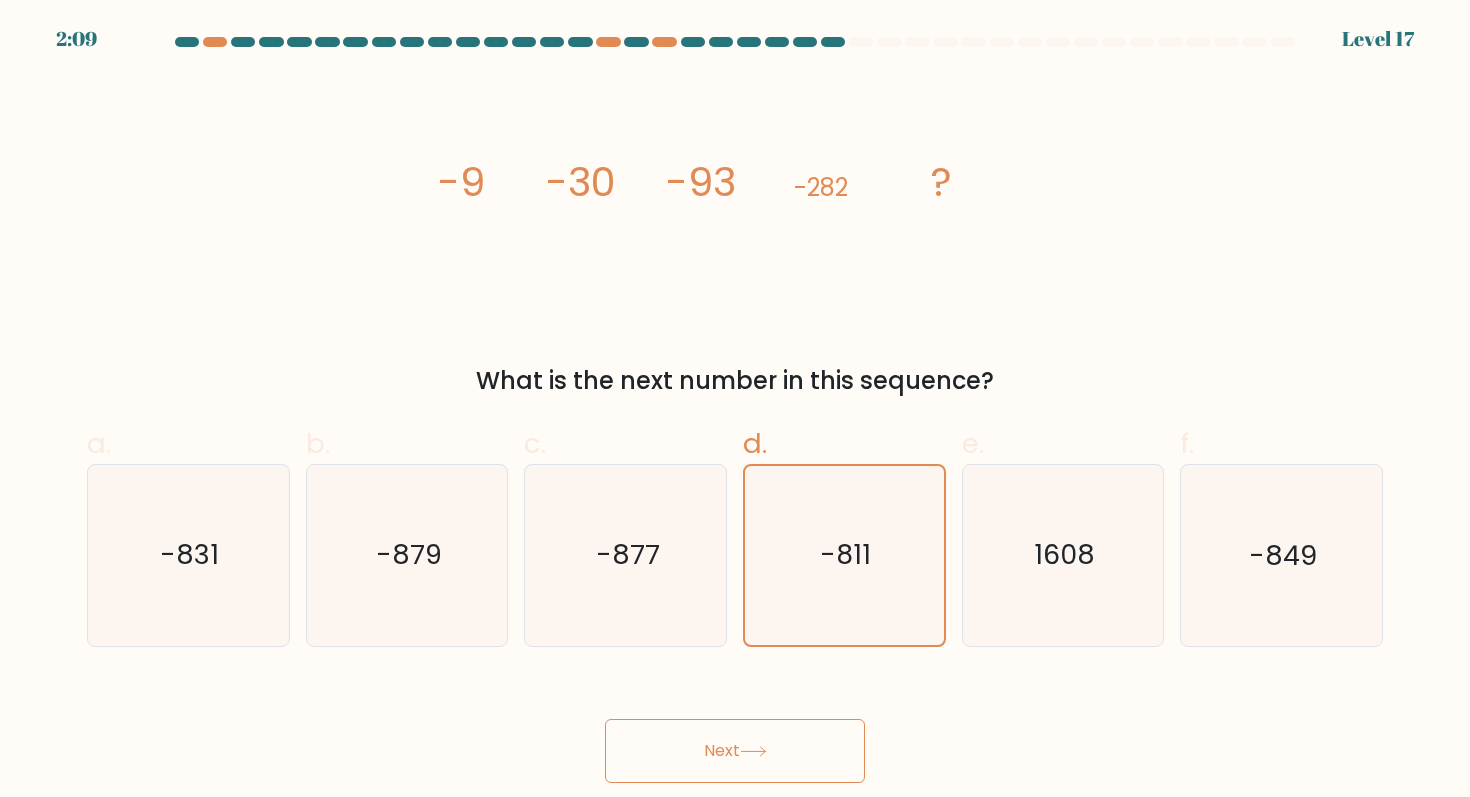 click on "Next" at bounding box center (735, 751) 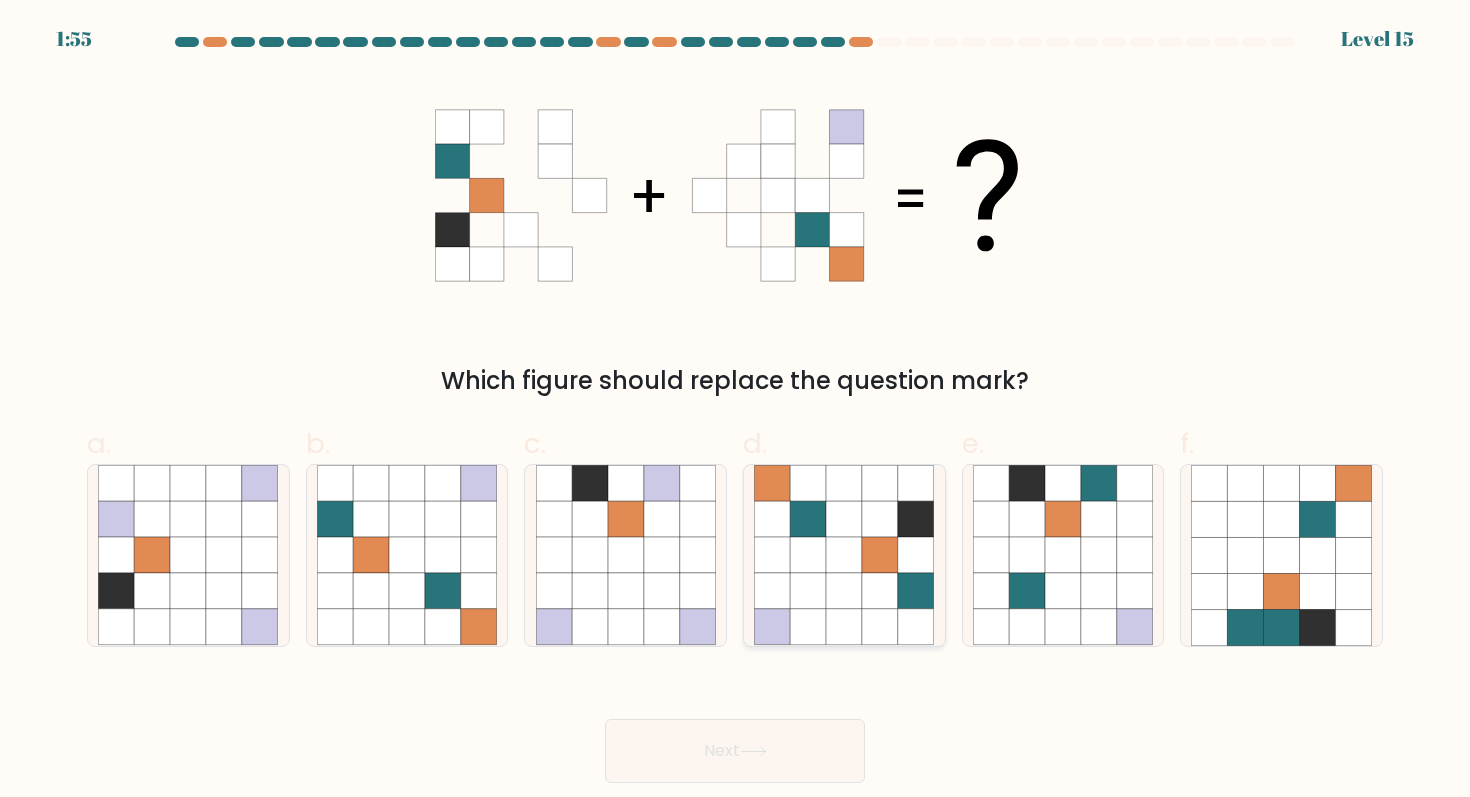 click at bounding box center (808, 591) 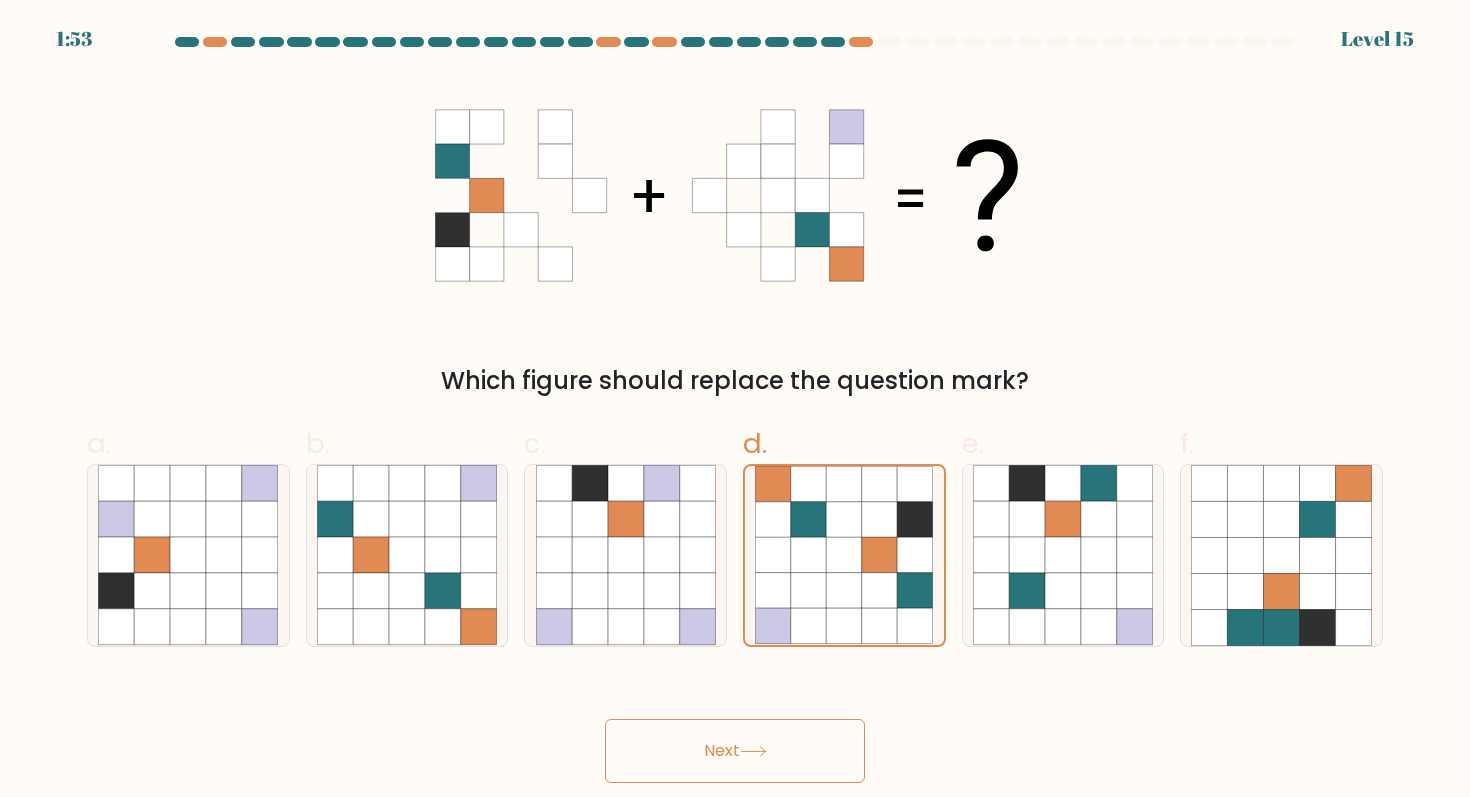 click on "Next" at bounding box center [735, 751] 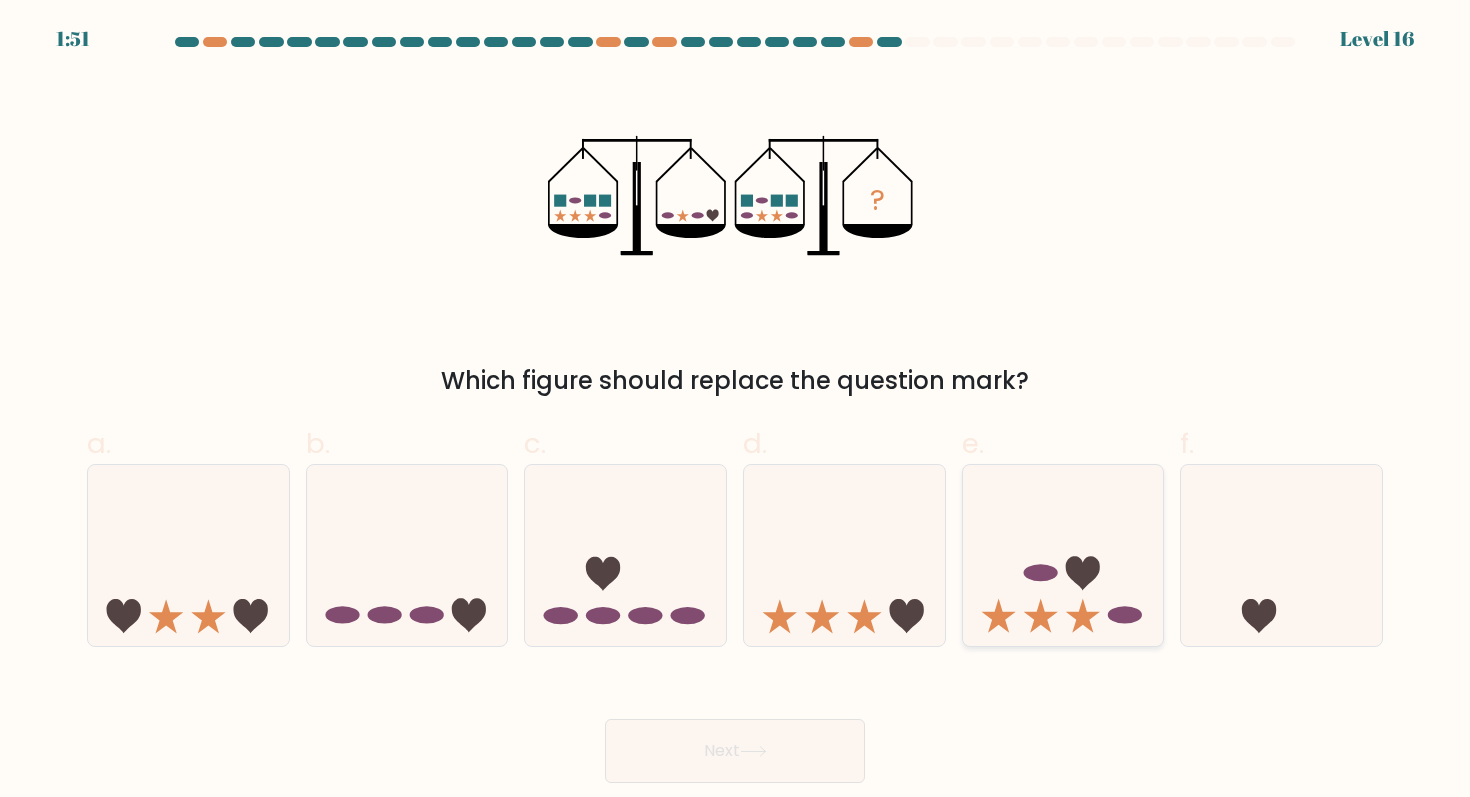 click at bounding box center (1063, 555) 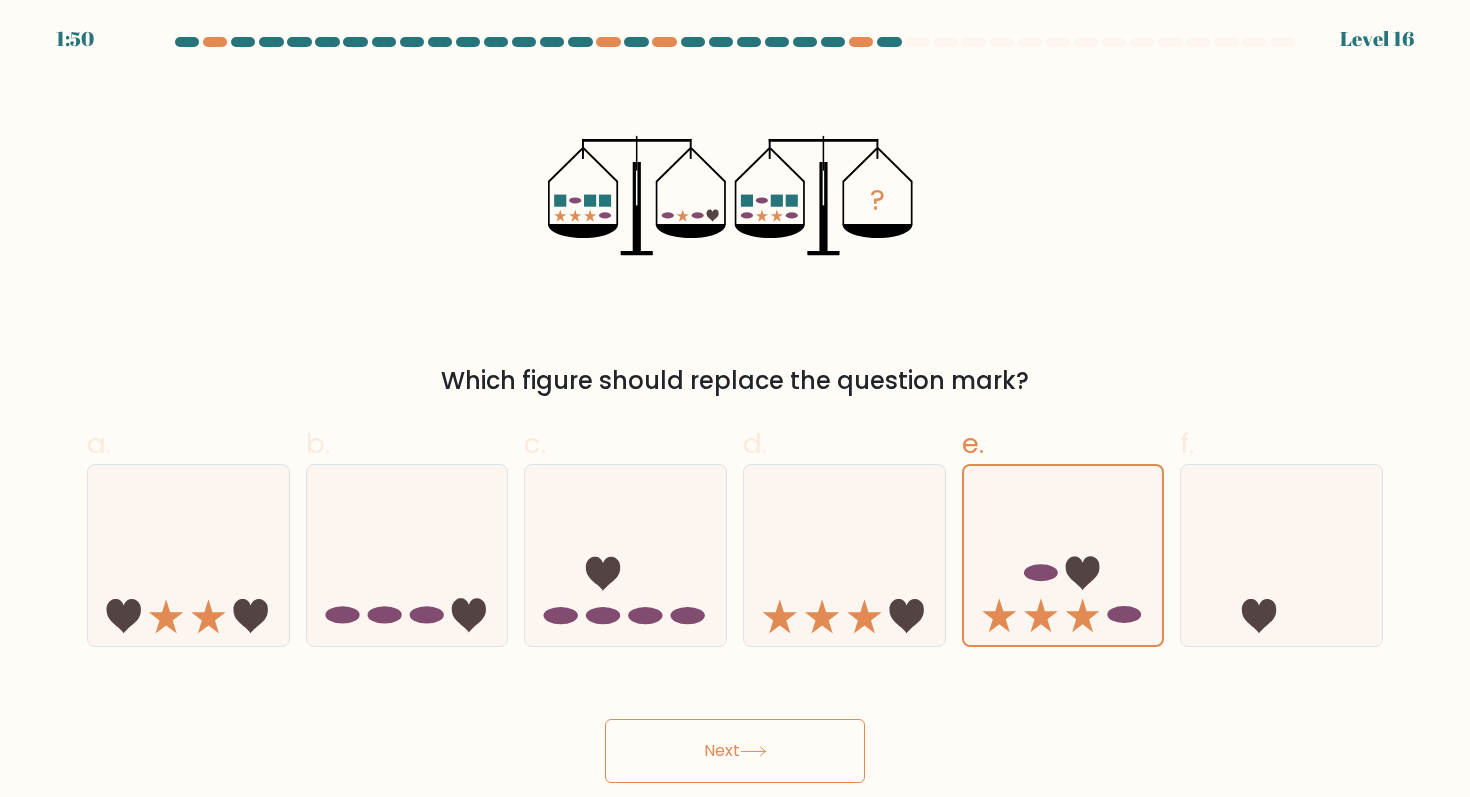 click on "Next" at bounding box center [735, 751] 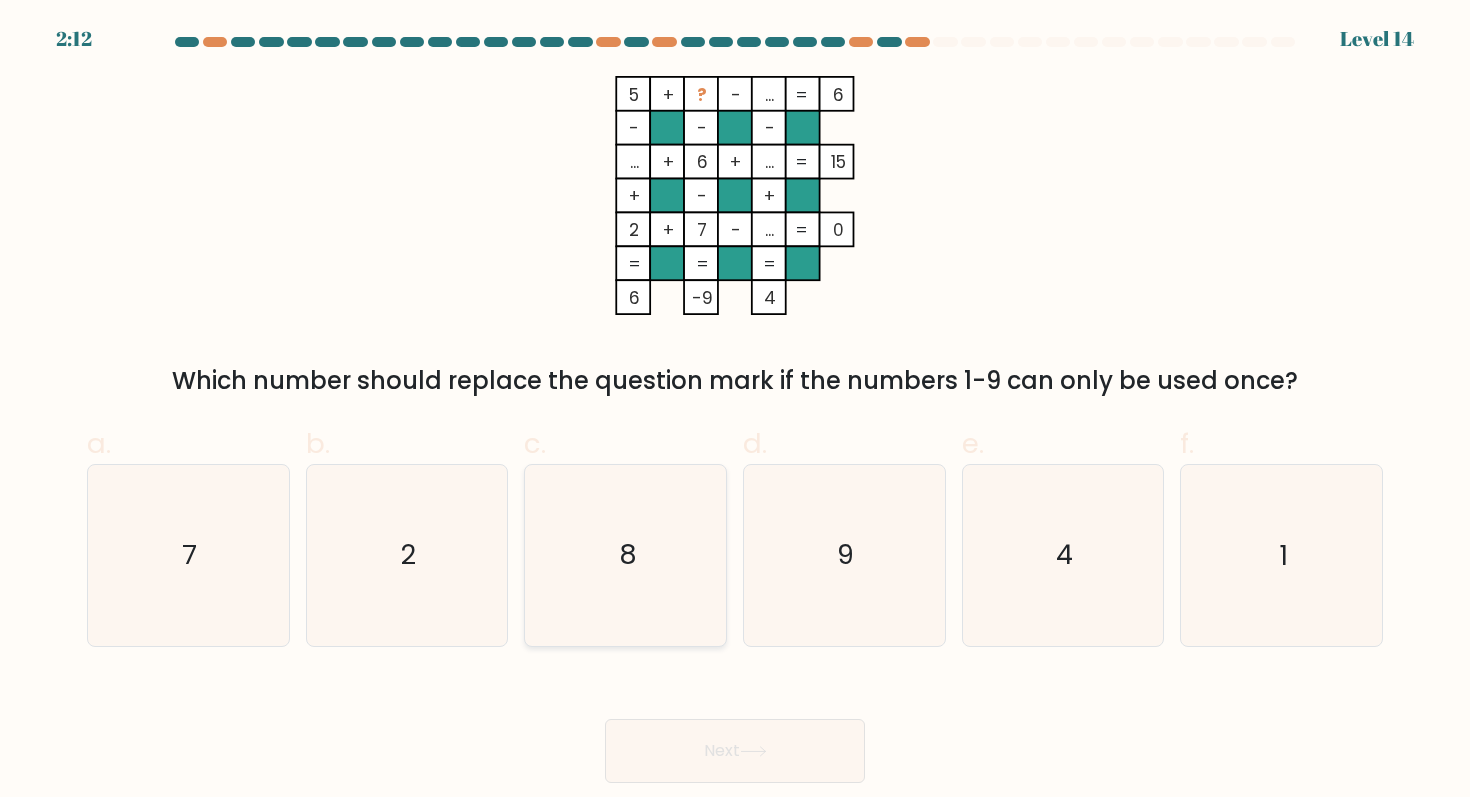 click on "8" at bounding box center [627, 555] 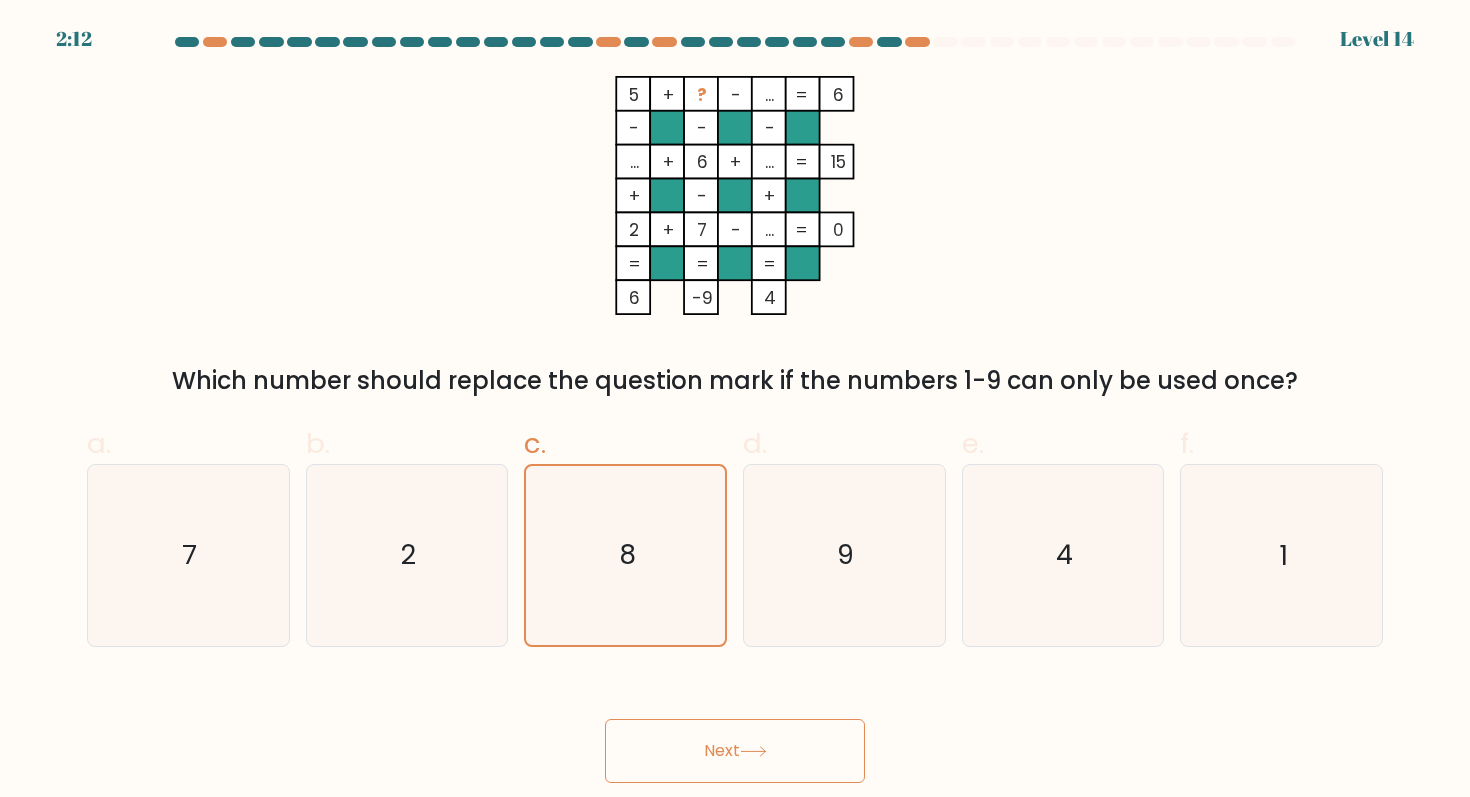 click on "Next" at bounding box center (735, 751) 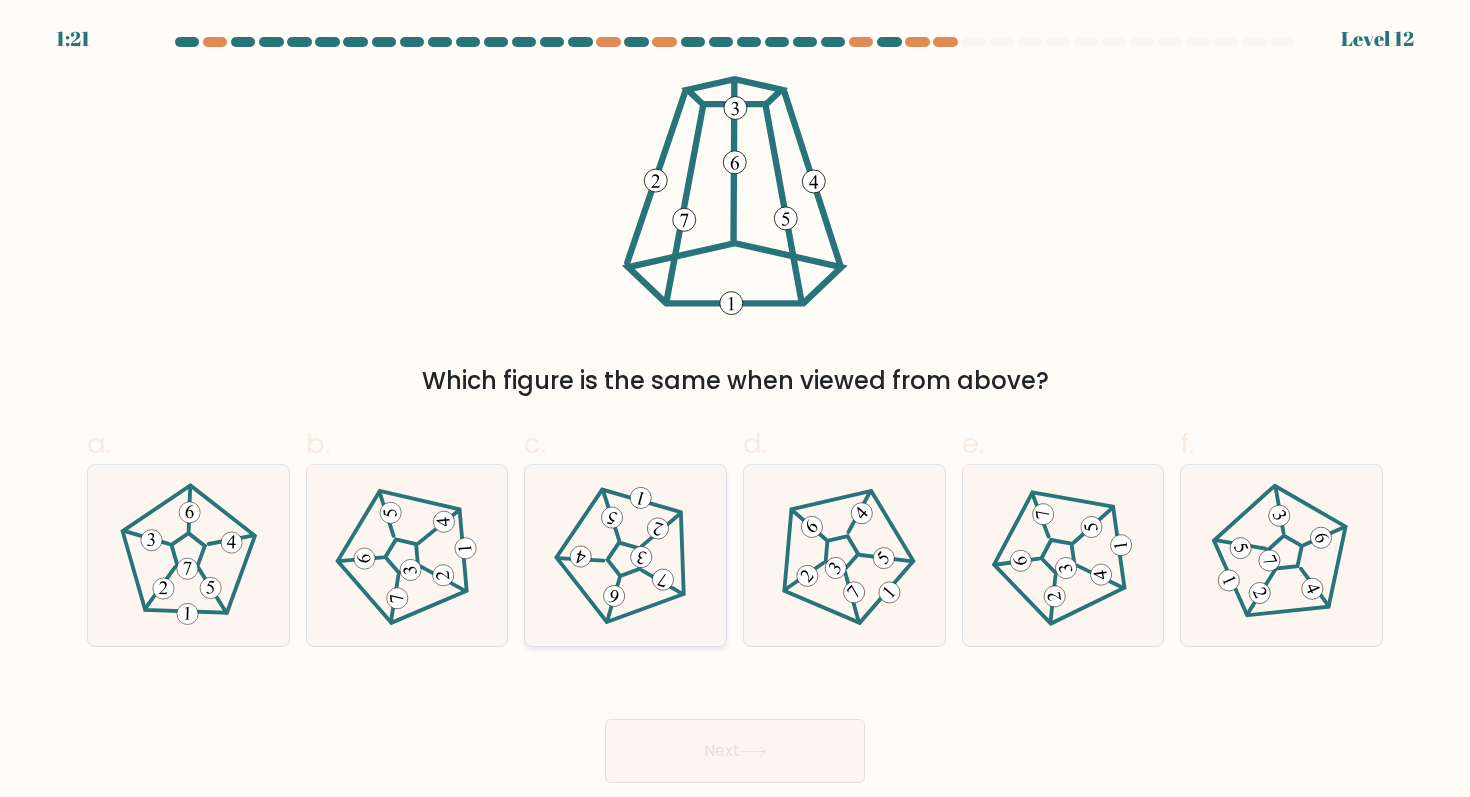 click at bounding box center (624, 561) 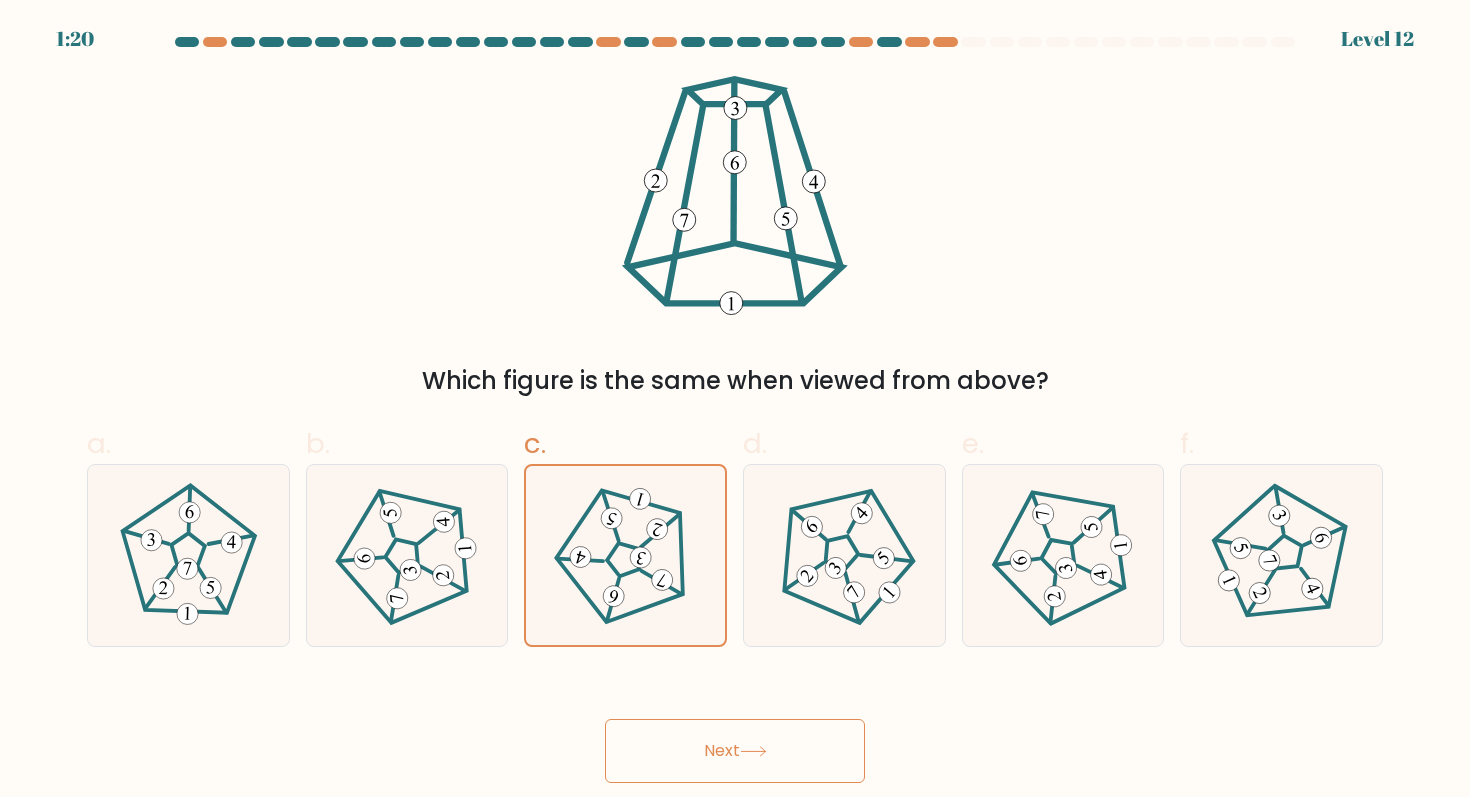 click on "Next" at bounding box center [735, 751] 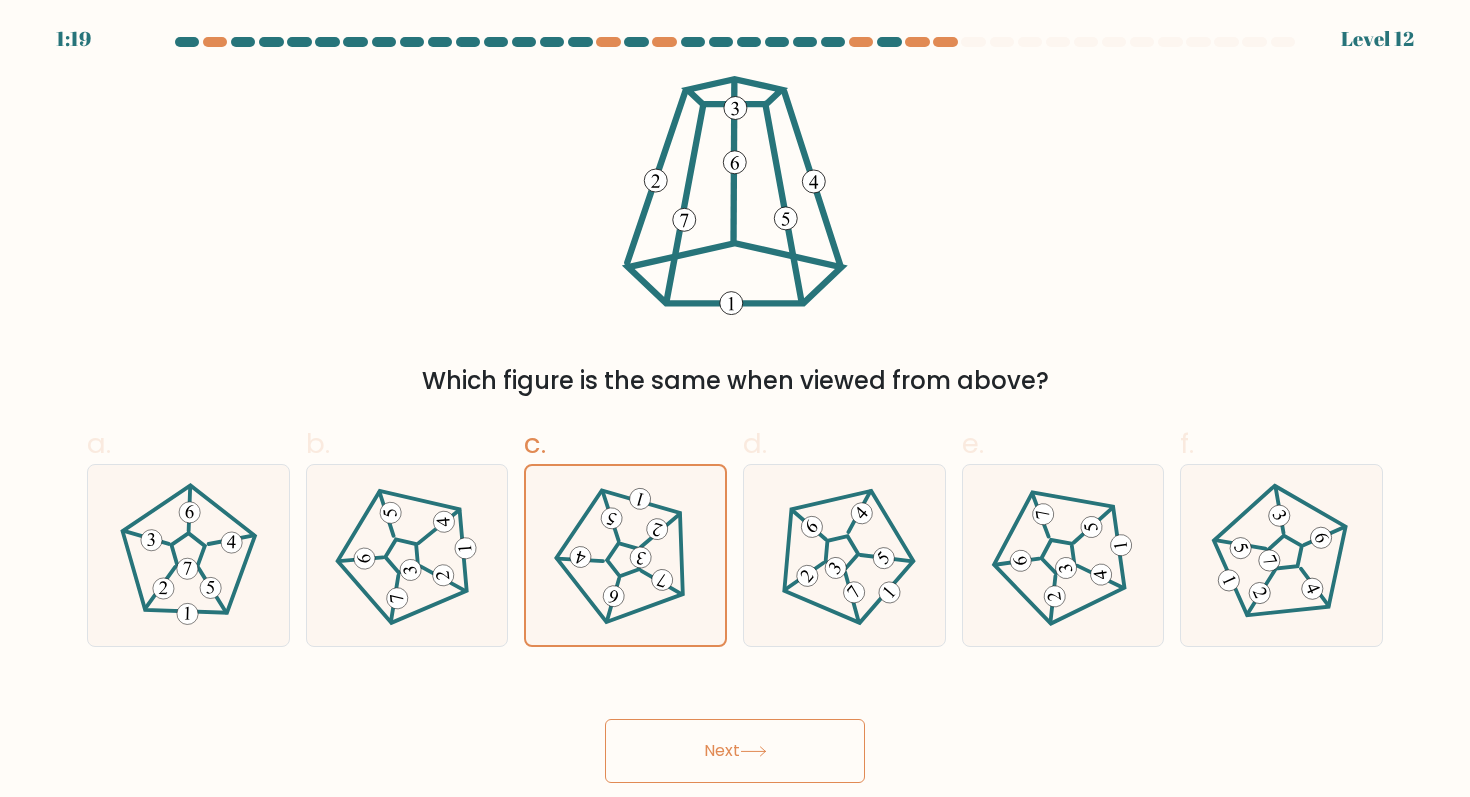 click on "Next" at bounding box center (735, 751) 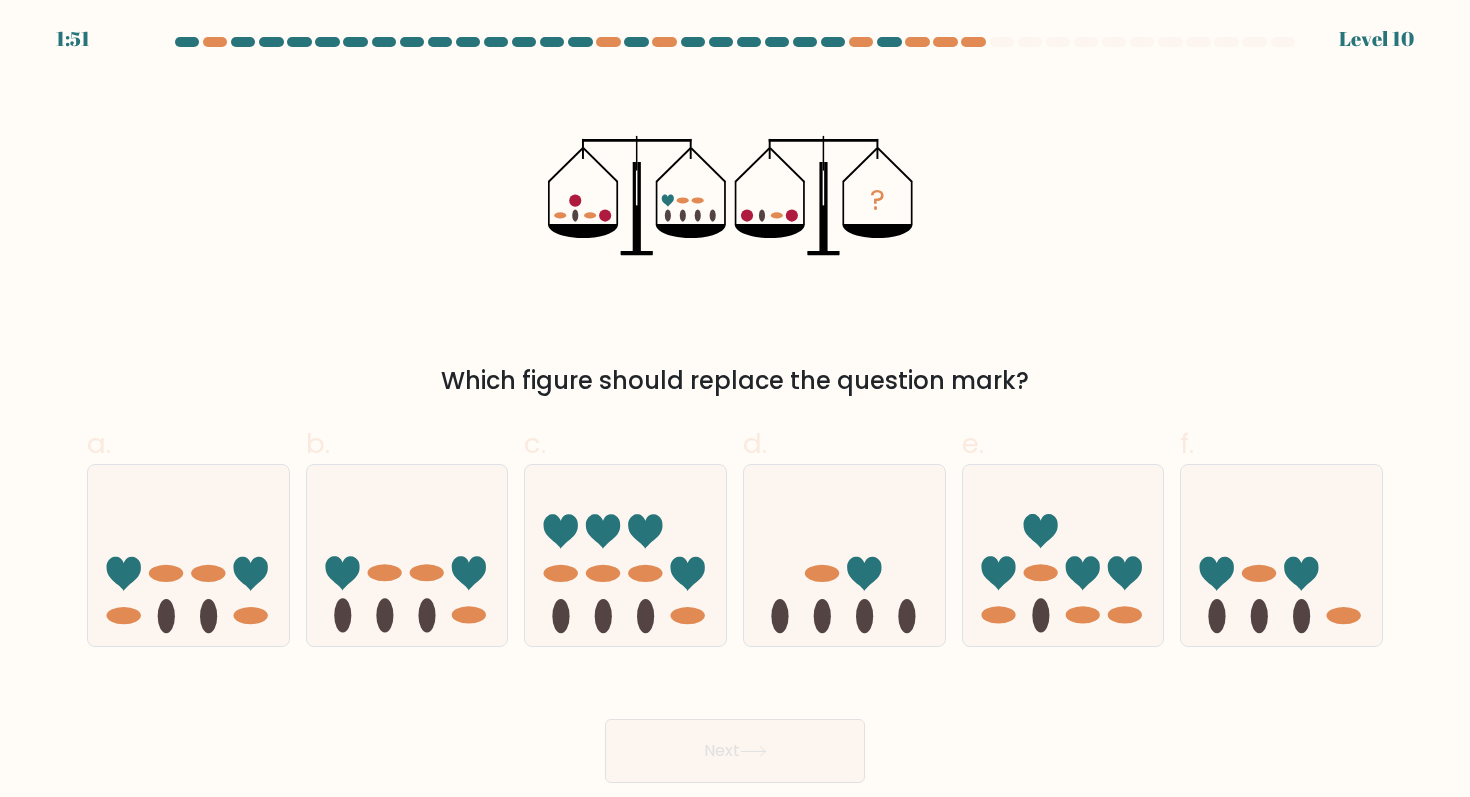 click on "?" at bounding box center [735, 195] 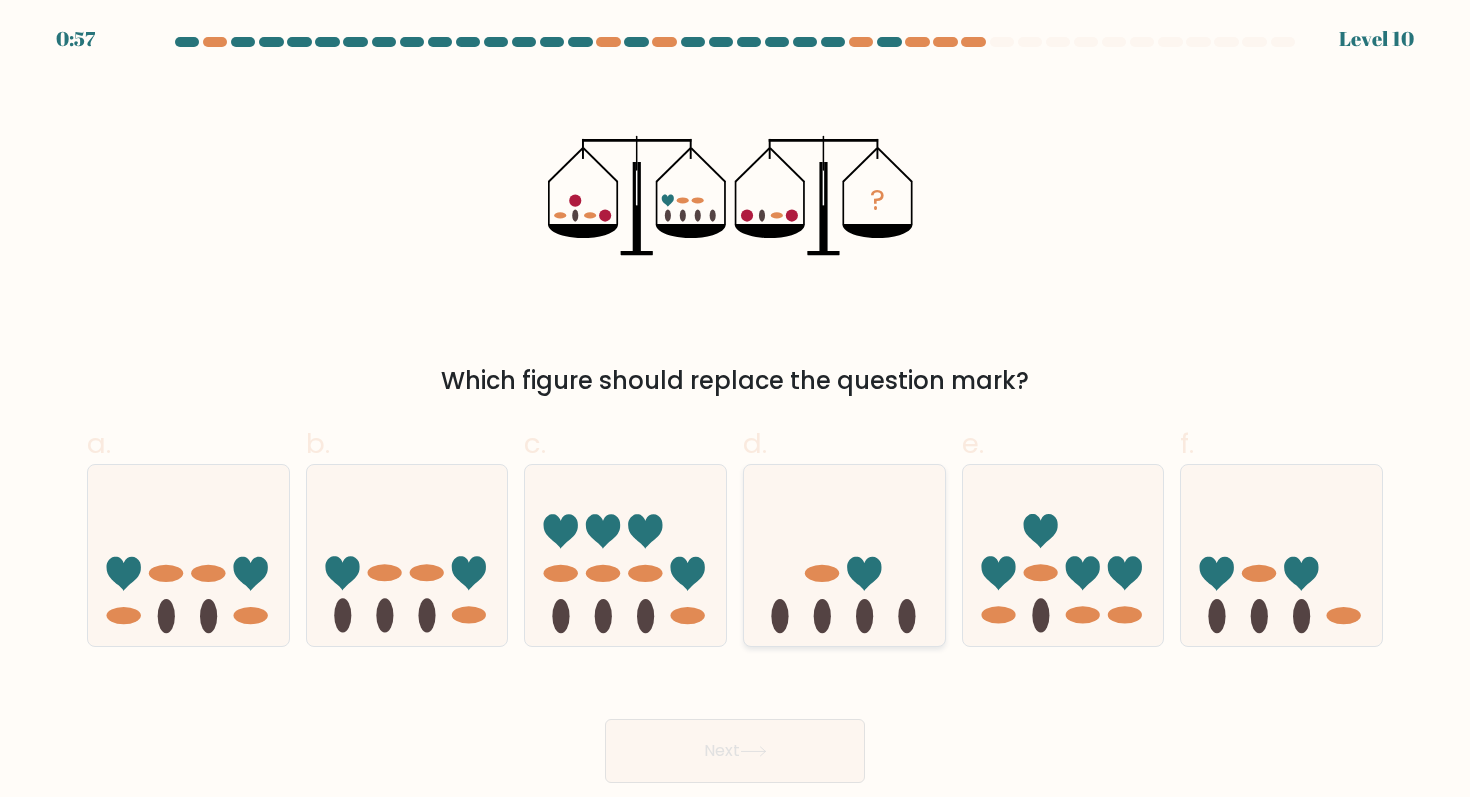 click at bounding box center (844, 555) 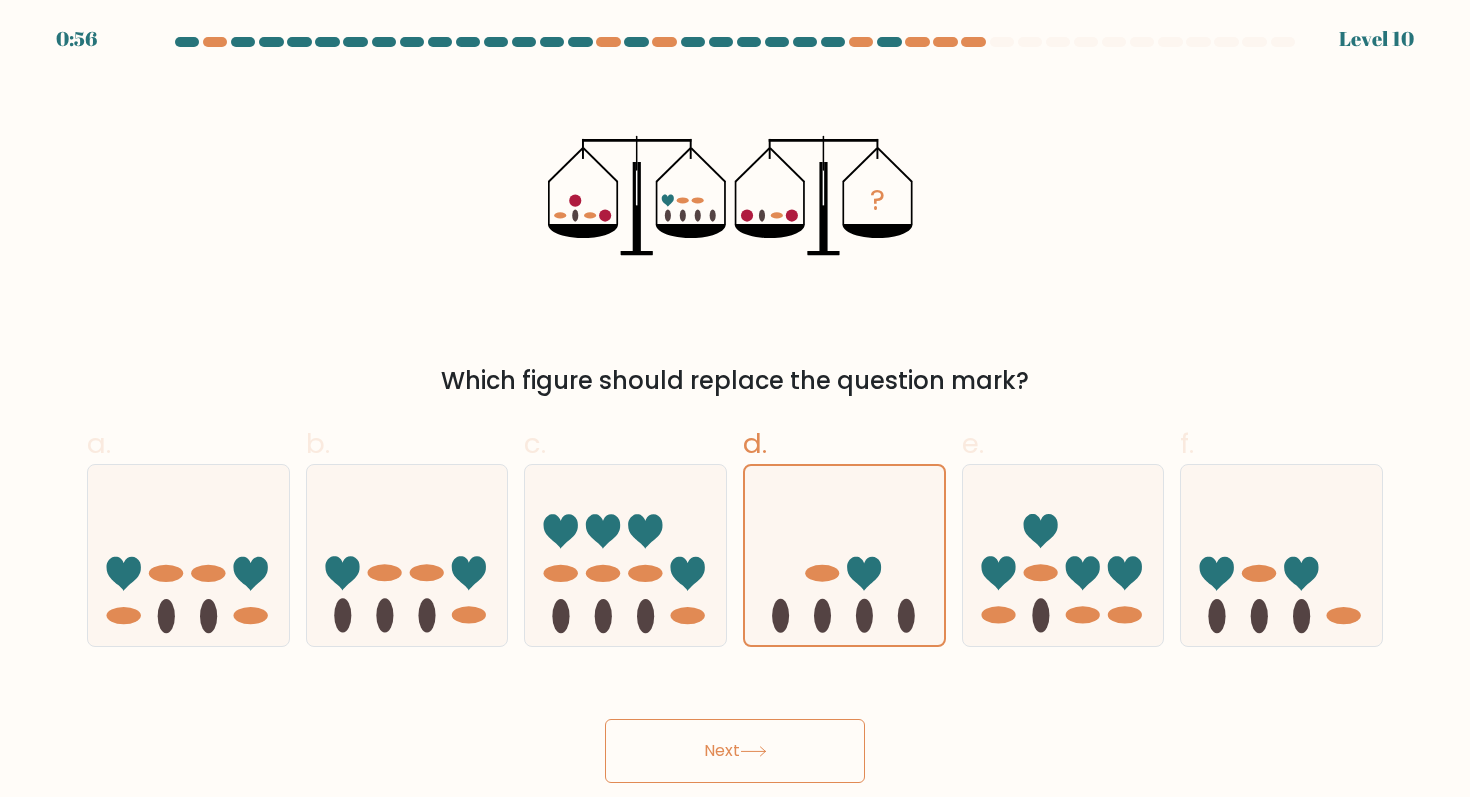 click at bounding box center (753, 751) 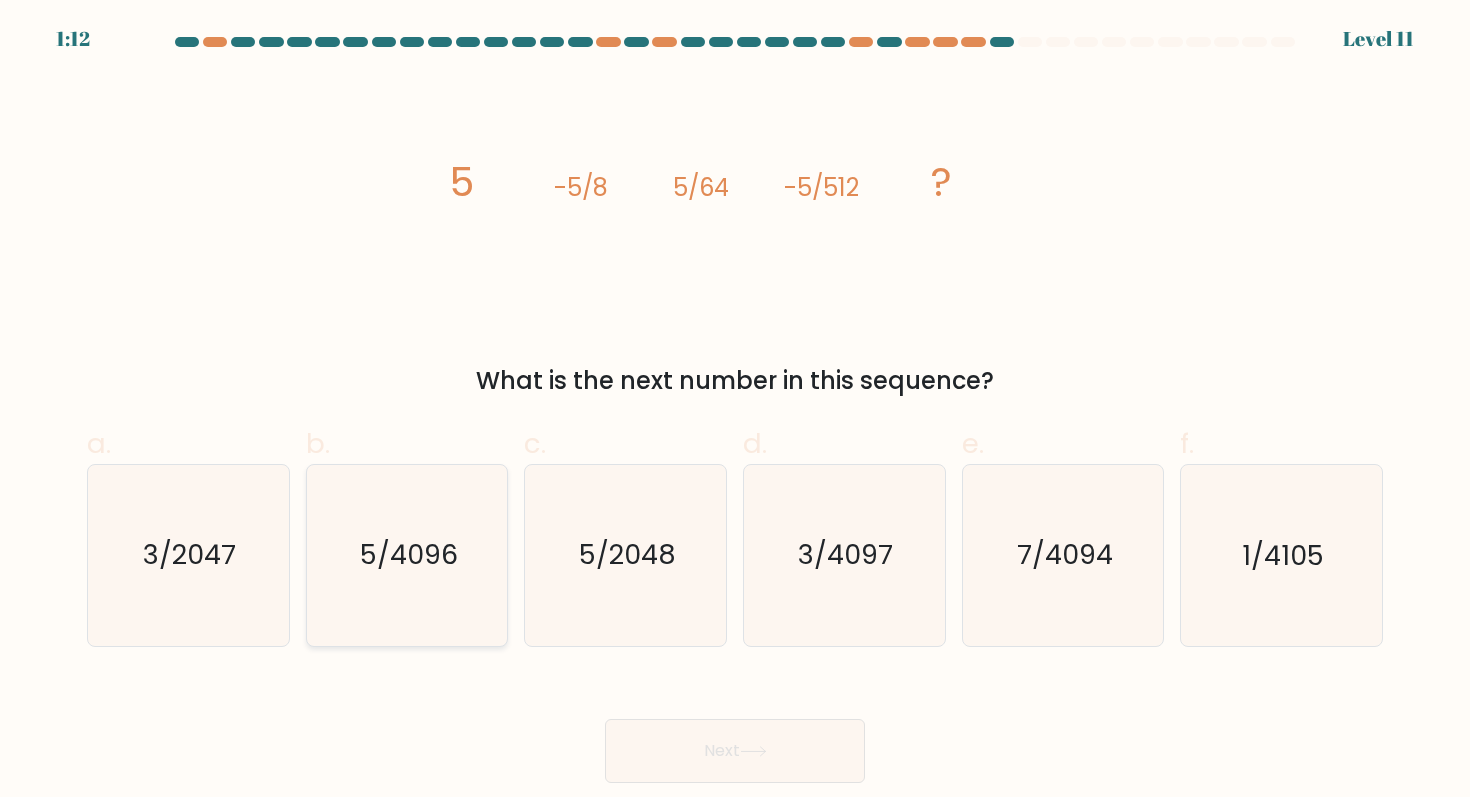 click on "5/4096" at bounding box center (409, 555) 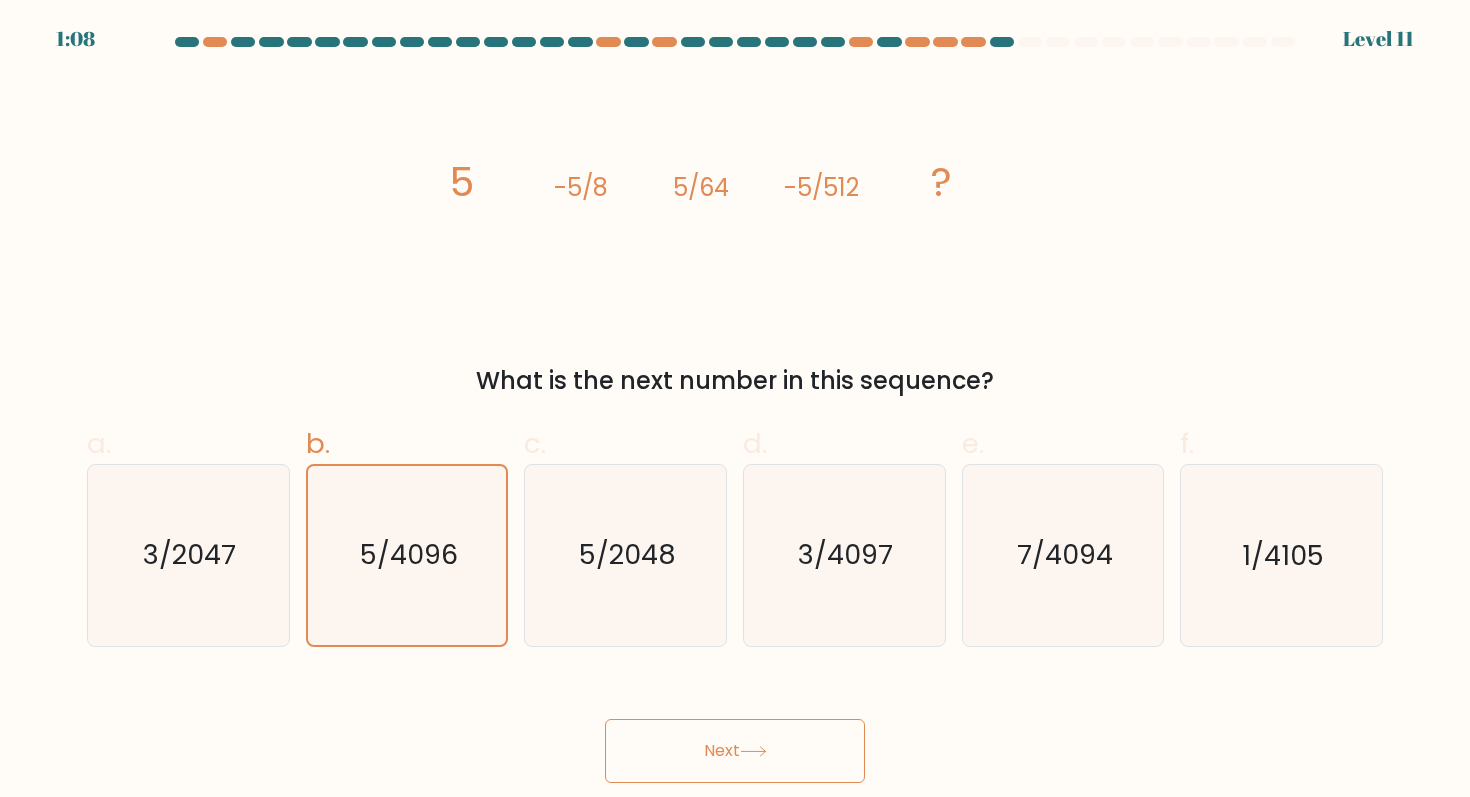 click on "Next" at bounding box center (735, 751) 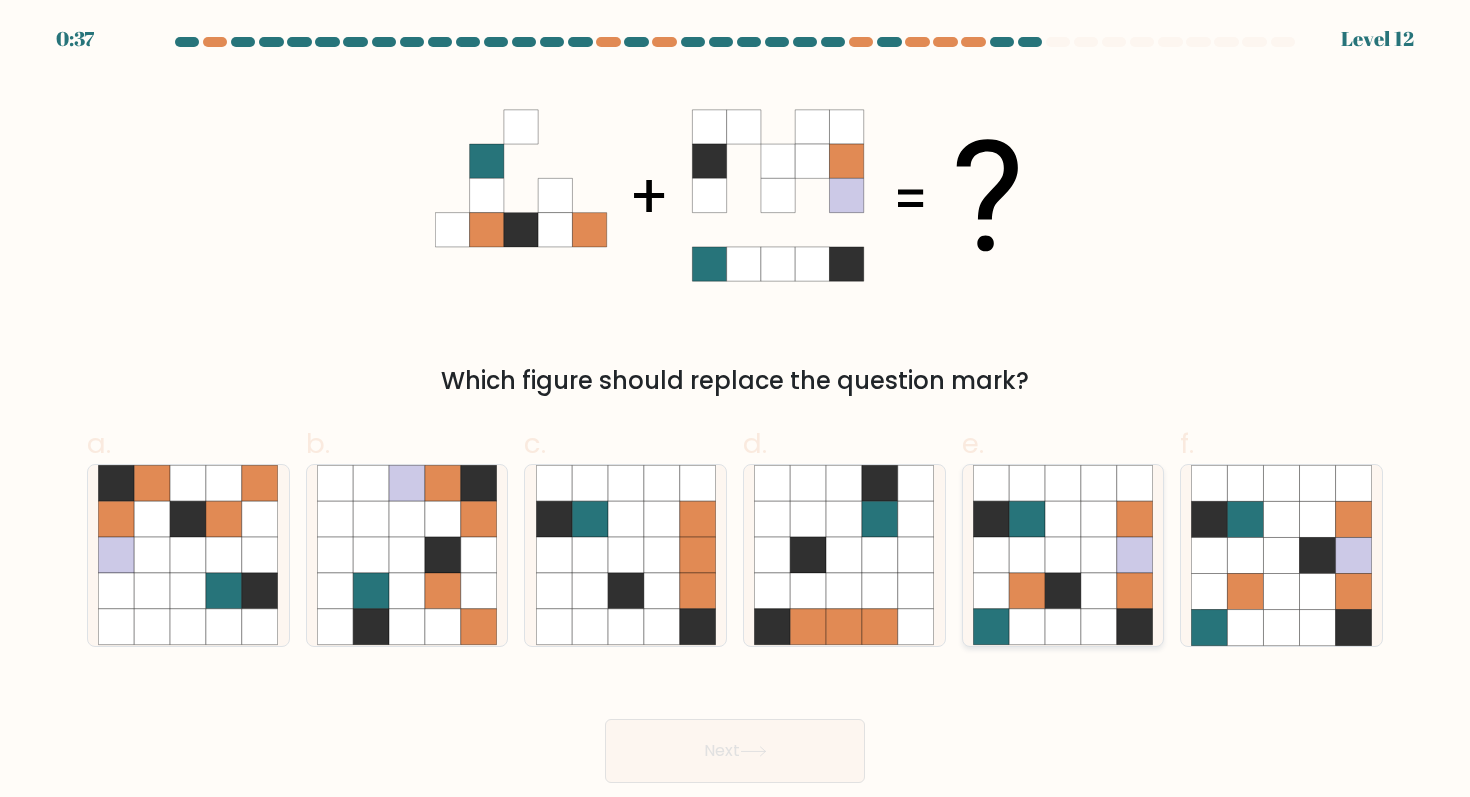 click at bounding box center [1027, 591] 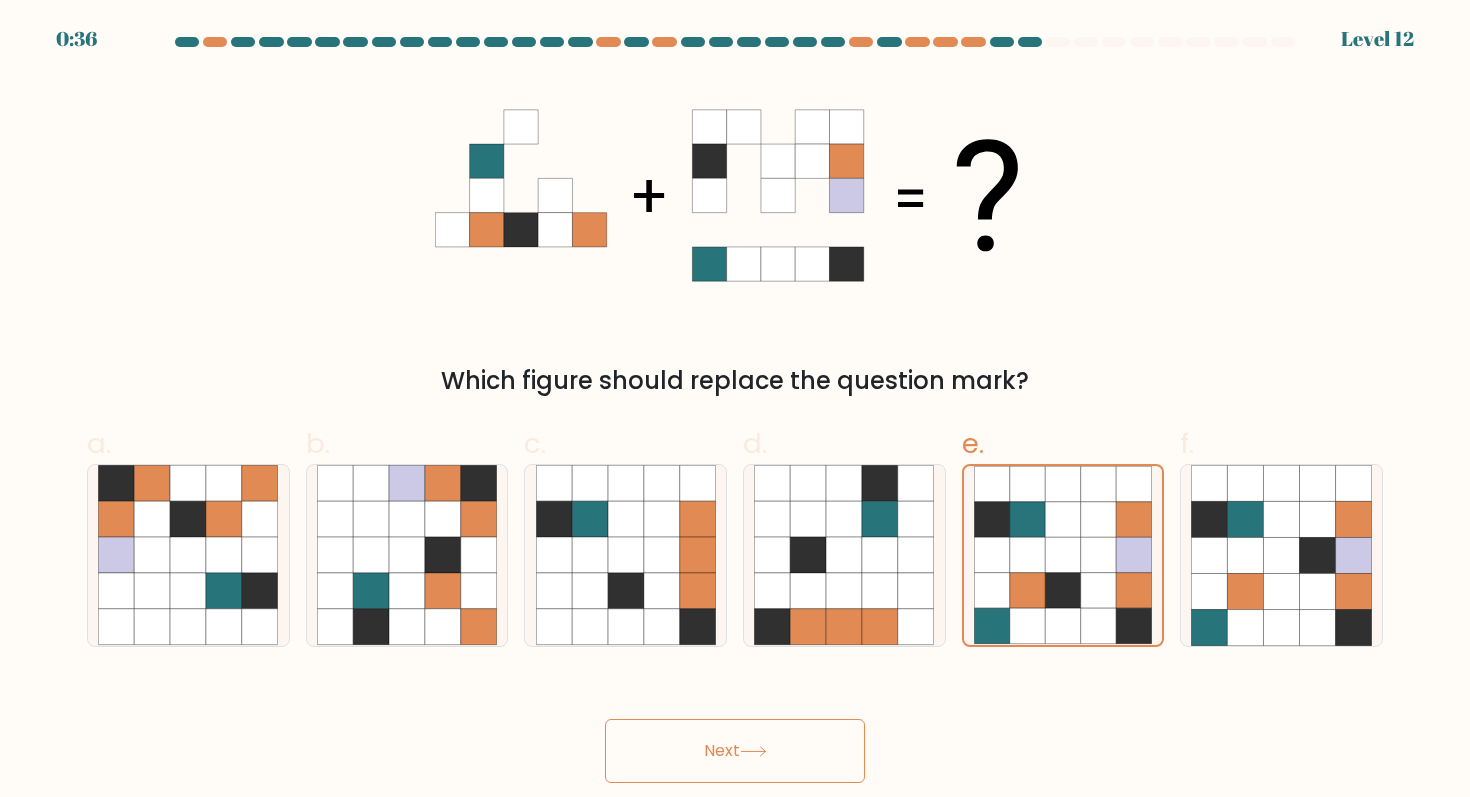 click on "Next" at bounding box center (735, 751) 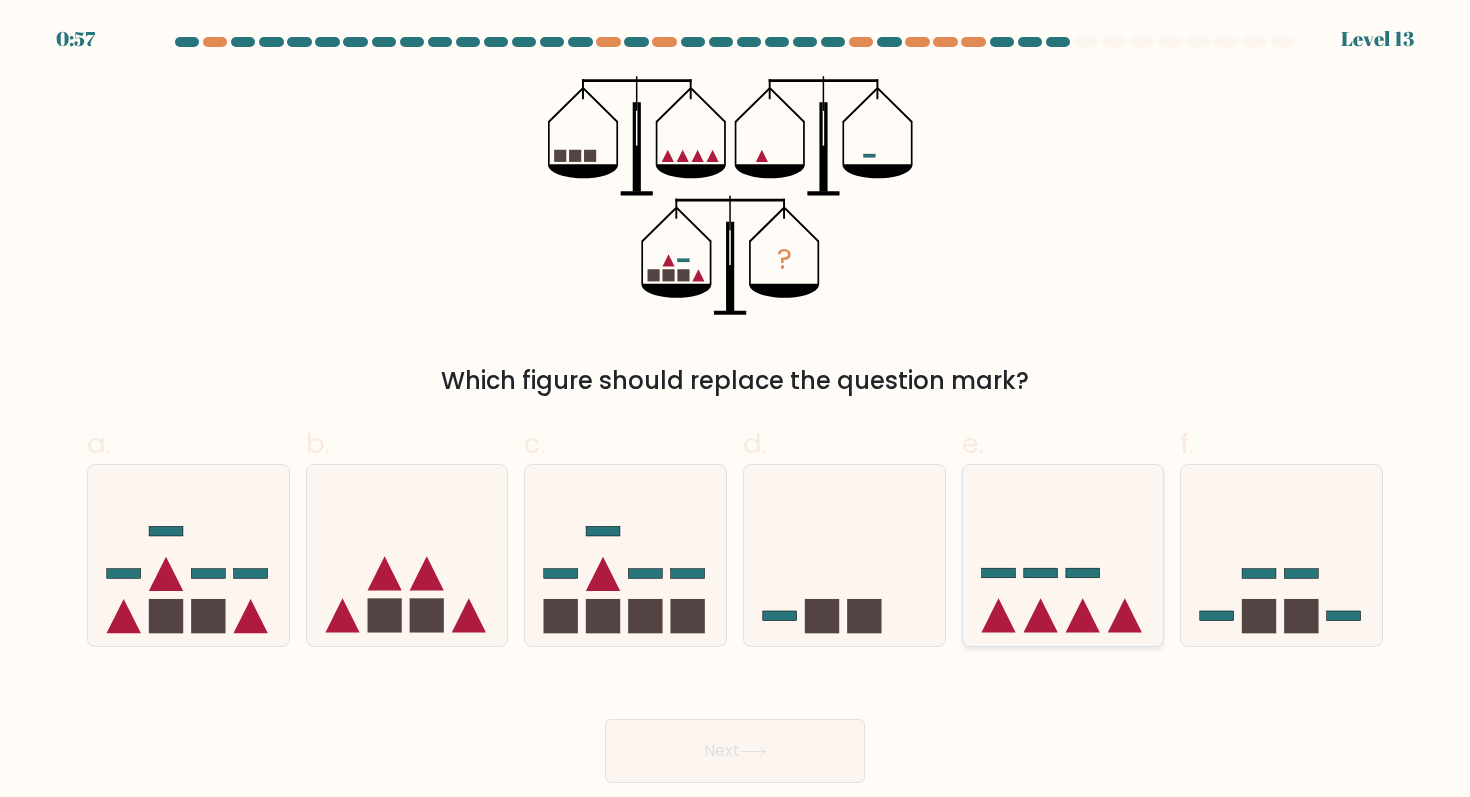 click at bounding box center [1063, 555] 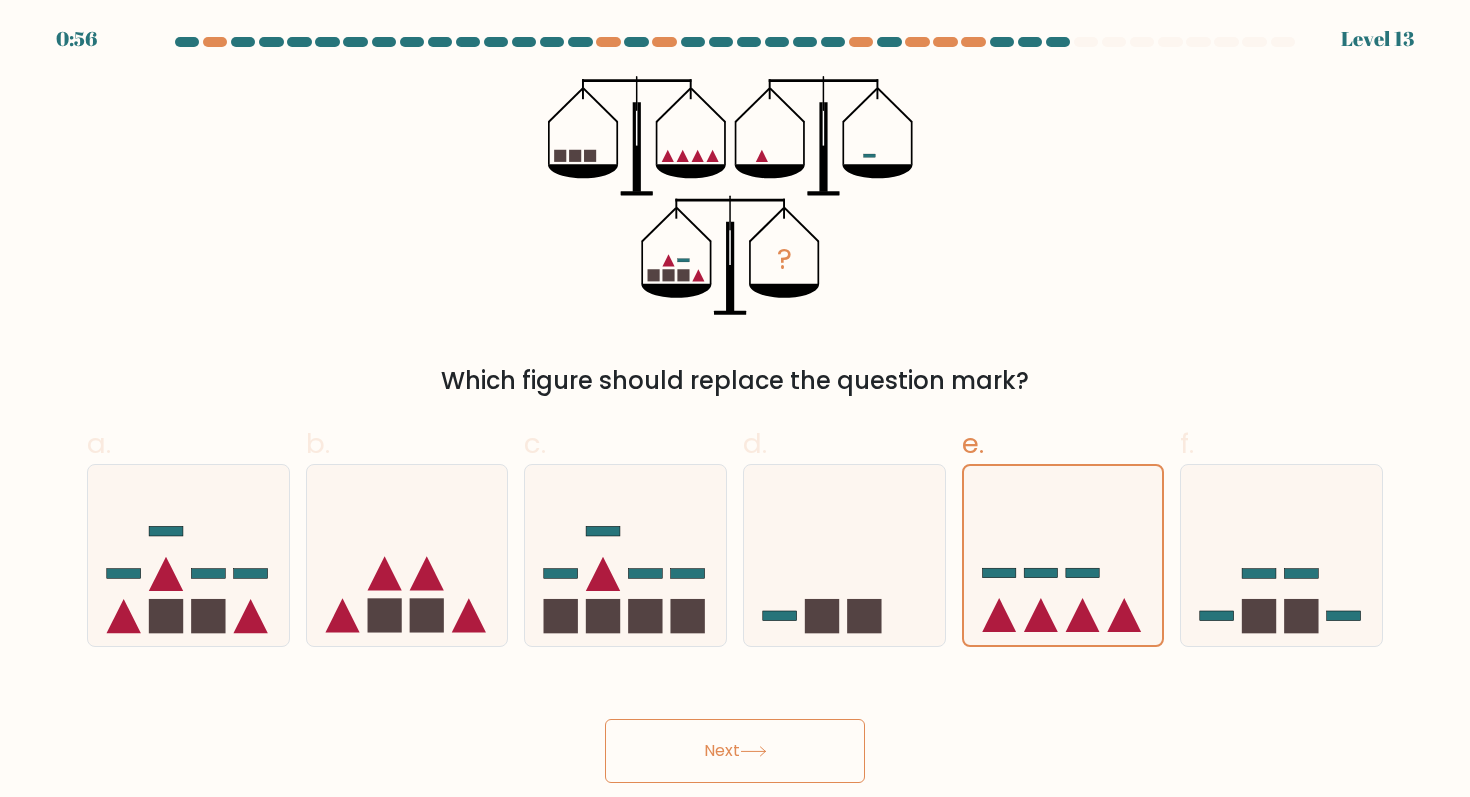 click at bounding box center (753, 751) 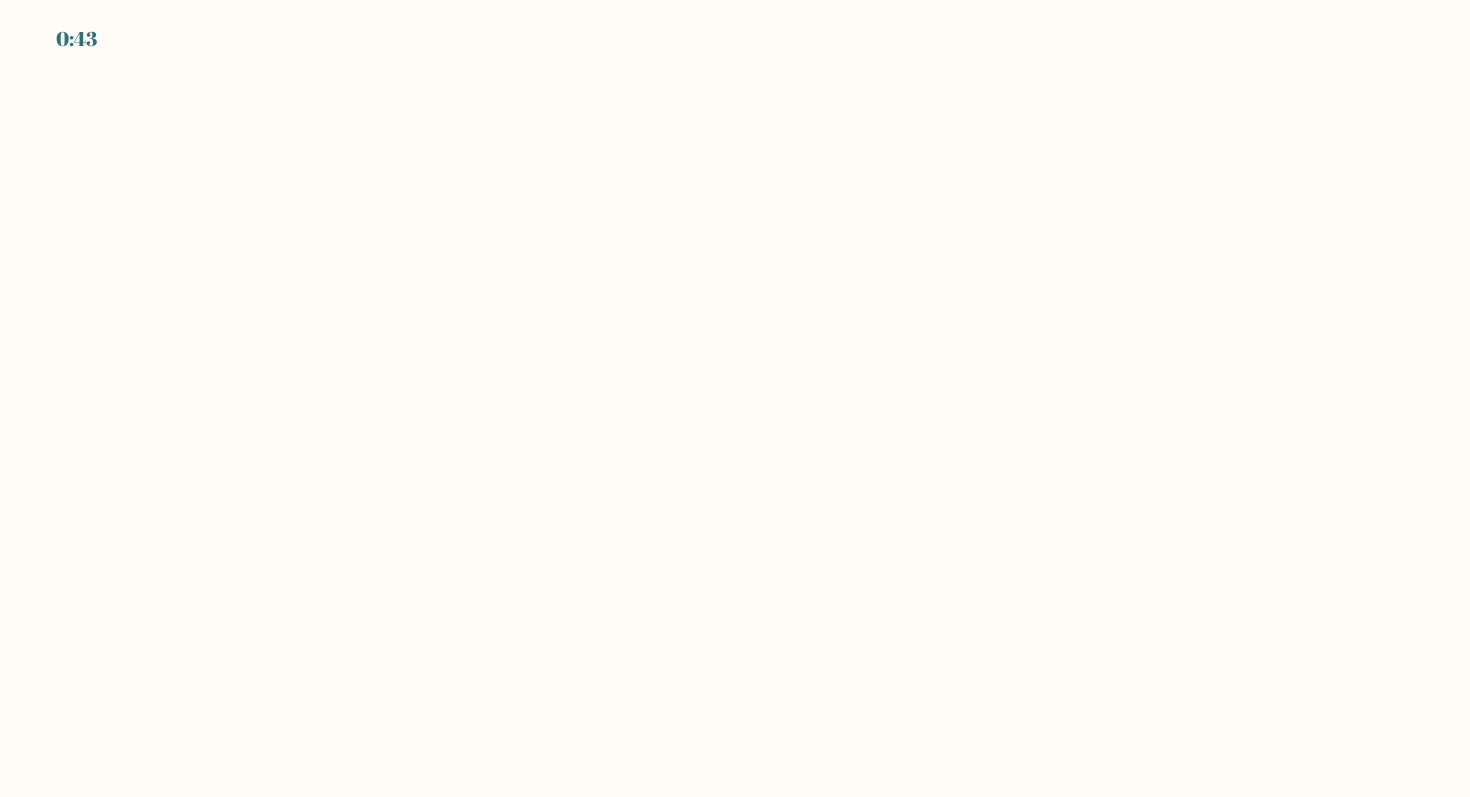scroll, scrollTop: 0, scrollLeft: 0, axis: both 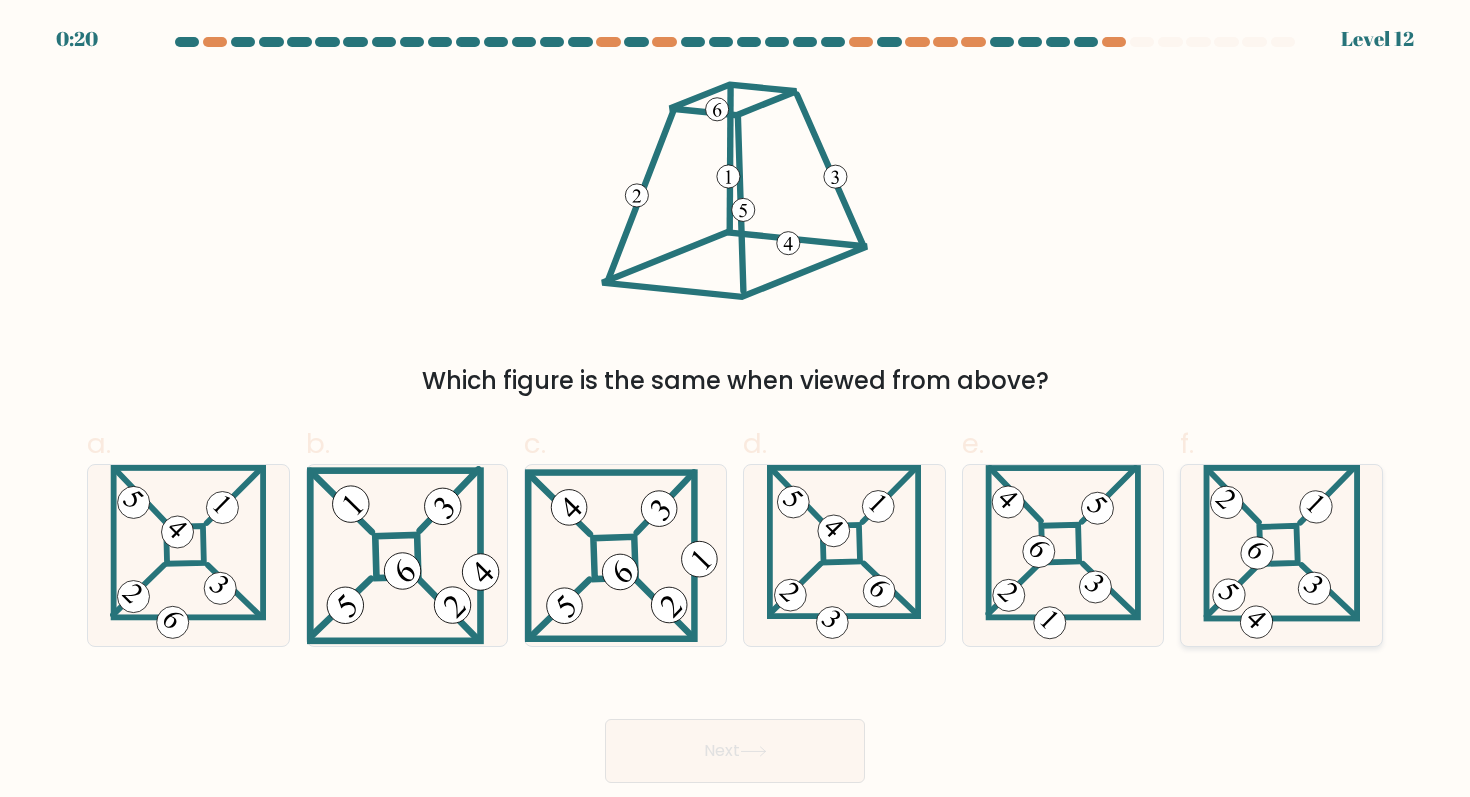 click at bounding box center (1279, 545) 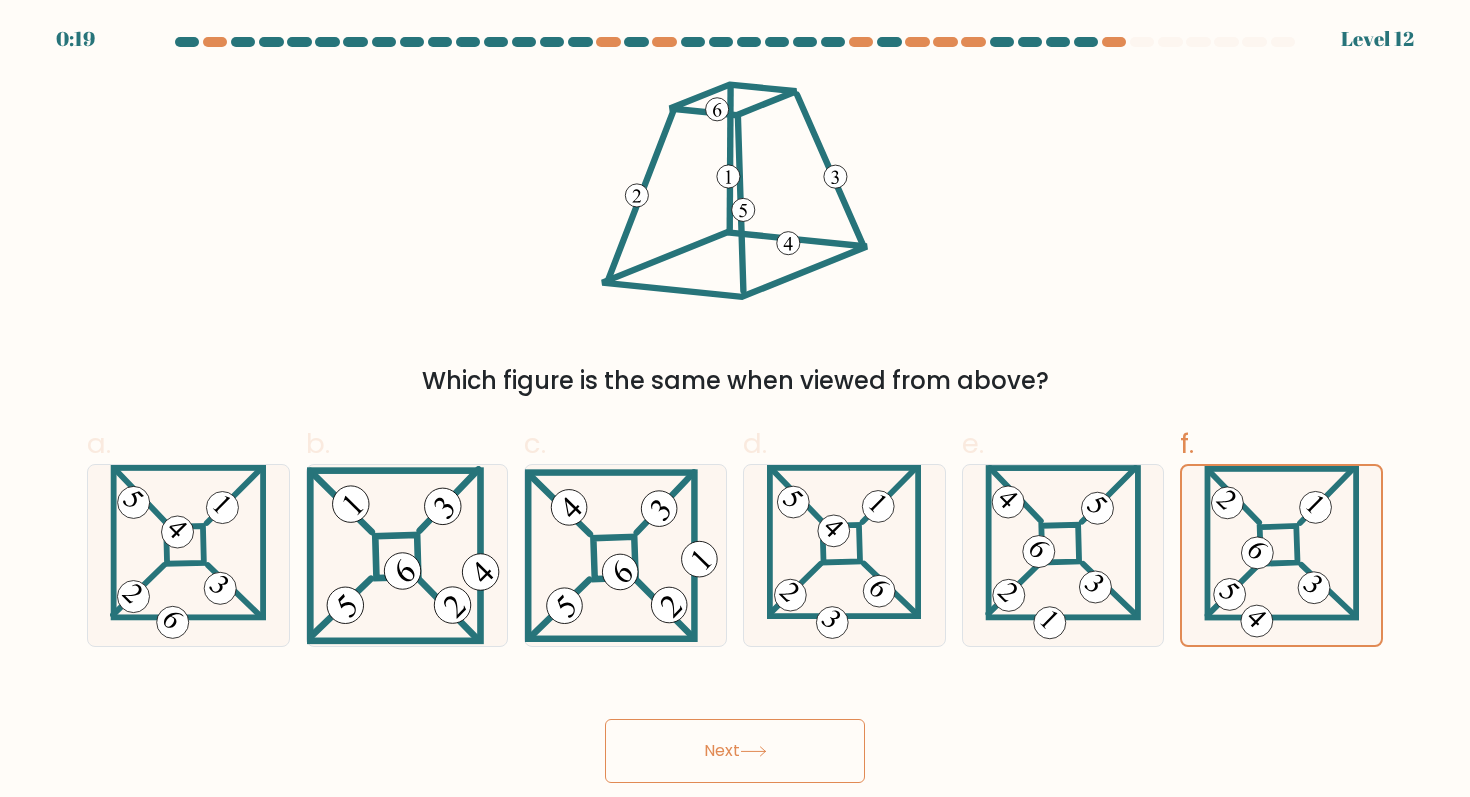 click at bounding box center (753, 751) 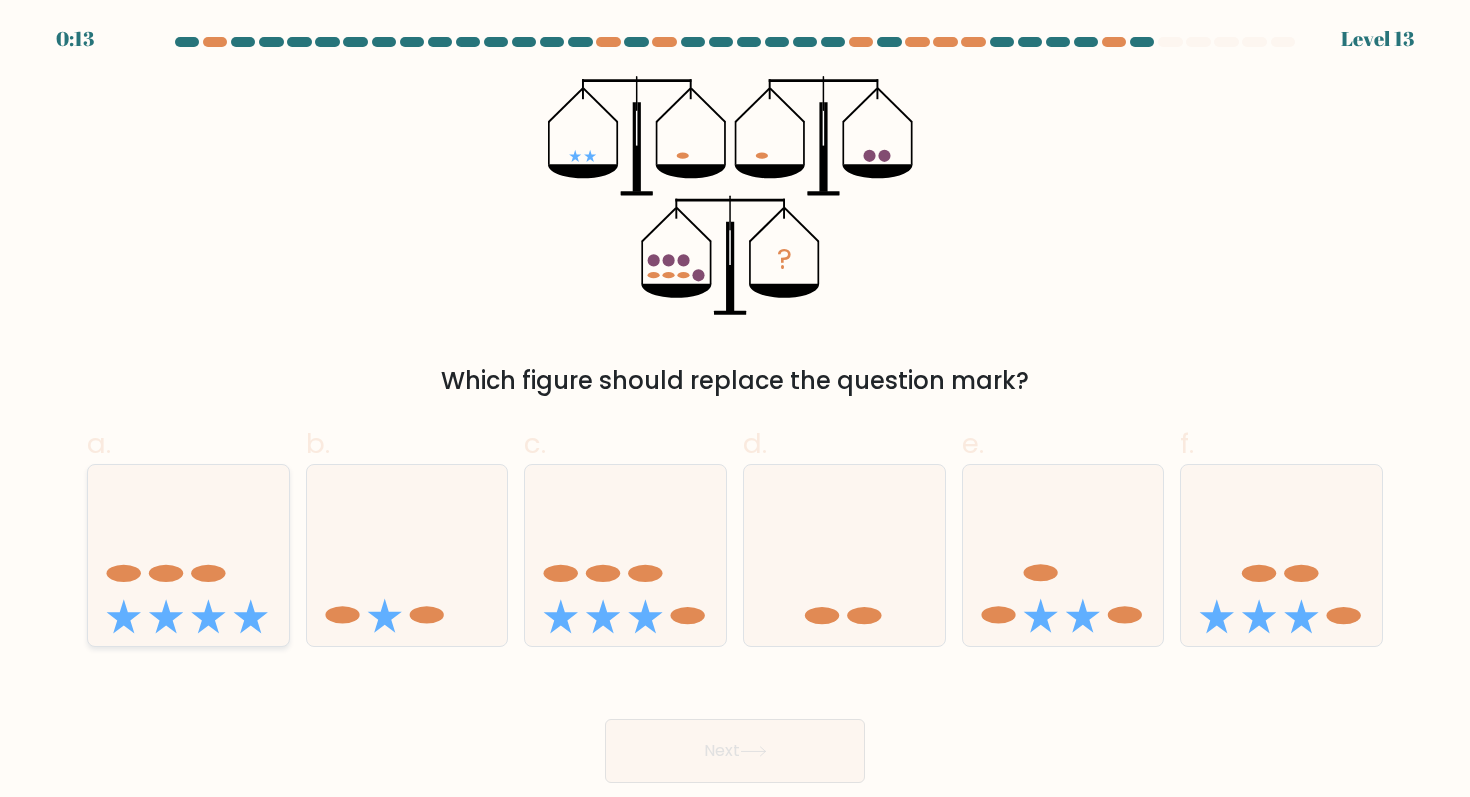 click at bounding box center [188, 555] 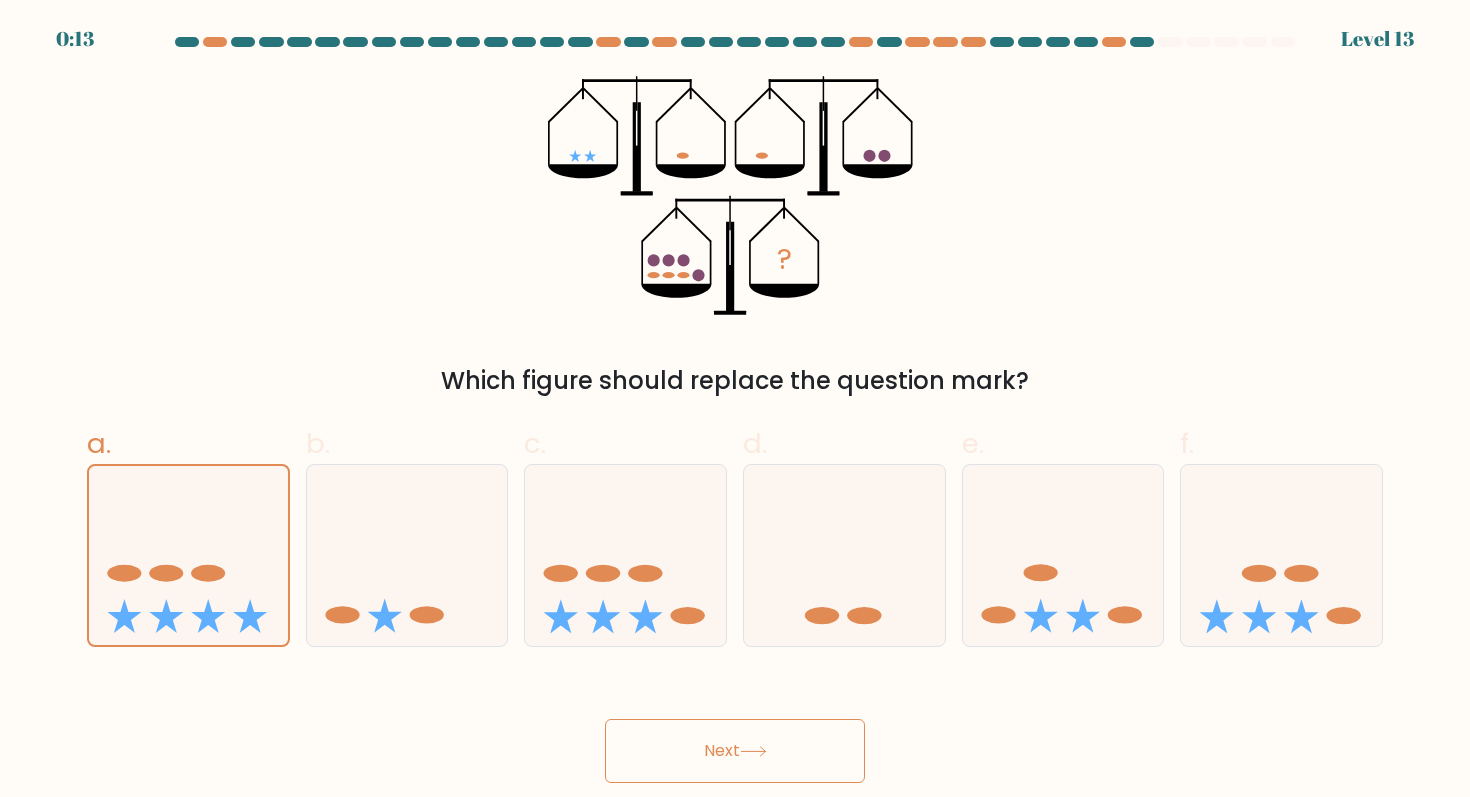 click on "Next" at bounding box center [735, 751] 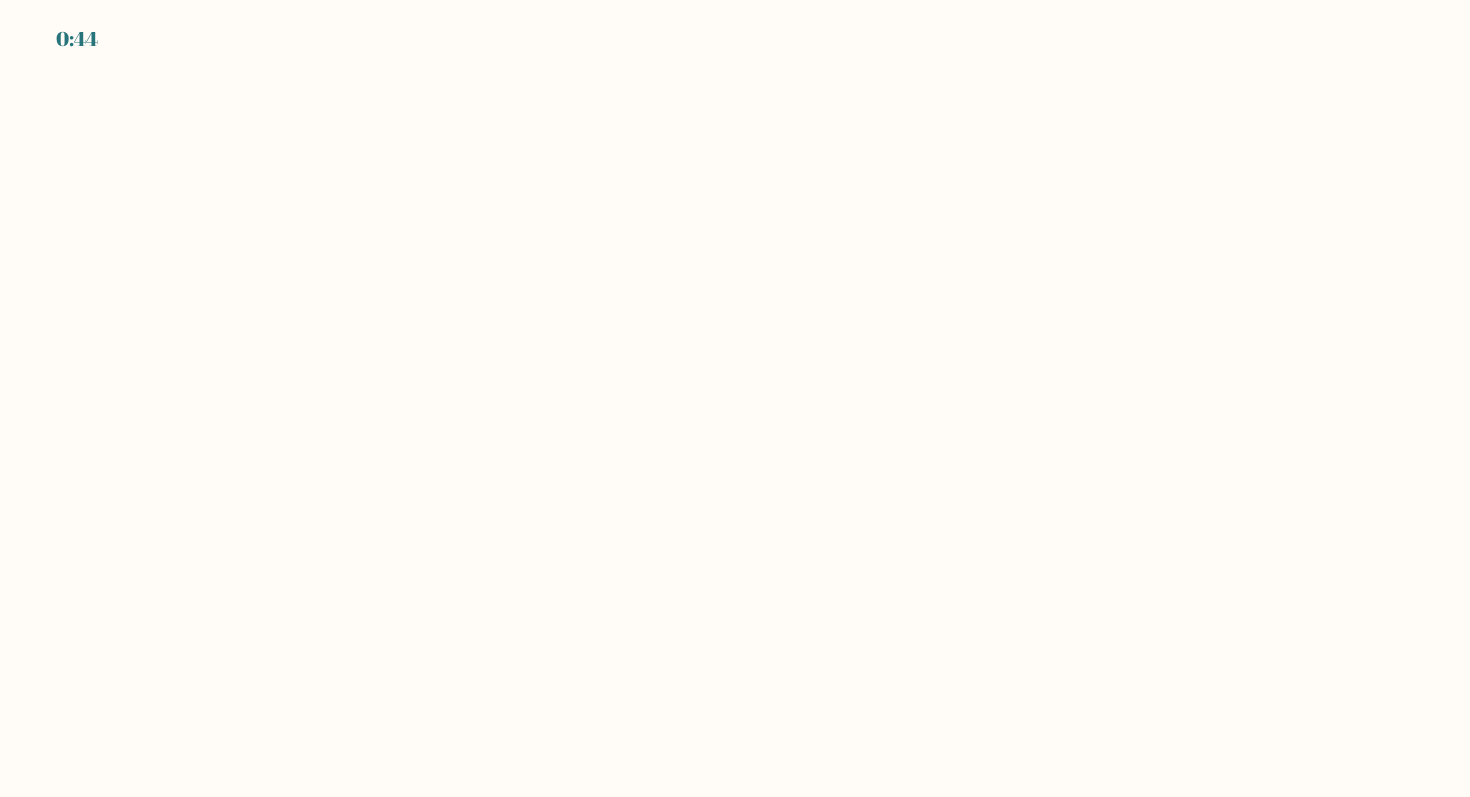 scroll, scrollTop: 0, scrollLeft: 0, axis: both 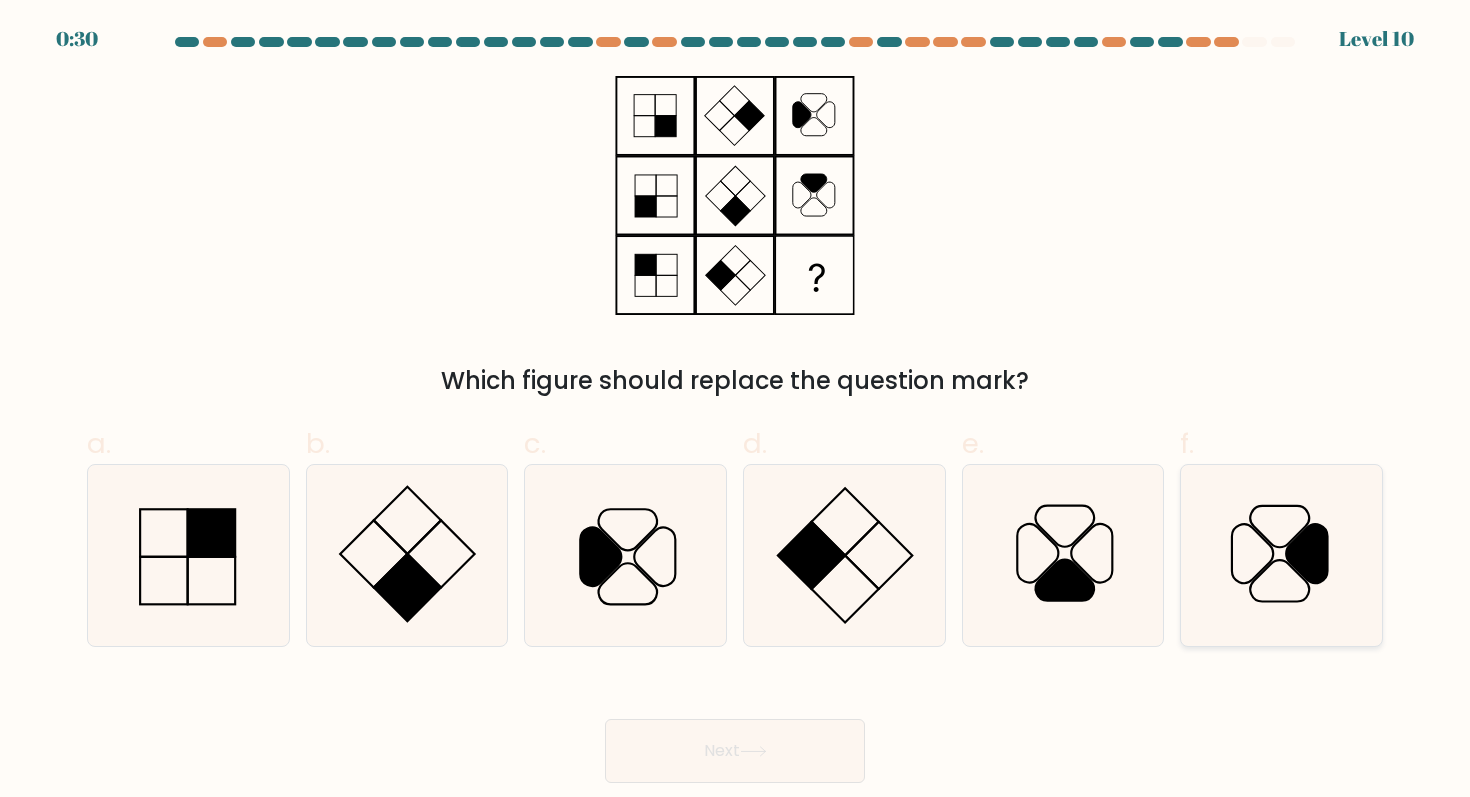 click at bounding box center [1281, 555] 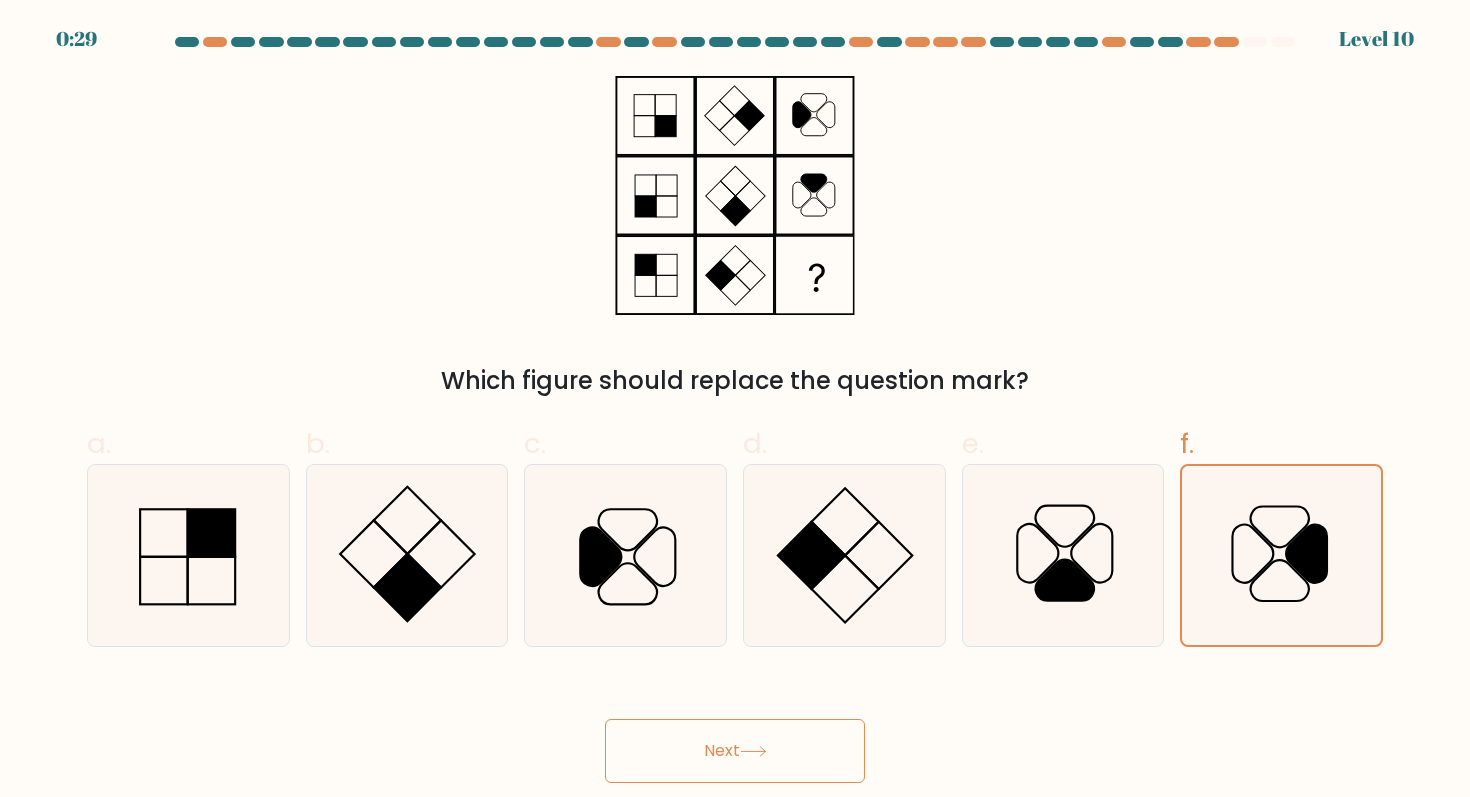 click on "Next" at bounding box center (735, 751) 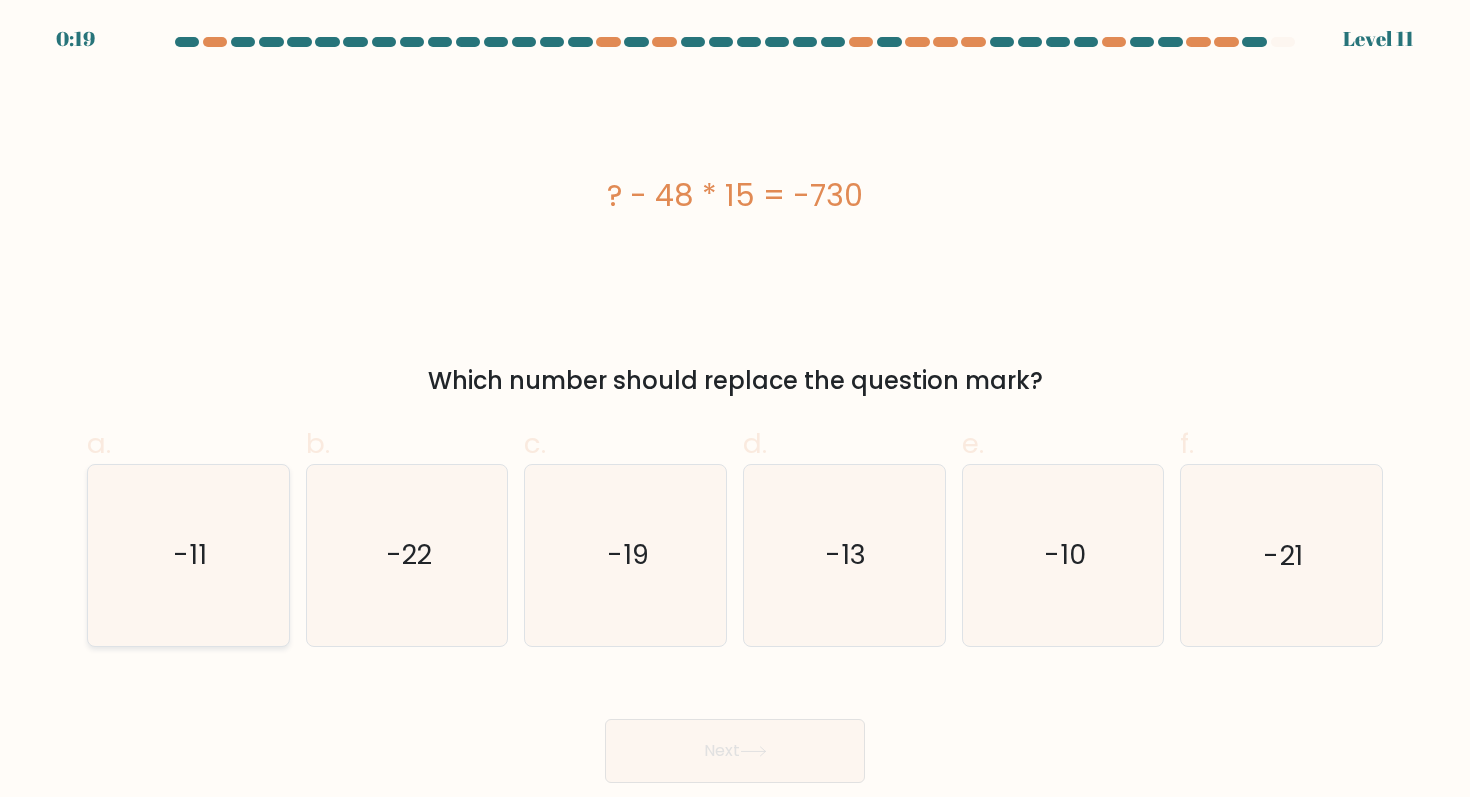 click on "-11" at bounding box center [188, 555] 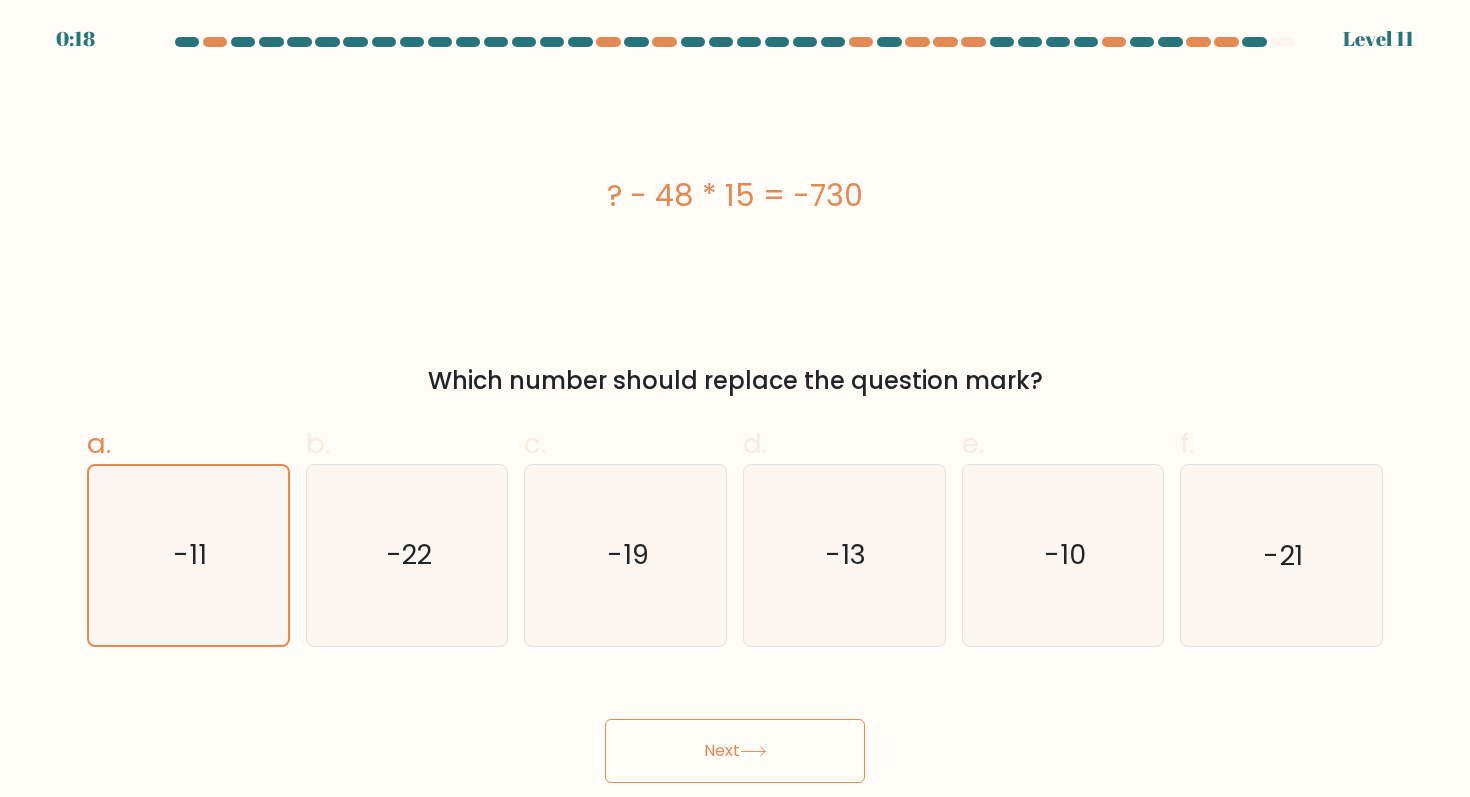 click at bounding box center [753, 751] 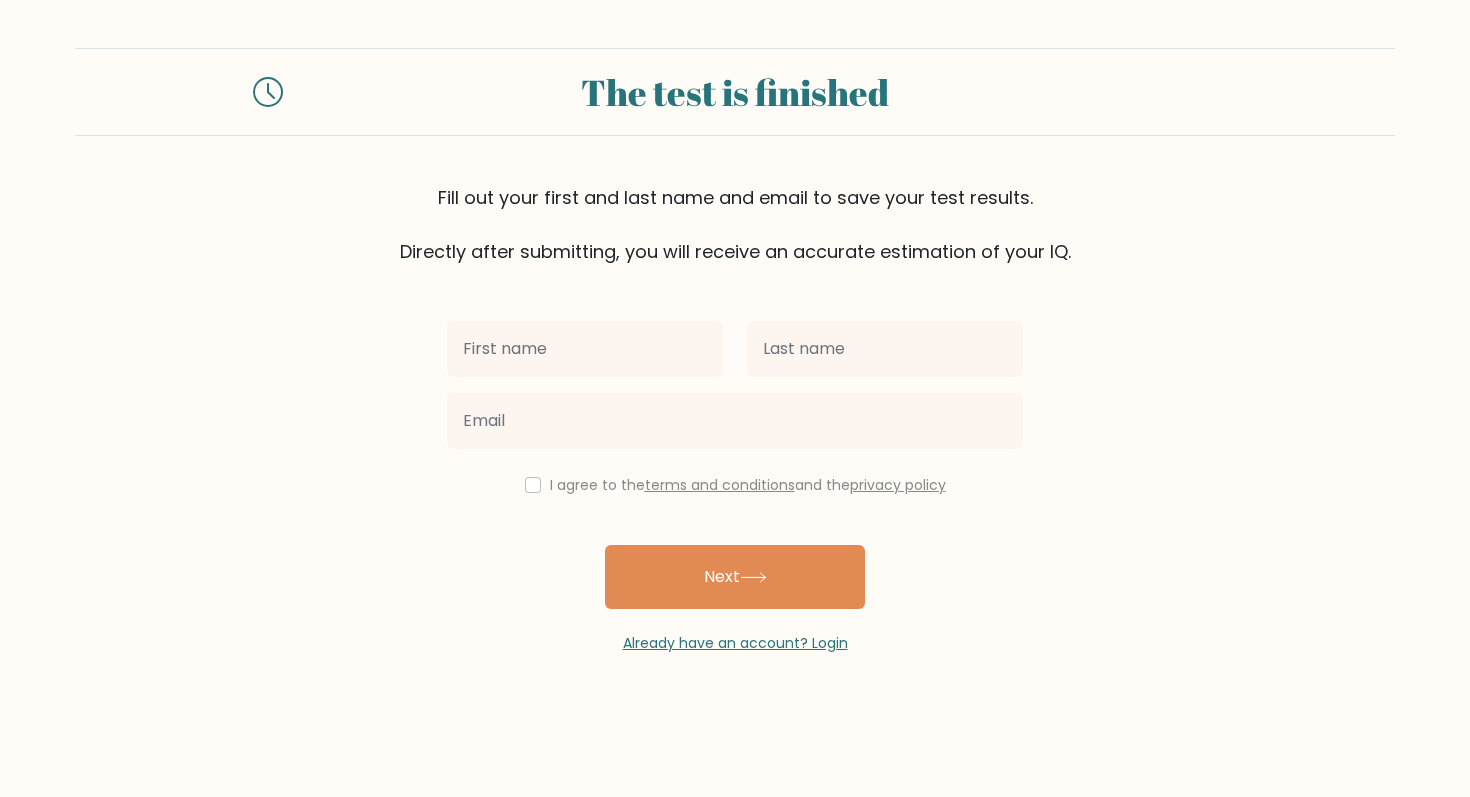 scroll, scrollTop: 0, scrollLeft: 0, axis: both 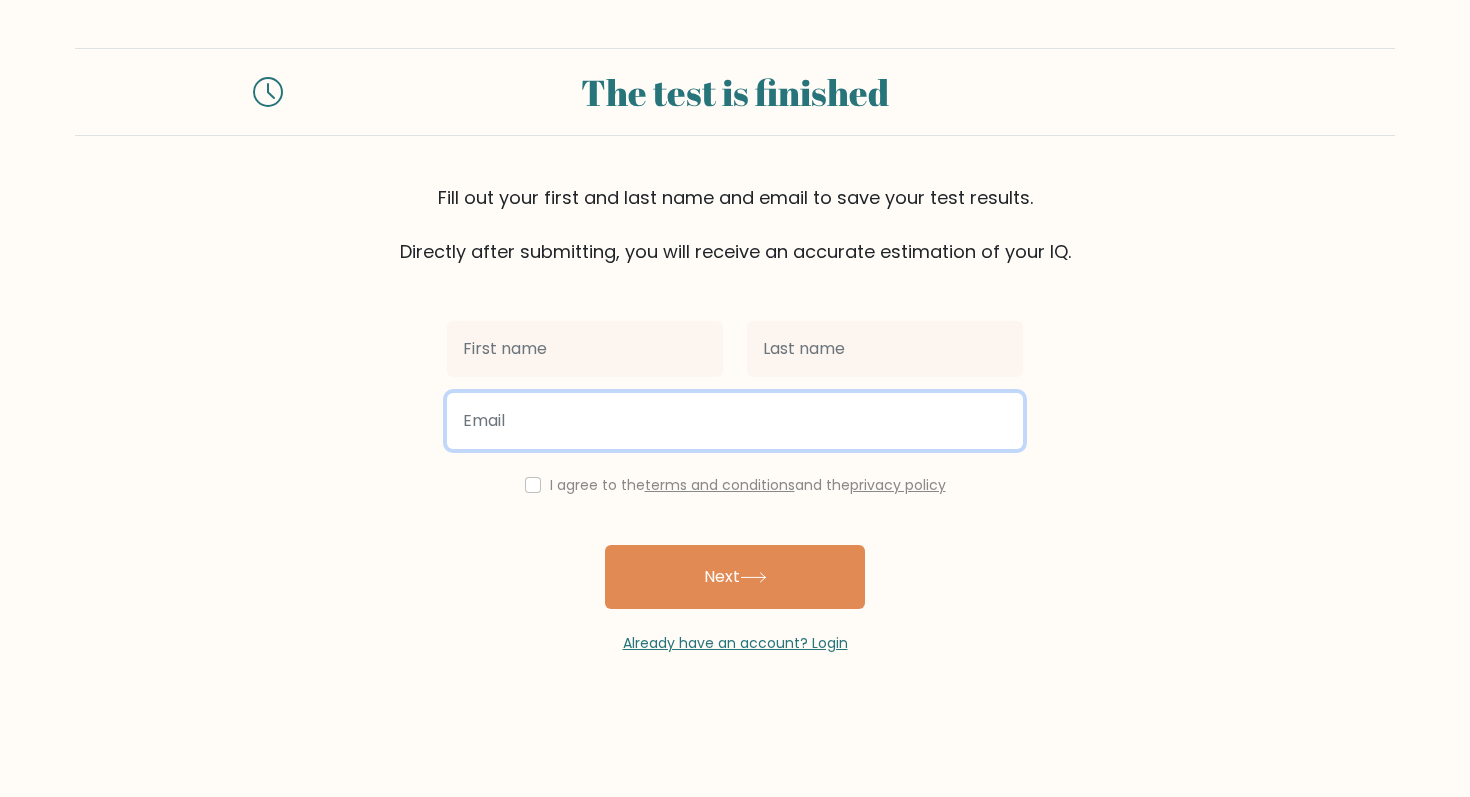 click at bounding box center (735, 421) 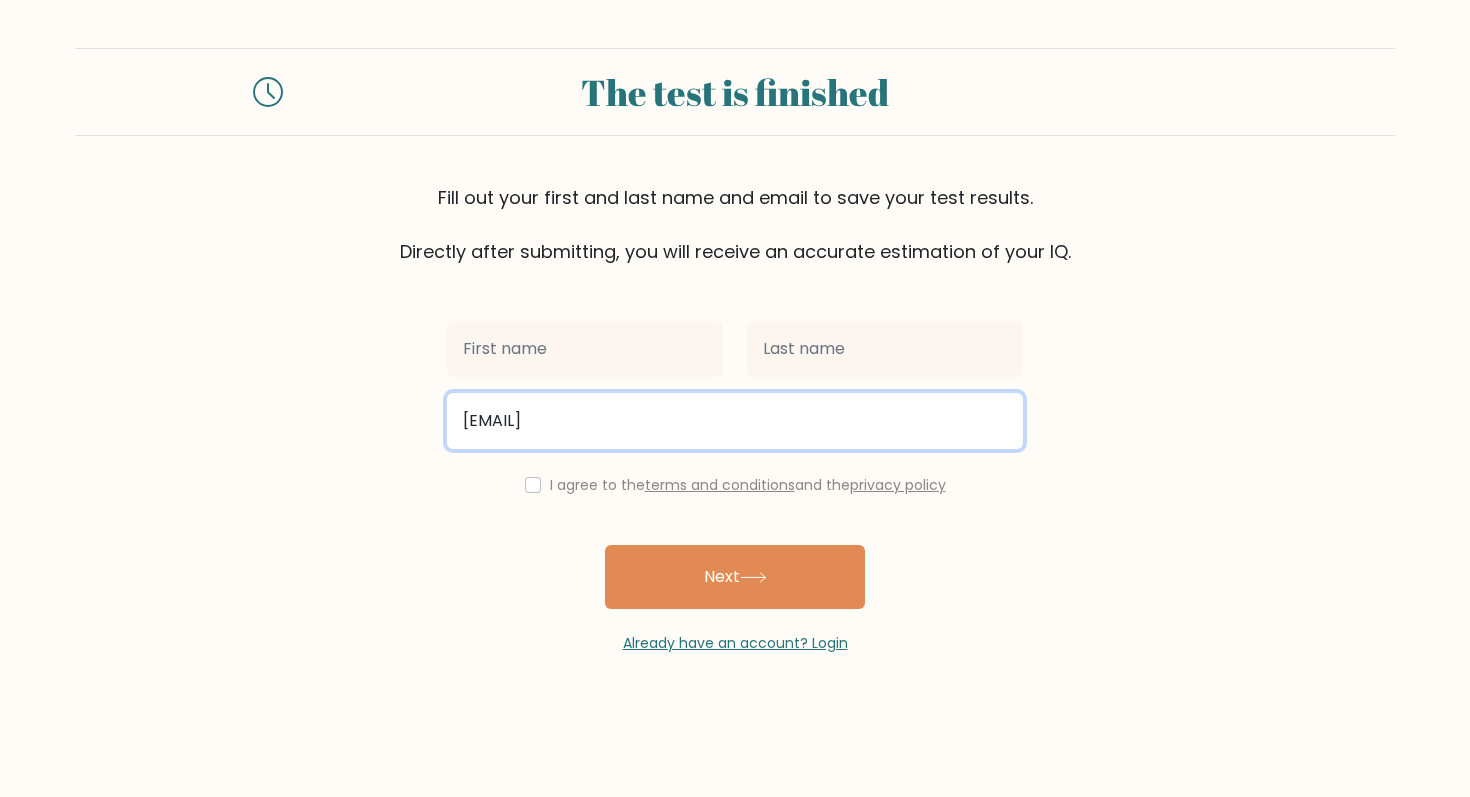 type on "[EMAIL]" 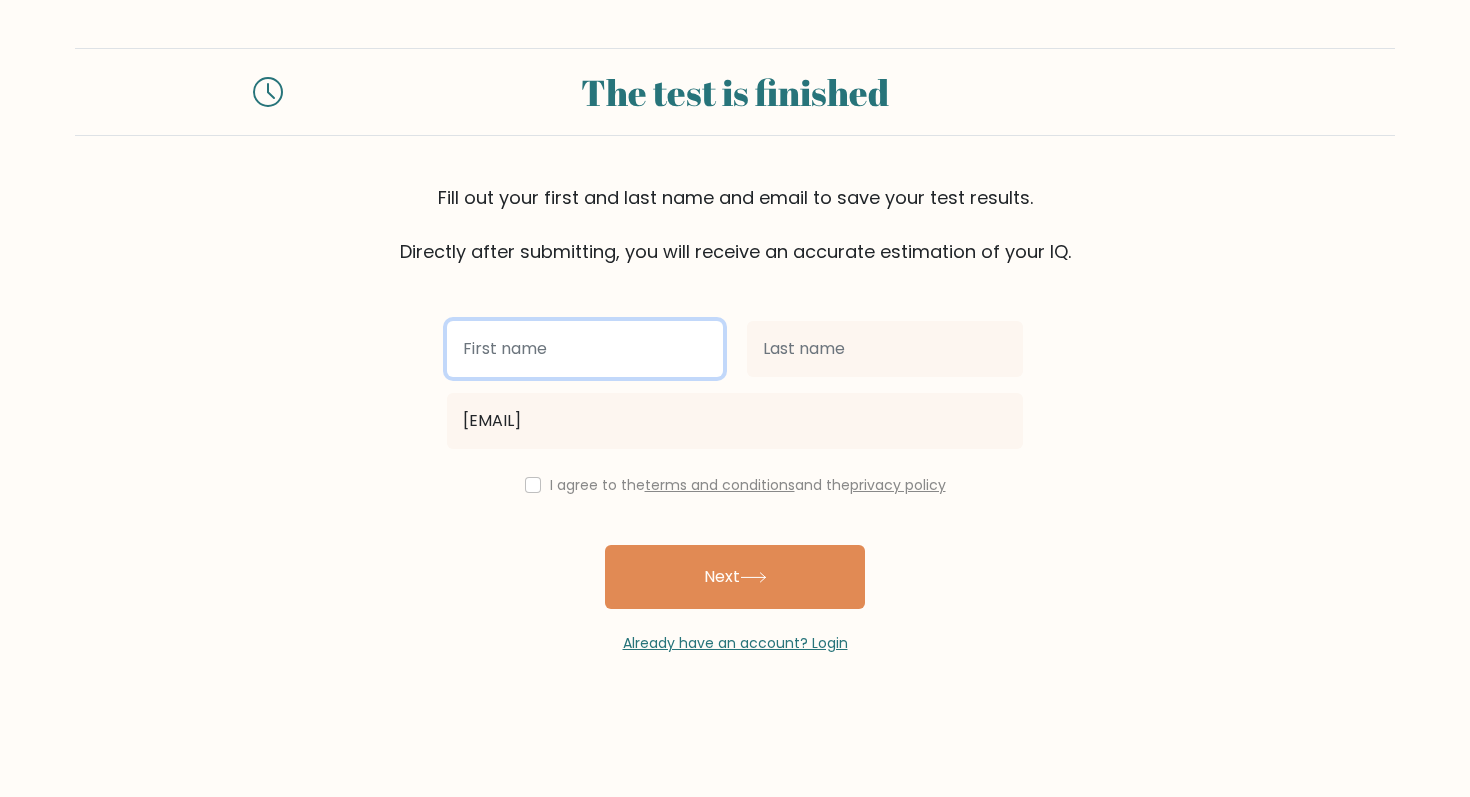 click at bounding box center (585, 349) 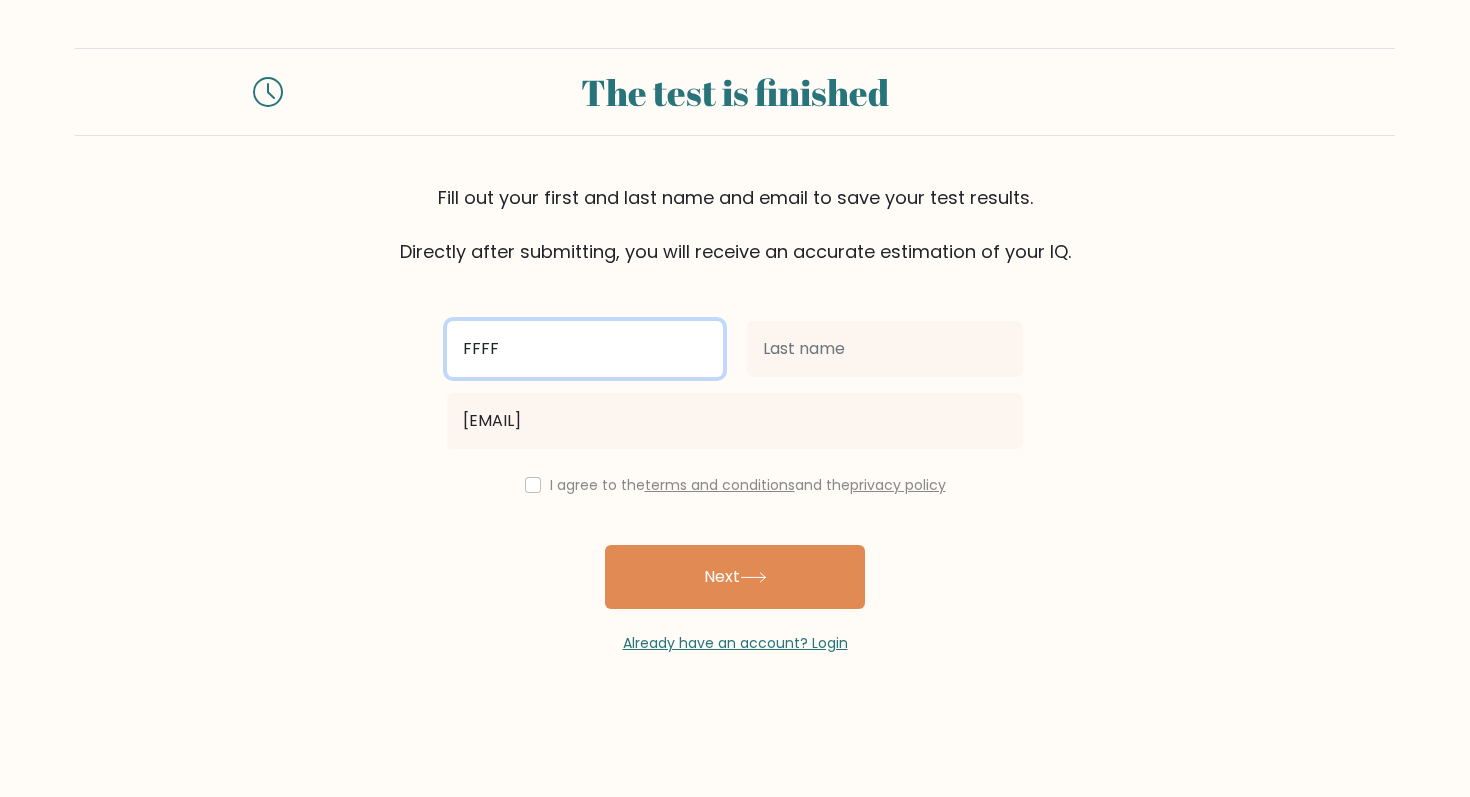 type on "FFFF" 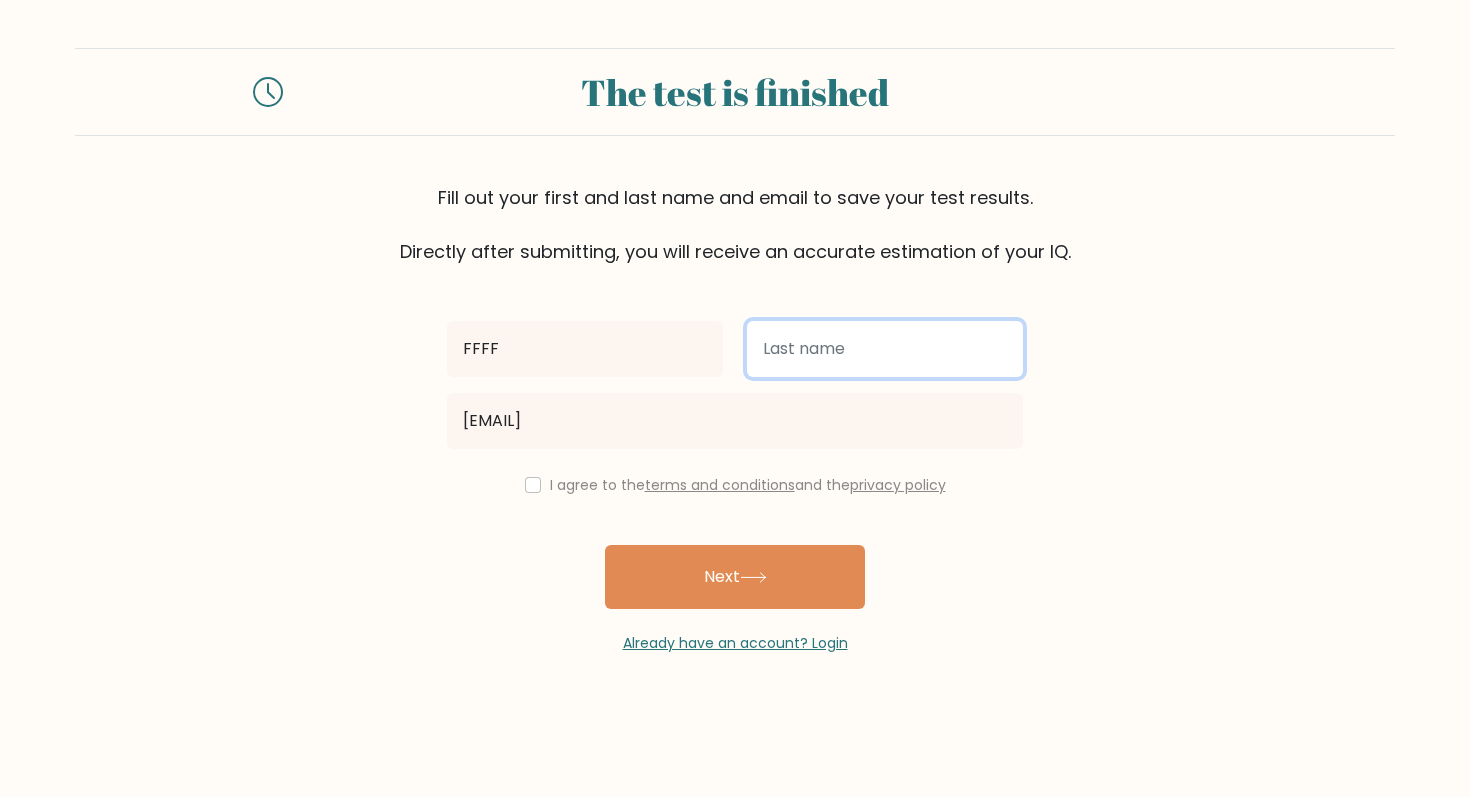 click at bounding box center [885, 349] 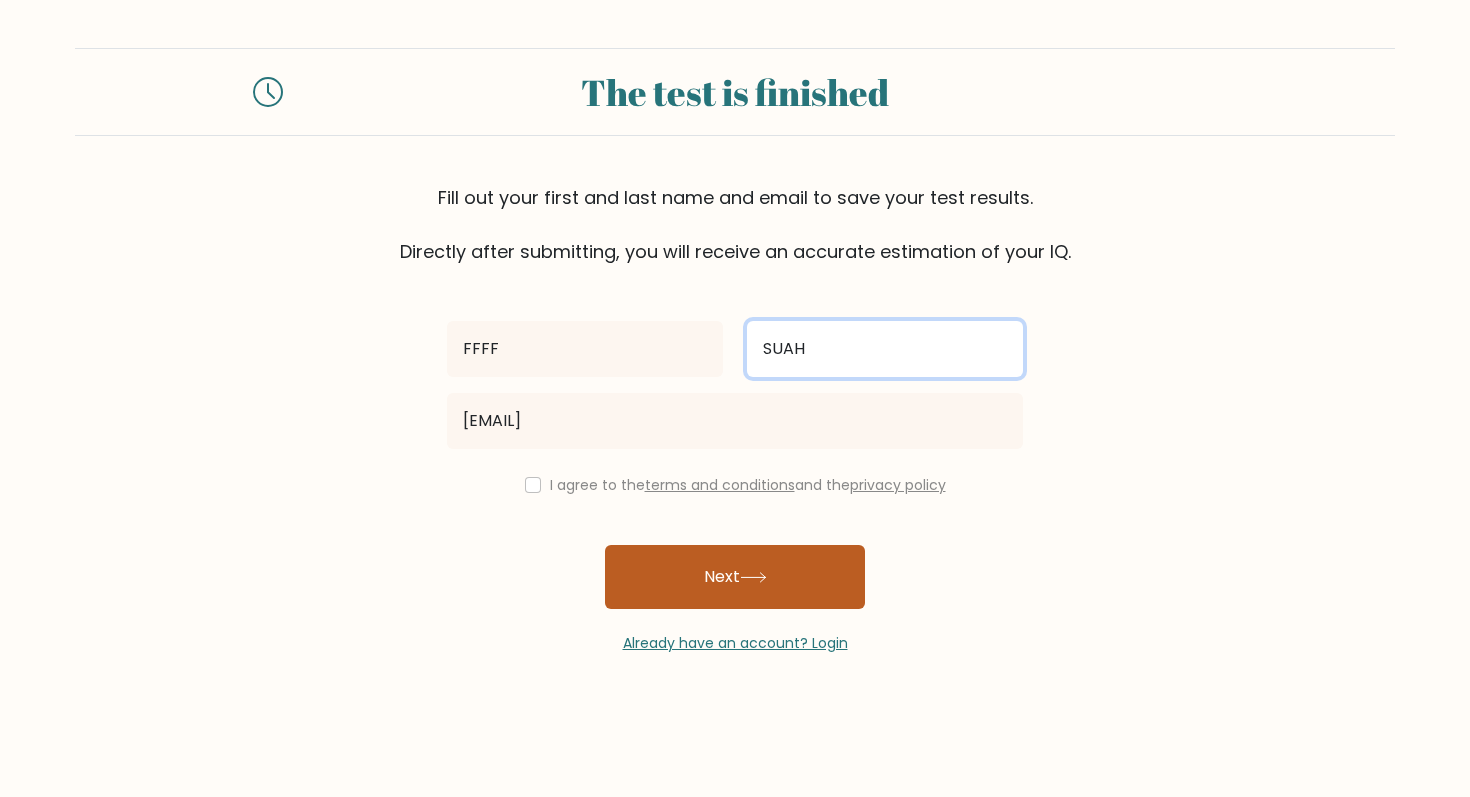 type on "SUAH" 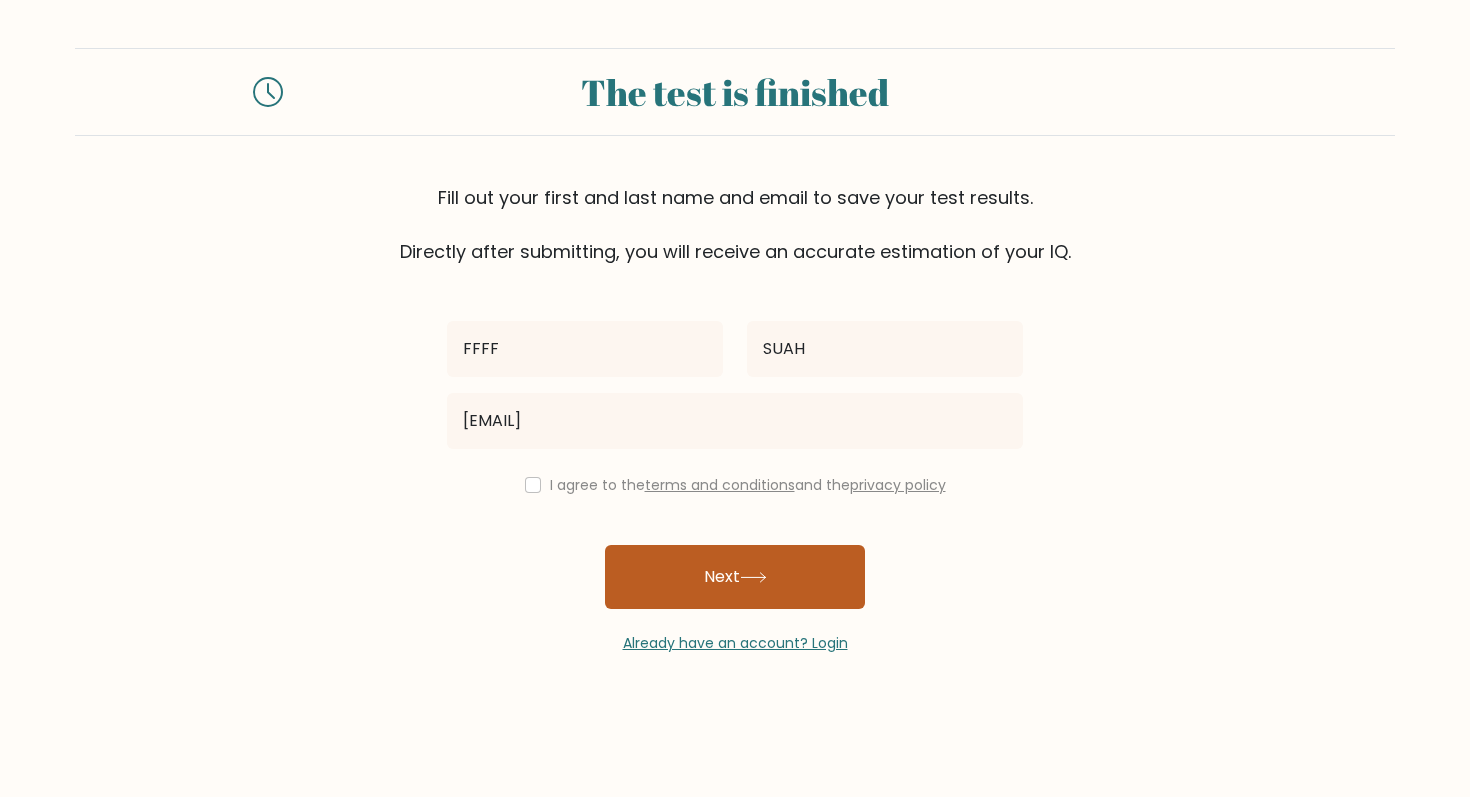 click on "Next" at bounding box center [735, 577] 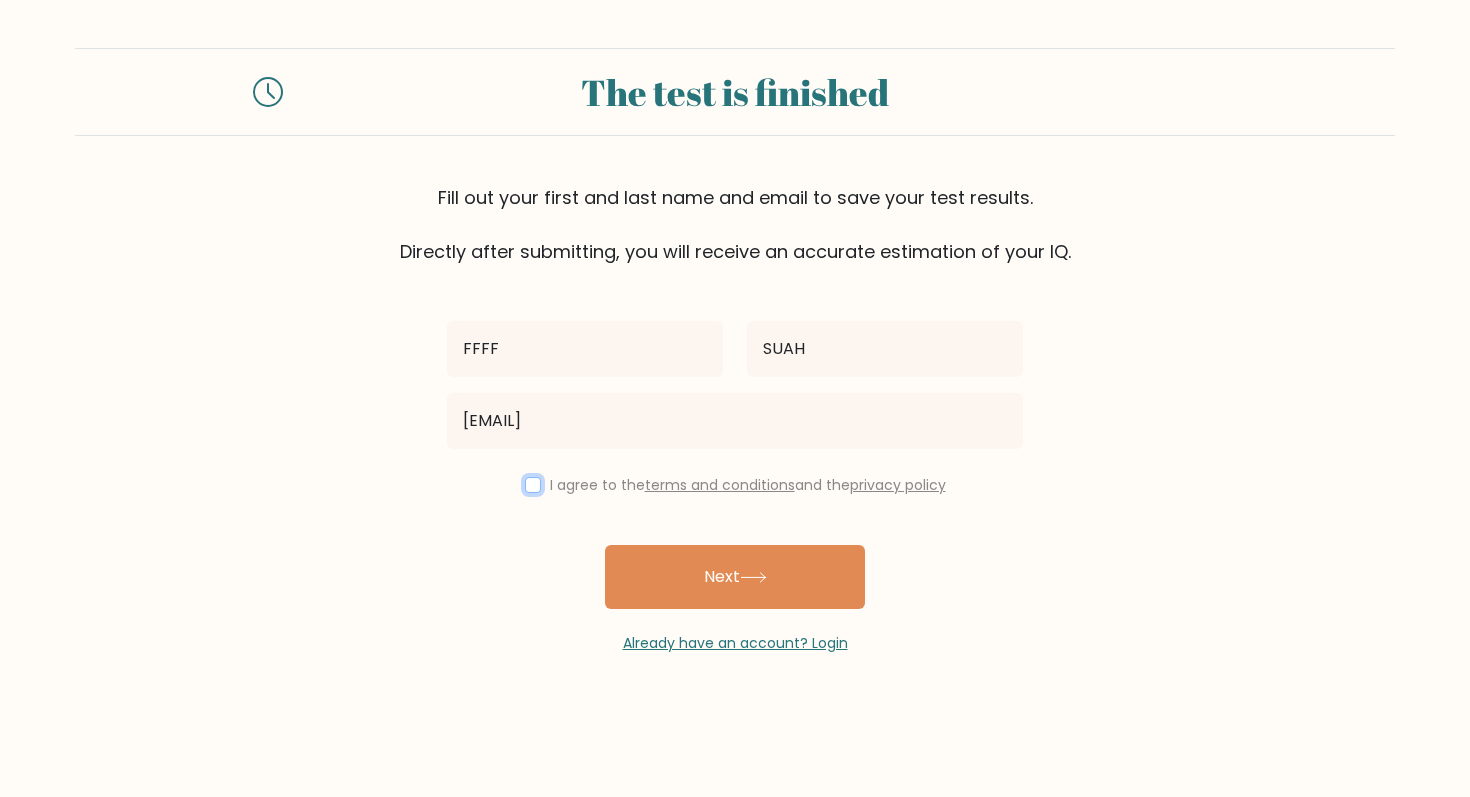 click at bounding box center (533, 485) 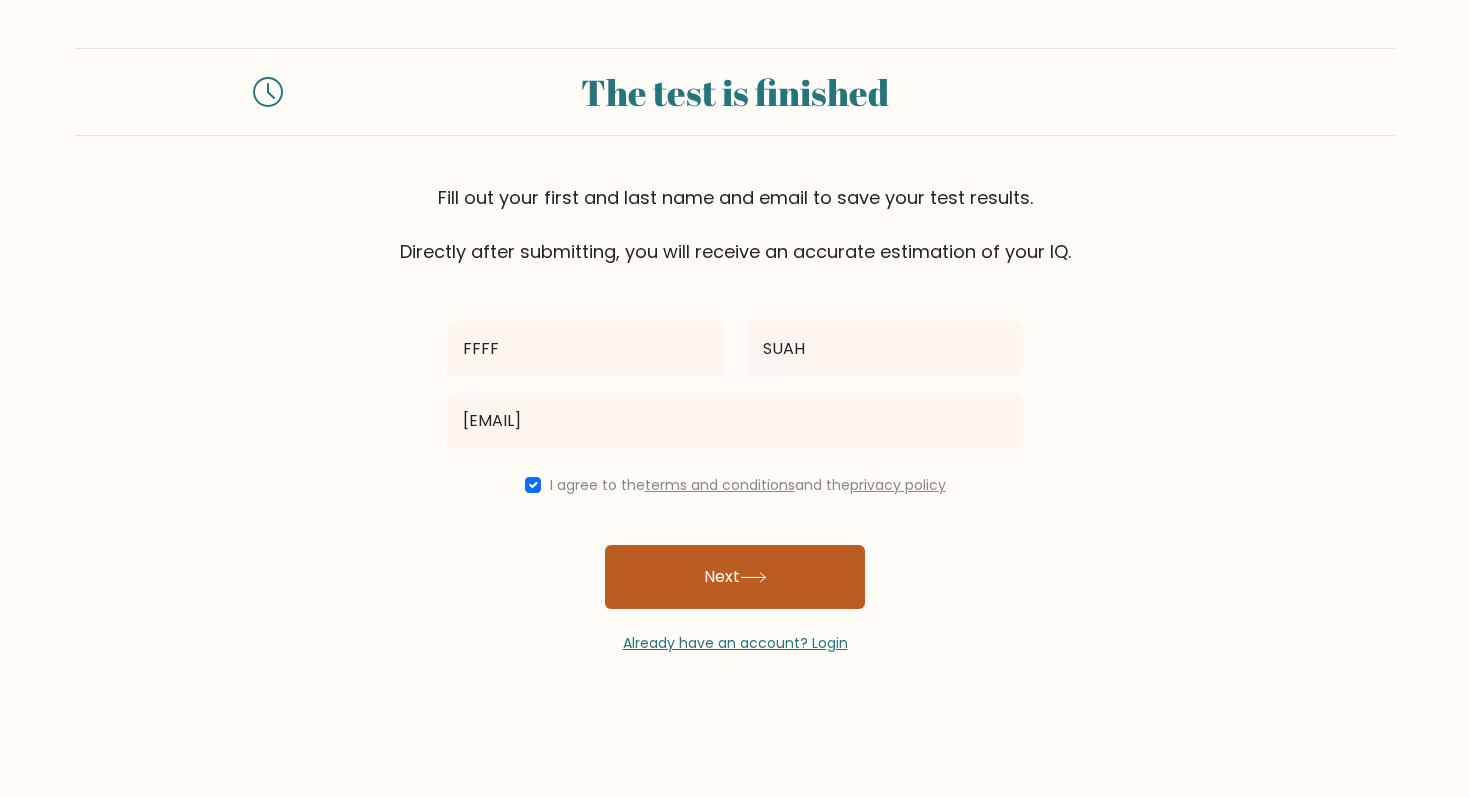 click on "Next" at bounding box center [735, 577] 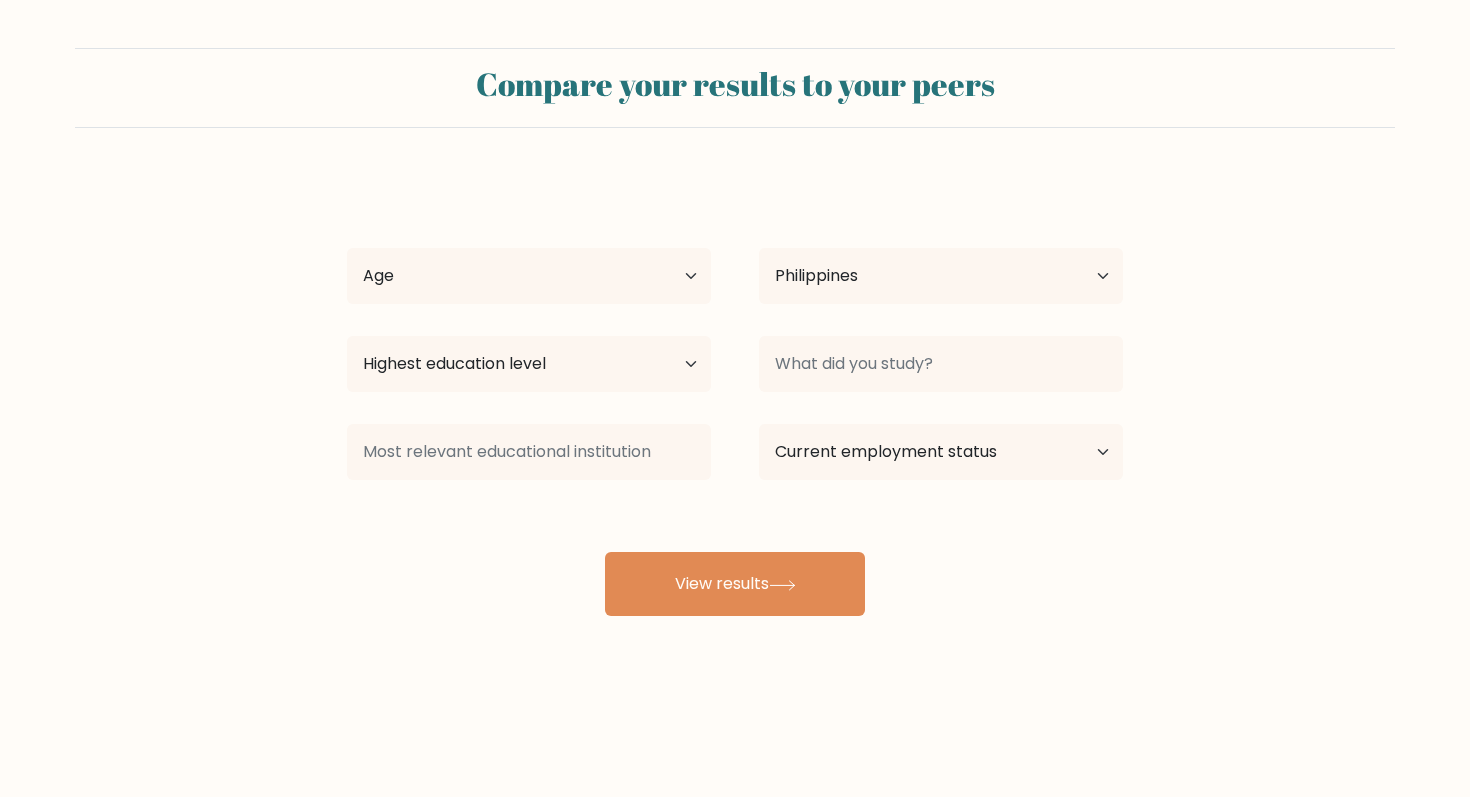 scroll, scrollTop: 0, scrollLeft: 0, axis: both 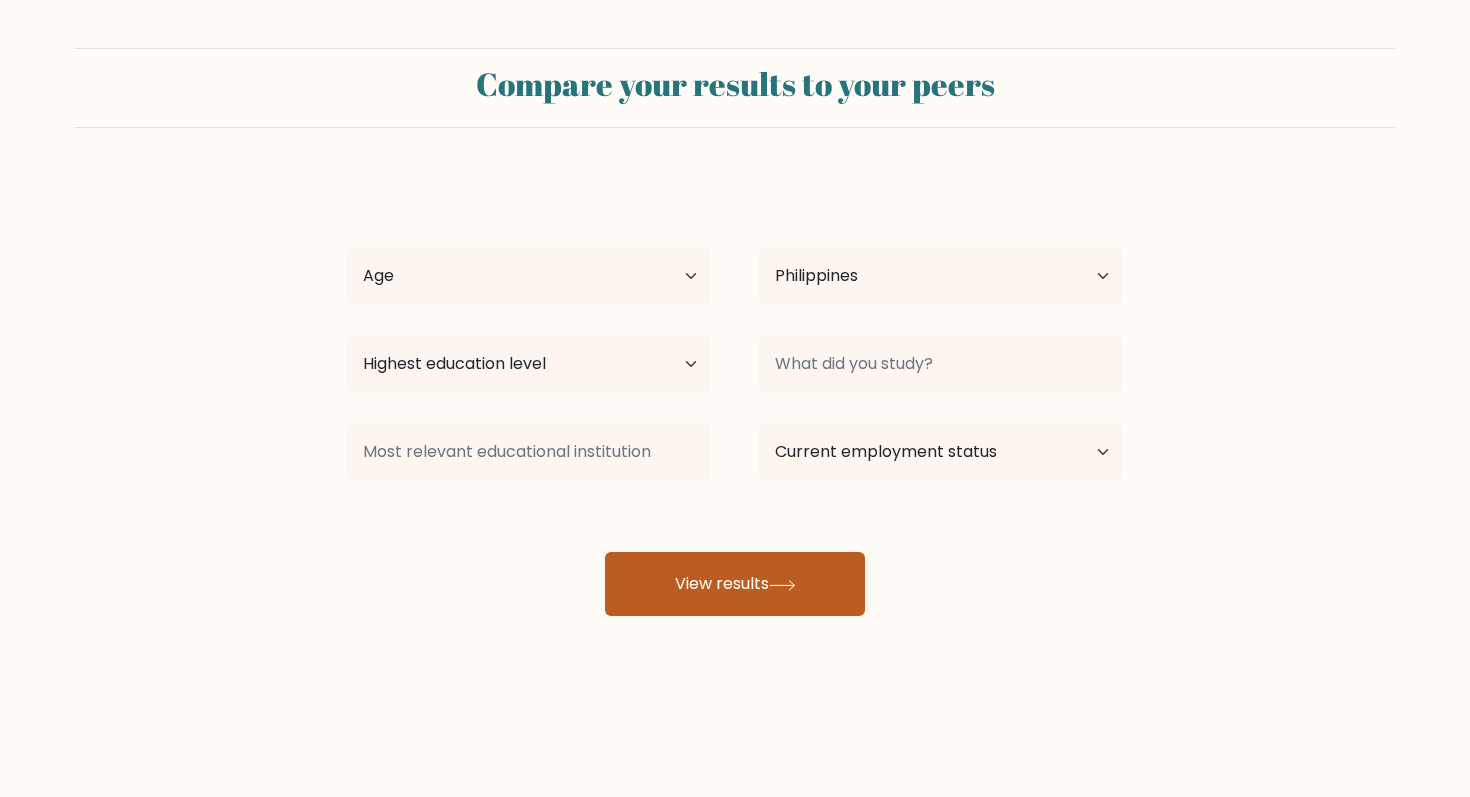 click on "View results" at bounding box center [735, 584] 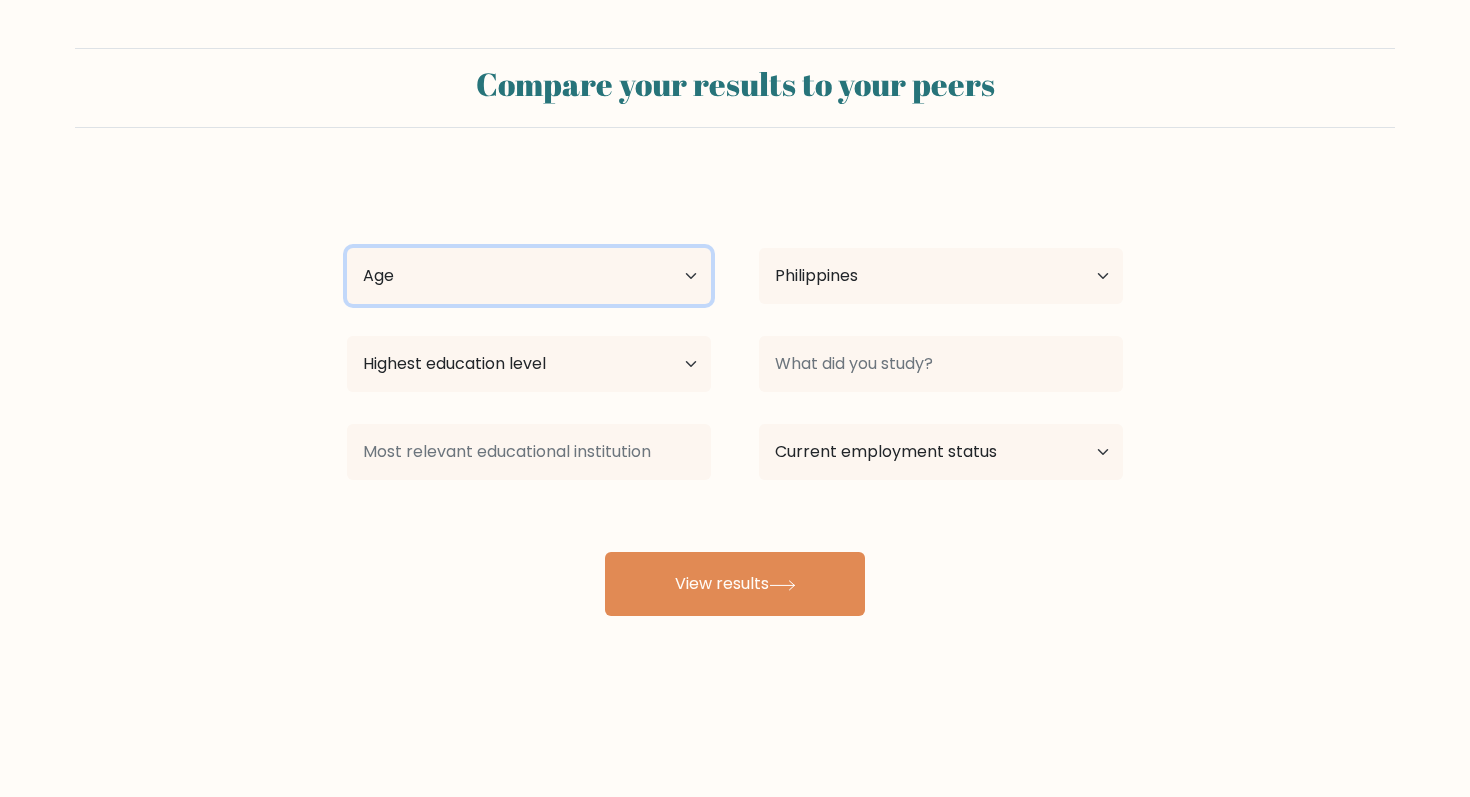 click on "Age
Under 18 years old
18-24 years old
25-34 years old
35-44 years old
45-54 years old
55-64 years old
65 years old and above" at bounding box center [529, 276] 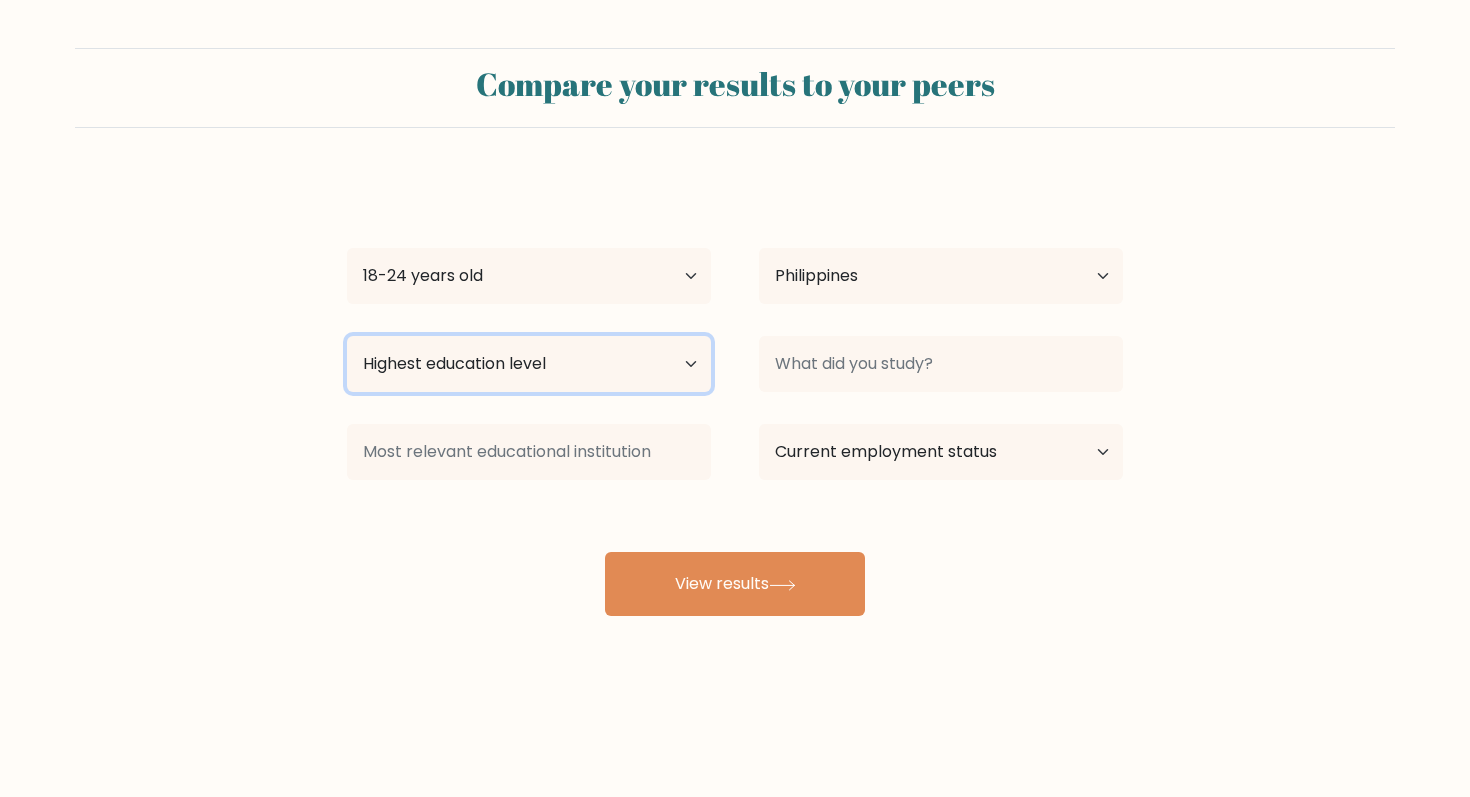click on "Highest education level
No schooling
Primary
Lower Secondary
Upper Secondary
Occupation Specific
Bachelor's degree
Master's degree
Doctoral degree" at bounding box center (529, 364) 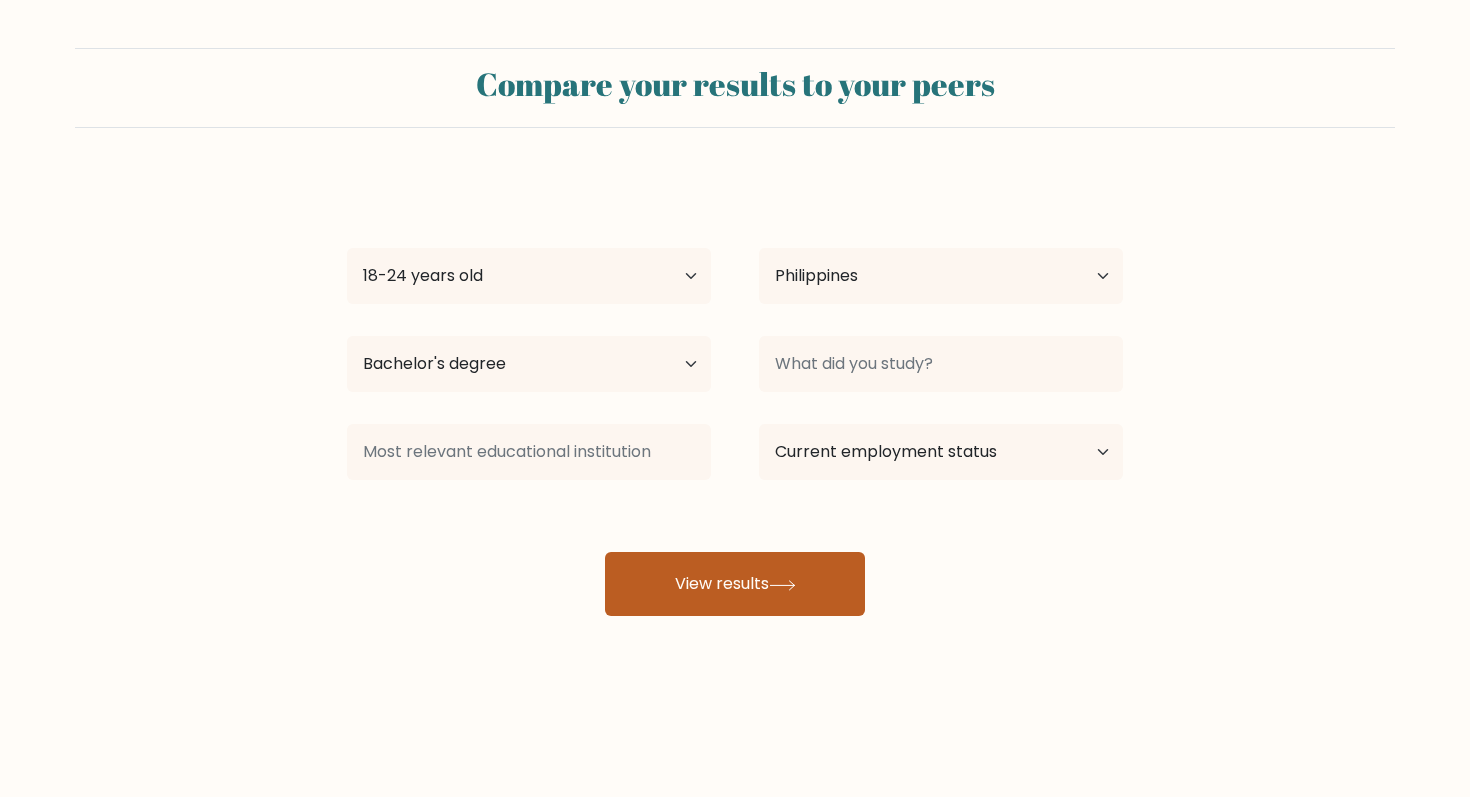 click on "View results" at bounding box center [735, 584] 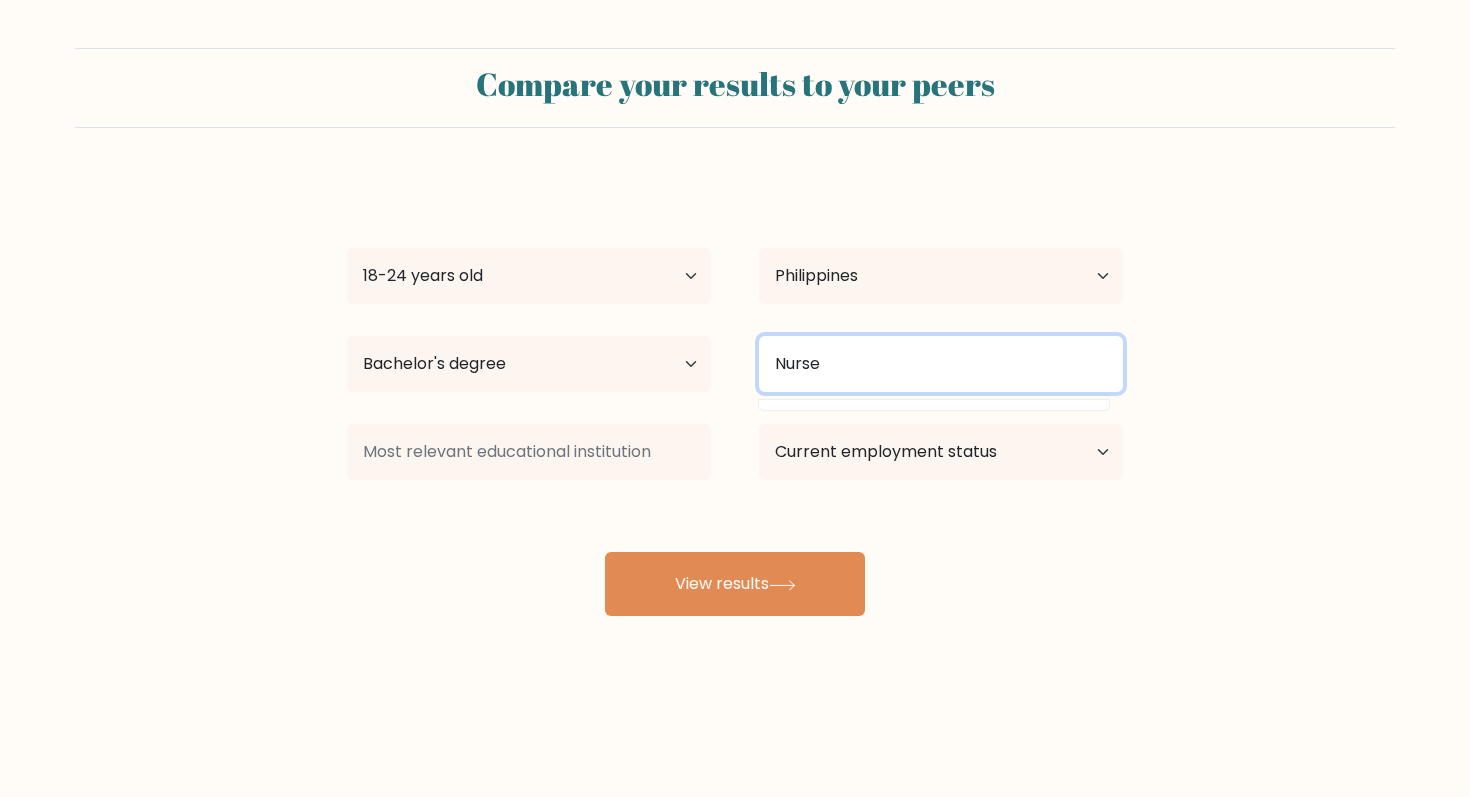 type on "Nurse" 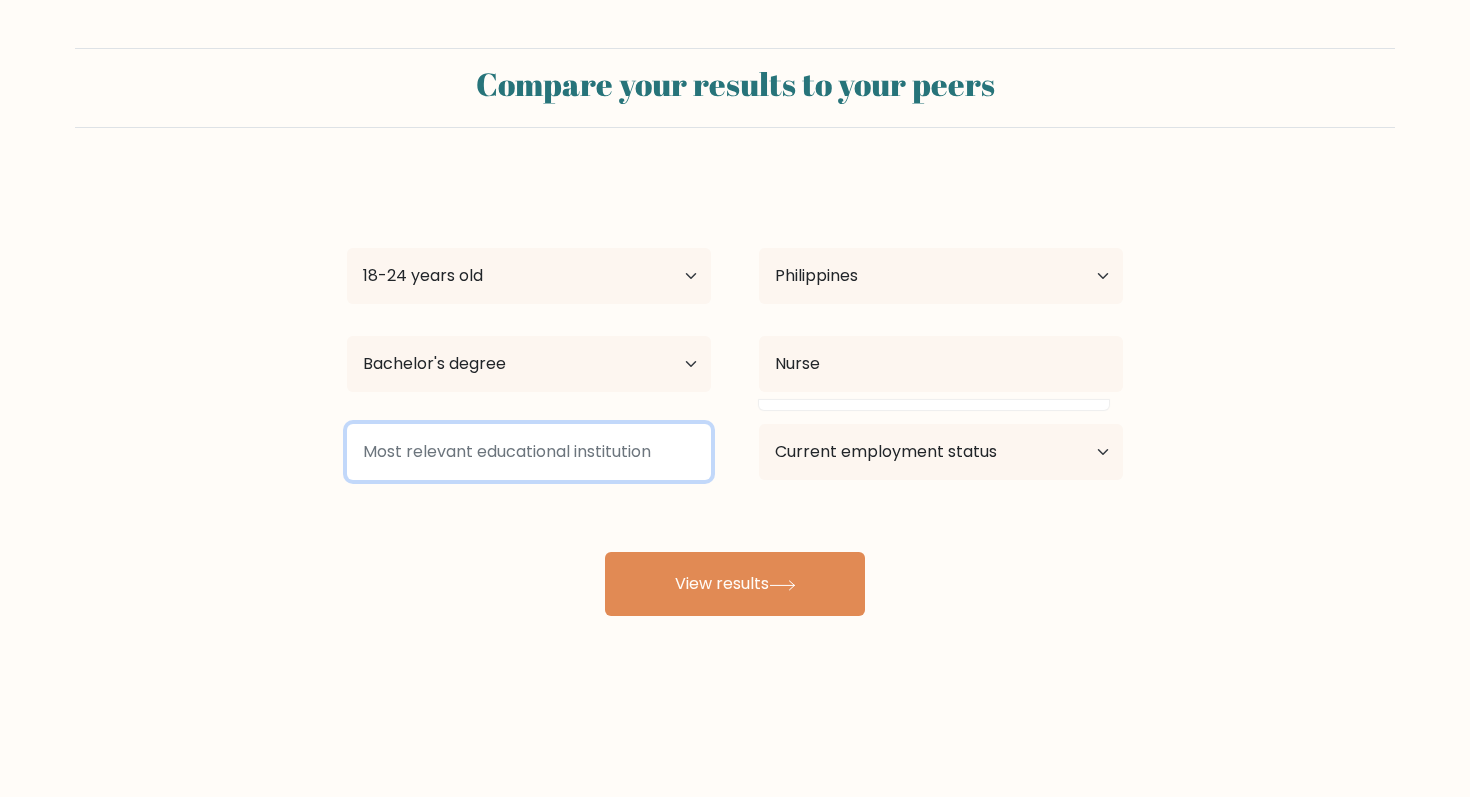 click at bounding box center (529, 452) 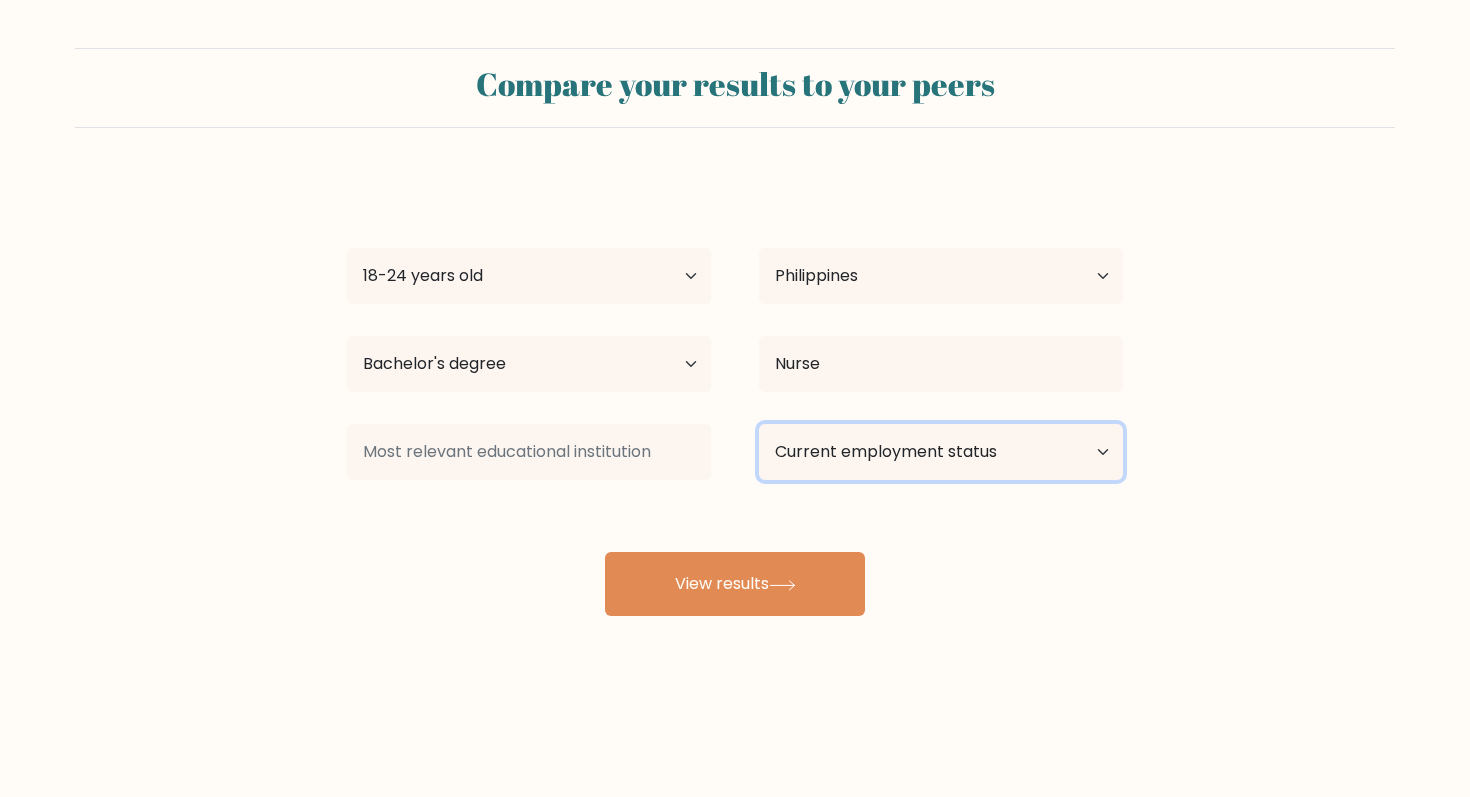 click on "Current employment status
Employed
Student
Retired
Other / prefer not to answer" at bounding box center (941, 452) 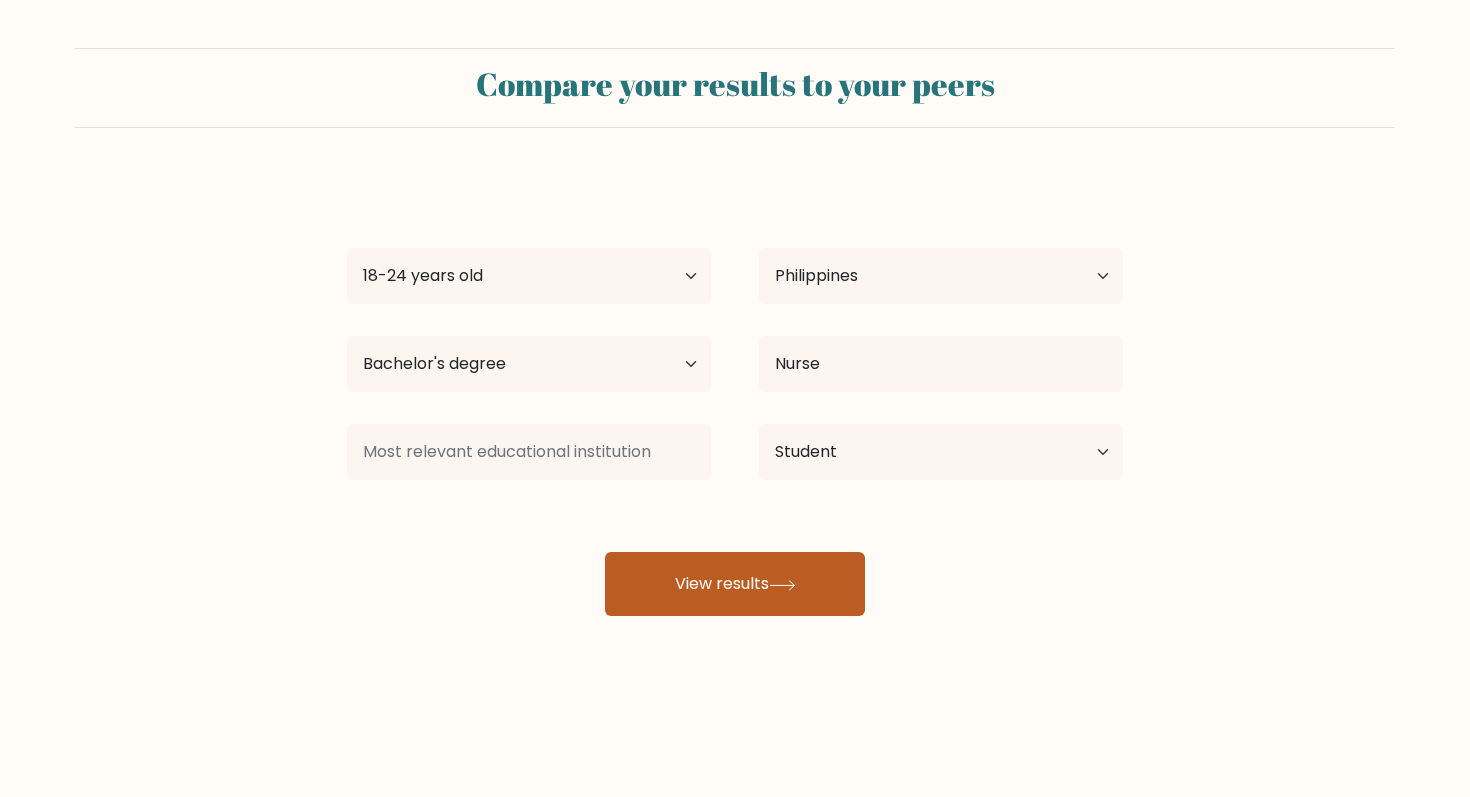click on "View results" at bounding box center [735, 584] 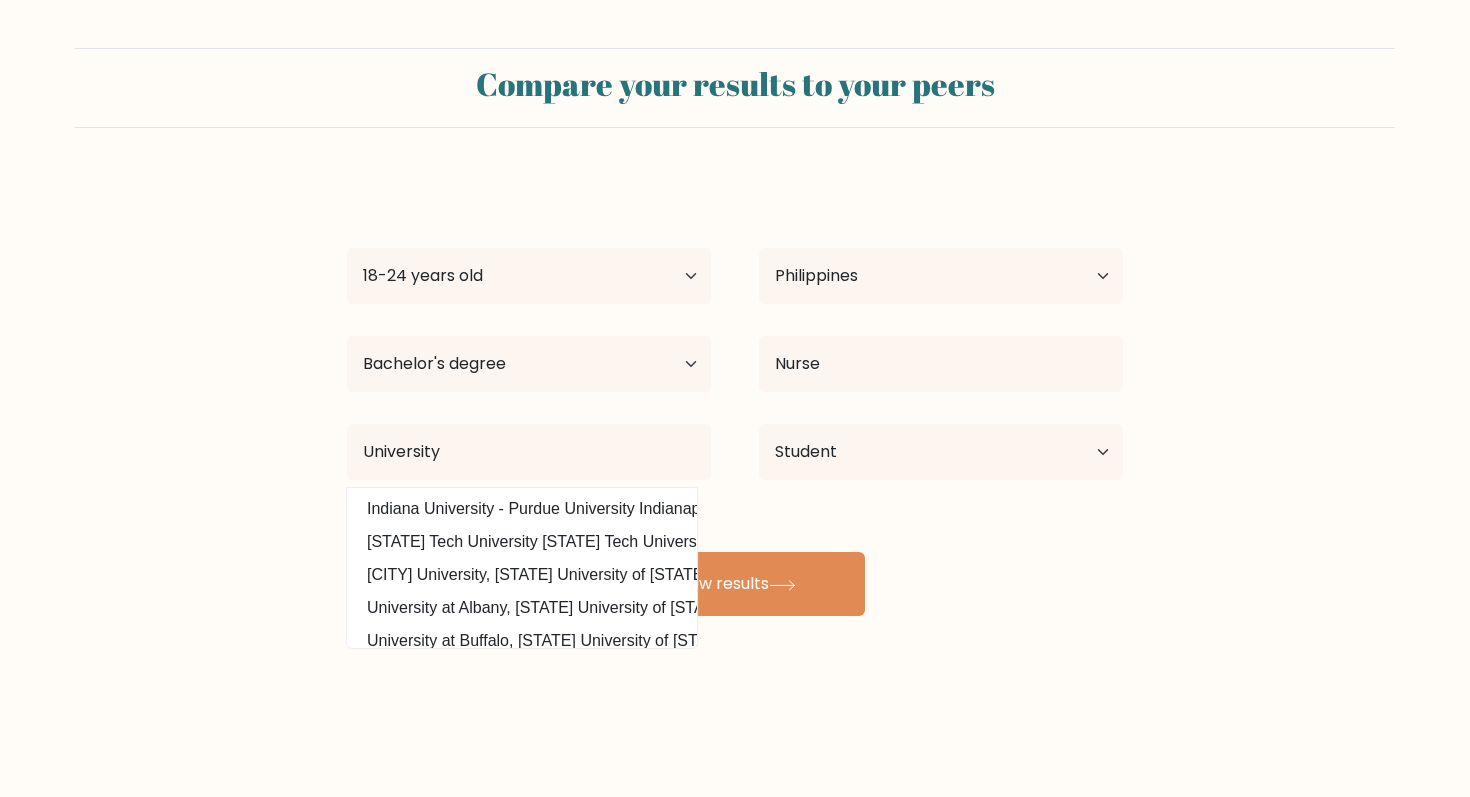 click on "Compare your results to your peers
FFFF
SUAH
Age
Under 18 years old
18-24 years old
25-34 years old
35-44 years old
45-54 years old
55-64 years old
65 years old and above
Country
Afghanistan
Albania
Algeria
American Samoa
Andorra
Angola
Anguilla
Antarctica
Antigua and Barbuda
Argentina
Armenia
Aruba" at bounding box center [735, 379] 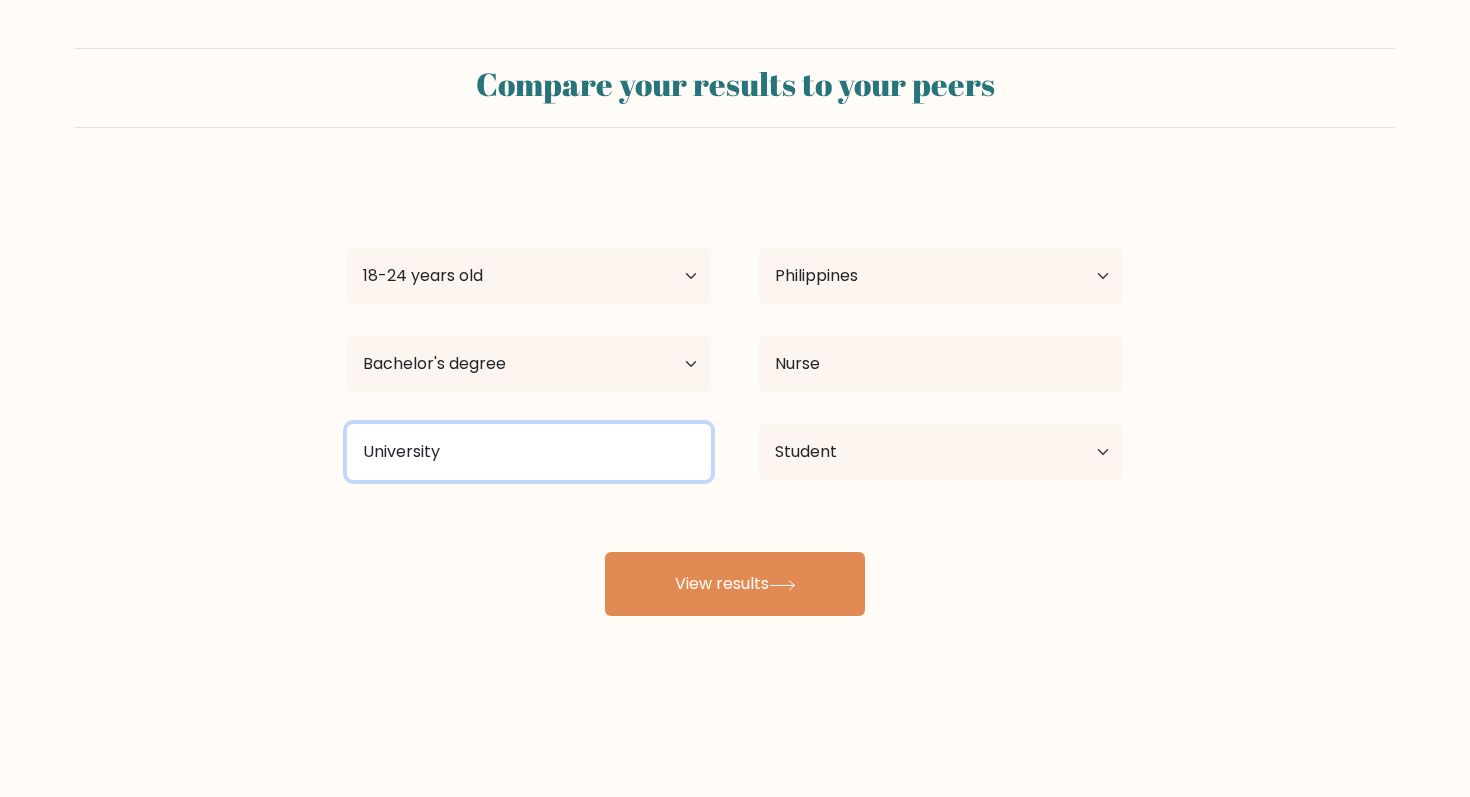 click on "University" at bounding box center (529, 452) 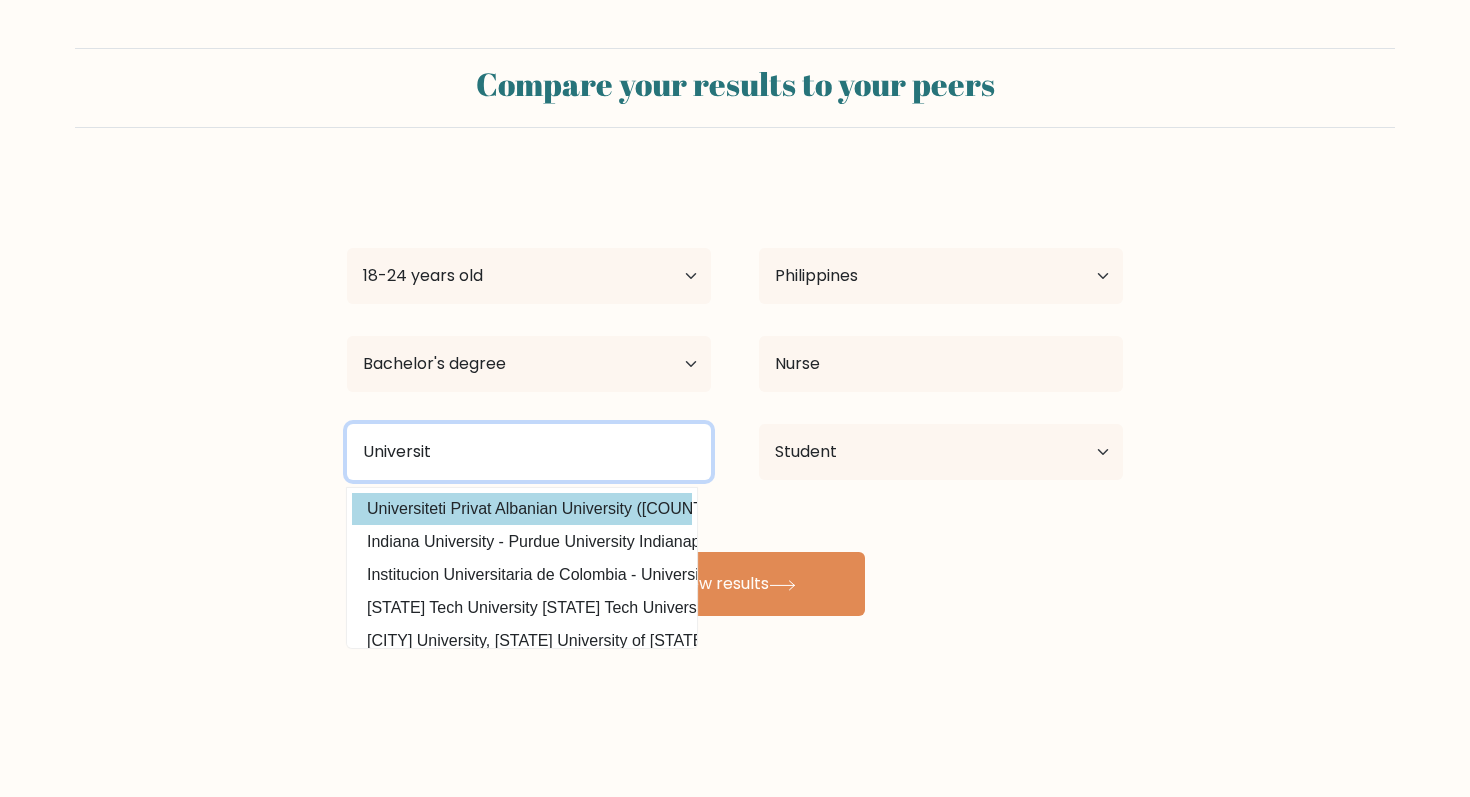 type on "Universit" 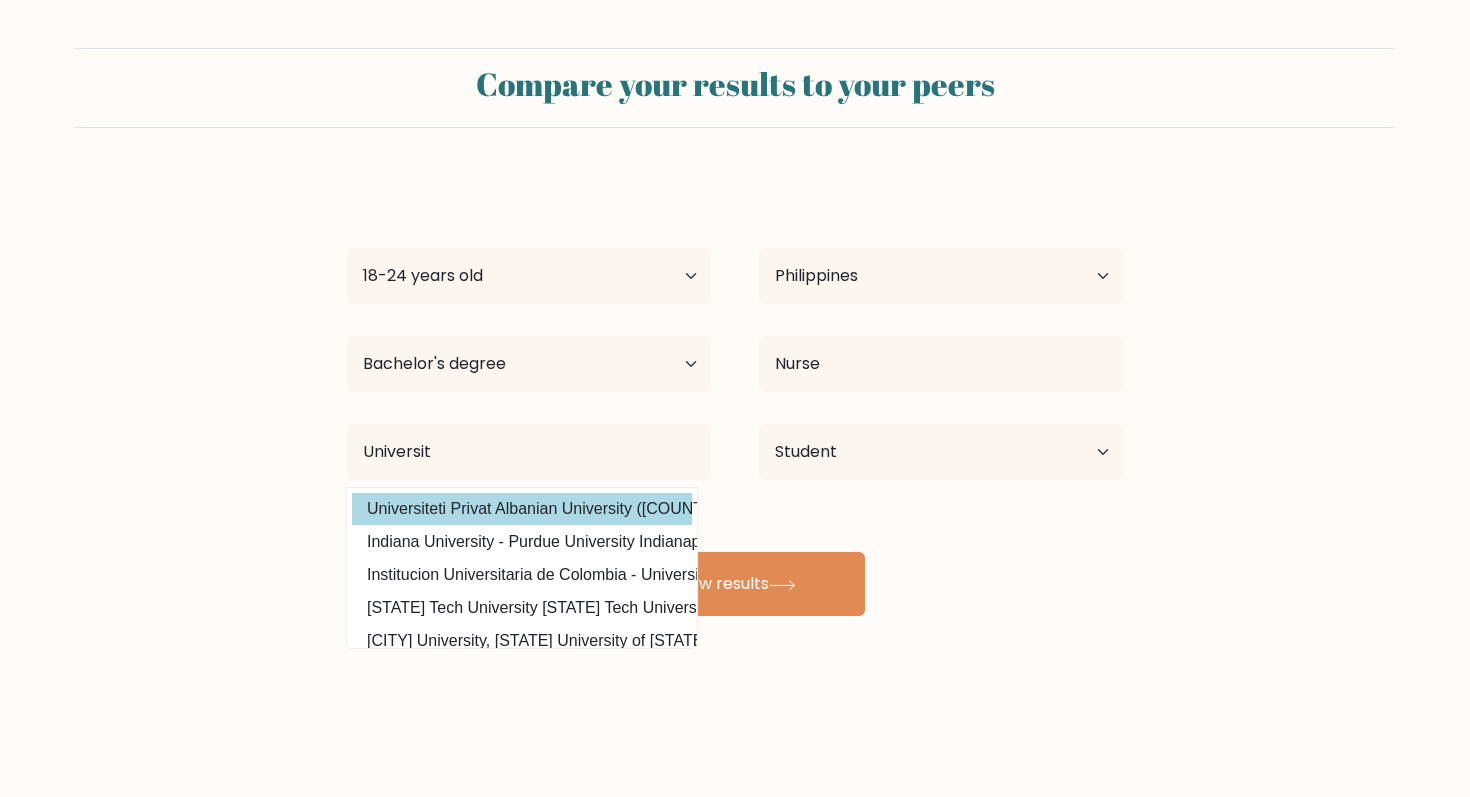 click on "FFFF
SUAH
Age
Under 18 years old
18-24 years old
25-34 years old
35-44 years old
45-54 years old
55-64 years old
65 years old and above
Country
Afghanistan
Albania
Algeria
American Samoa
Andorra
Angola
Anguilla
Antarctica
Antigua and Barbuda
Argentina
Armenia
Aruba
Australia
Austria
Azerbaijan
Bahamas
Bahrain
Bangladesh
Barbados
Belarus
Belgium
Belize
Benin
Bermuda
Bhutan
Bolivia
Bonaire, Sint Eustatius and Saba
Bosnia and Herzegovina
Botswana
Bouvet Island
Brazil
Brunei" at bounding box center [735, 396] 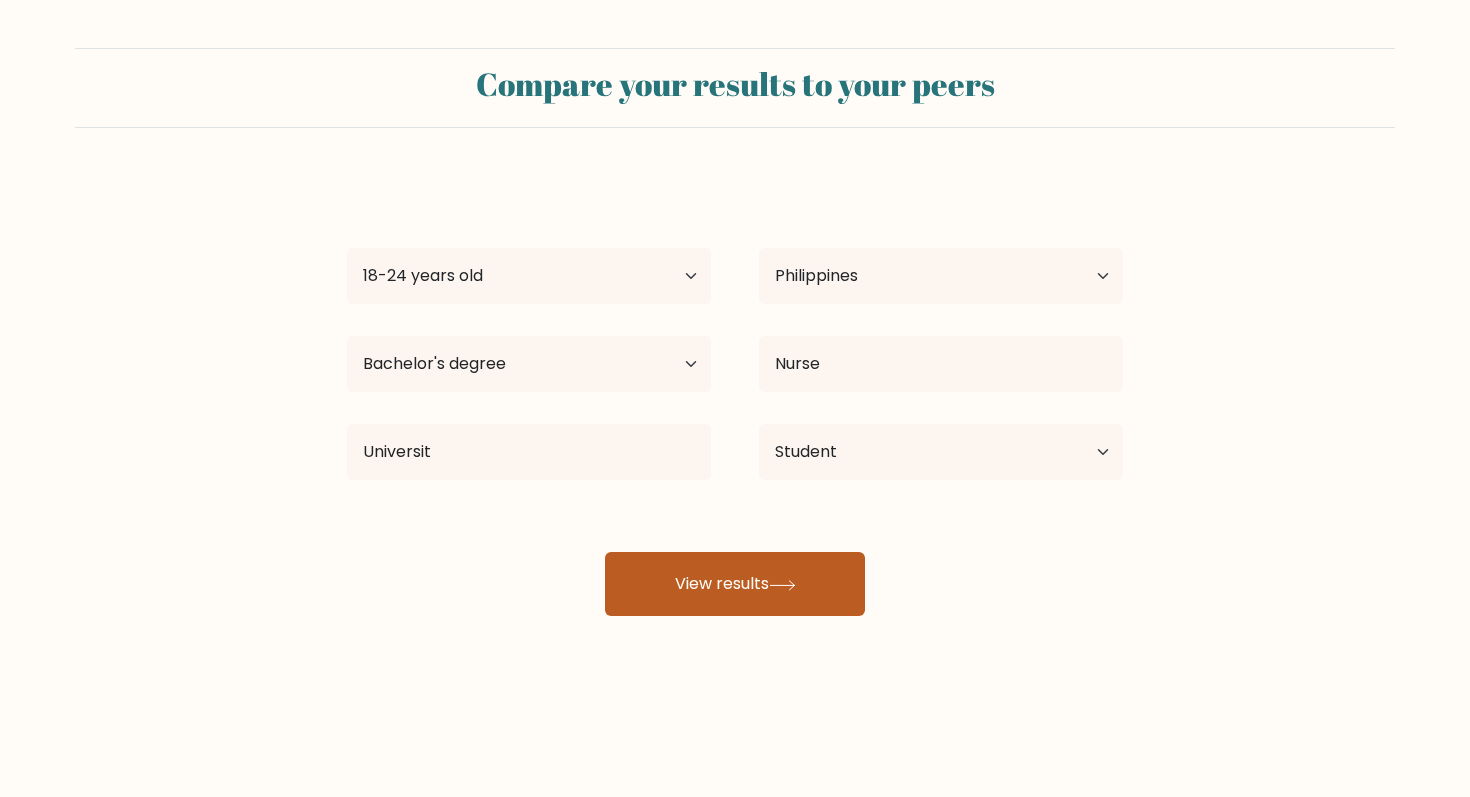 click on "View results" at bounding box center [735, 584] 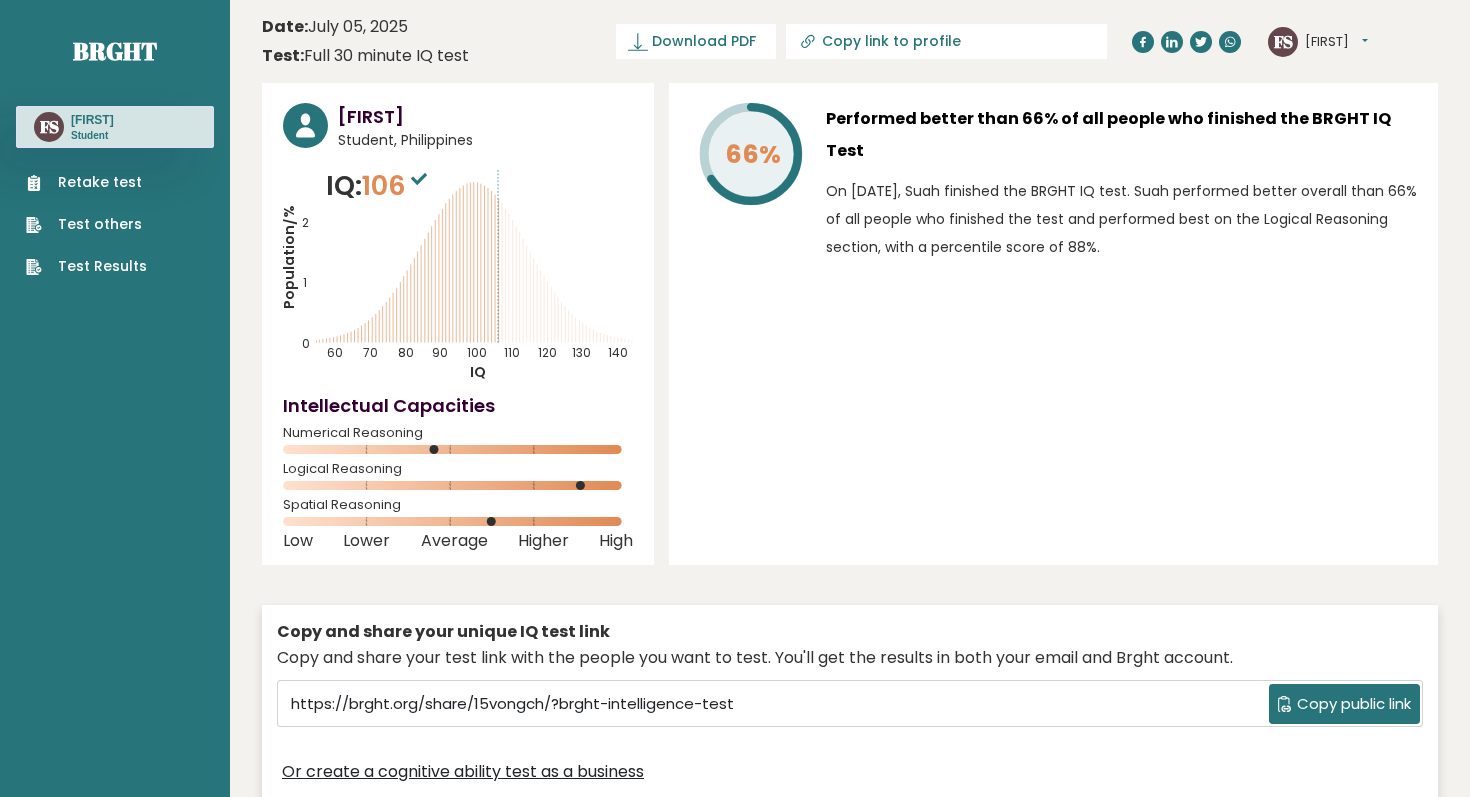scroll, scrollTop: 0, scrollLeft: 0, axis: both 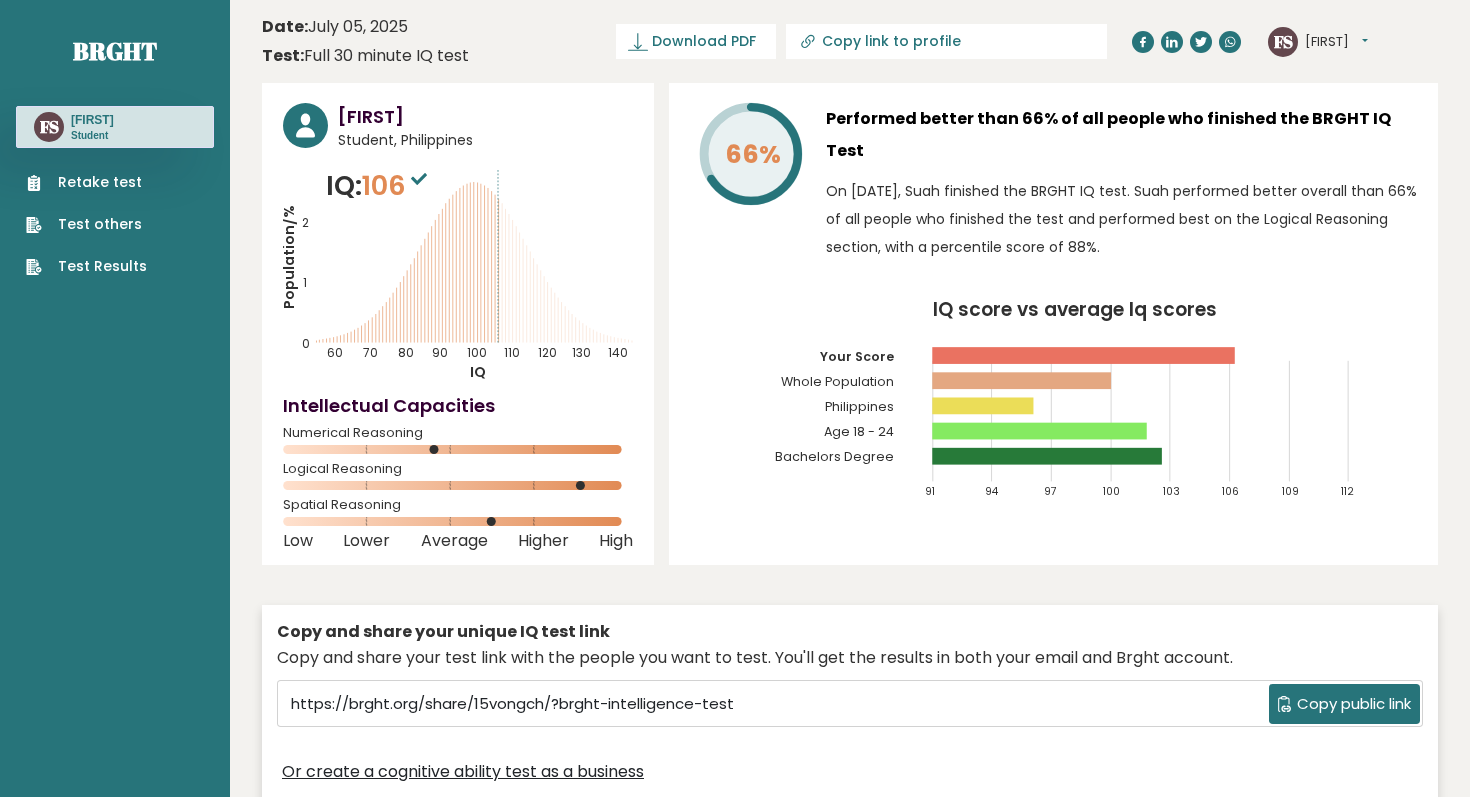 click at bounding box center [438, 449] 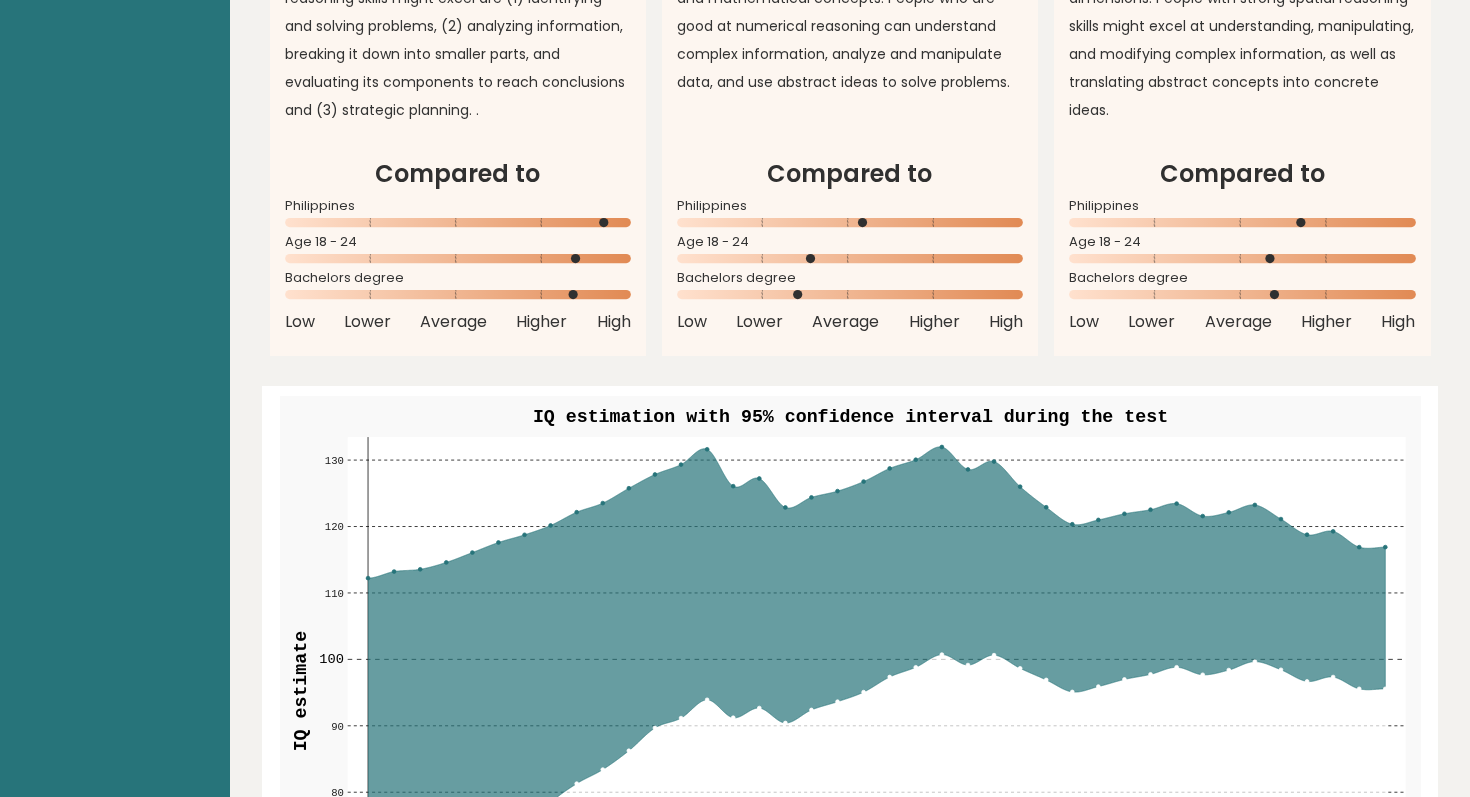 scroll, scrollTop: 2274, scrollLeft: 0, axis: vertical 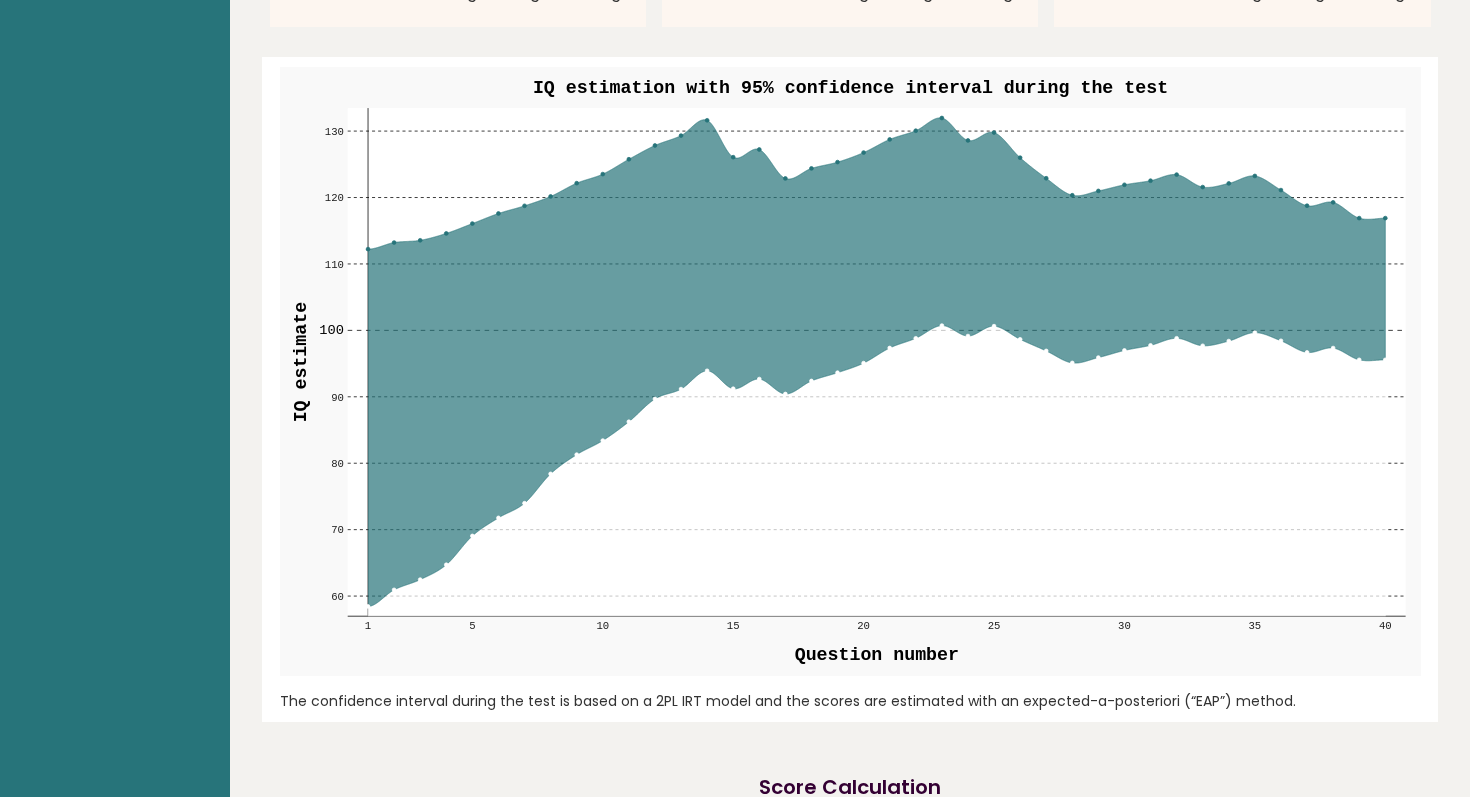 click at bounding box center [876, 362] 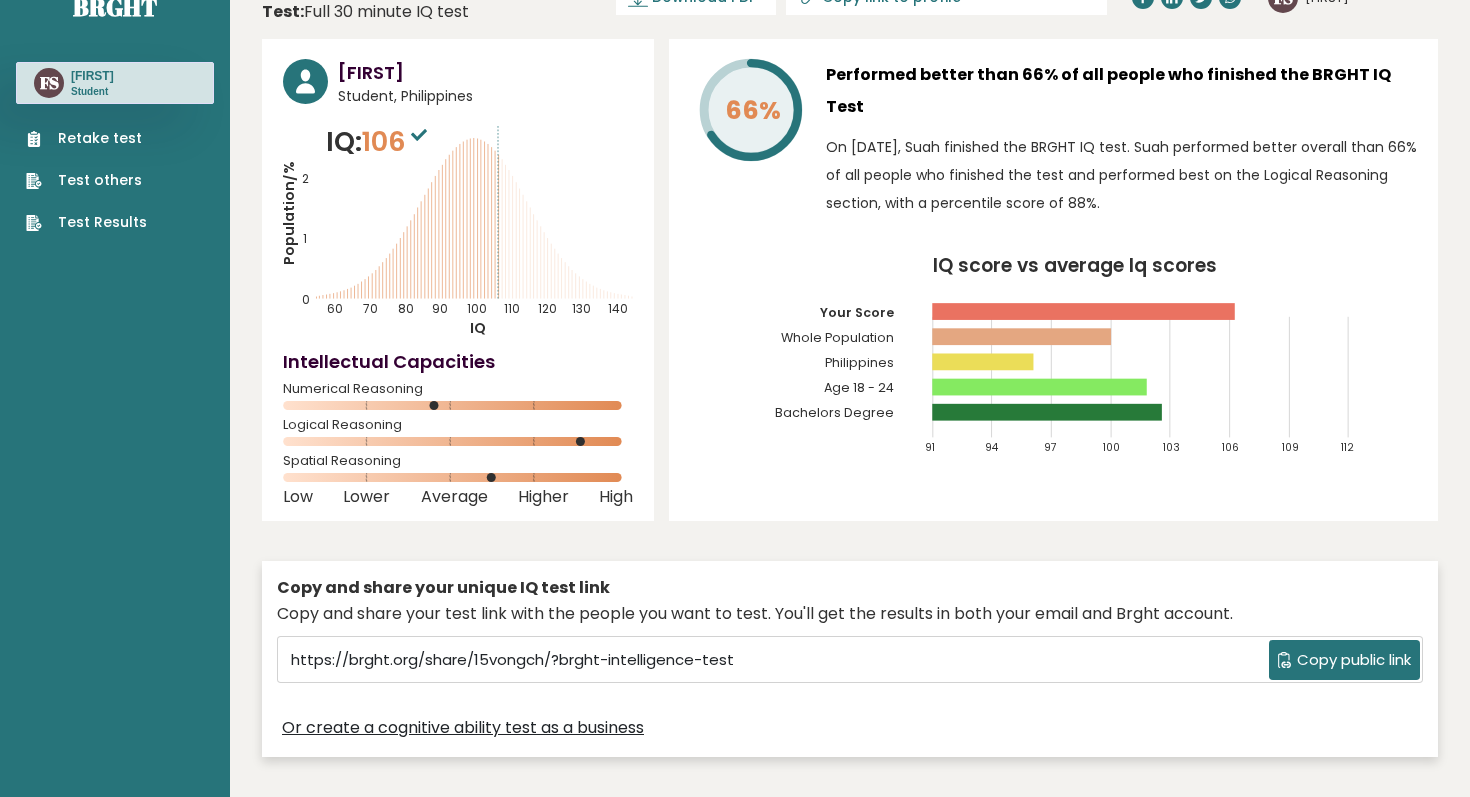 scroll, scrollTop: 0, scrollLeft: 0, axis: both 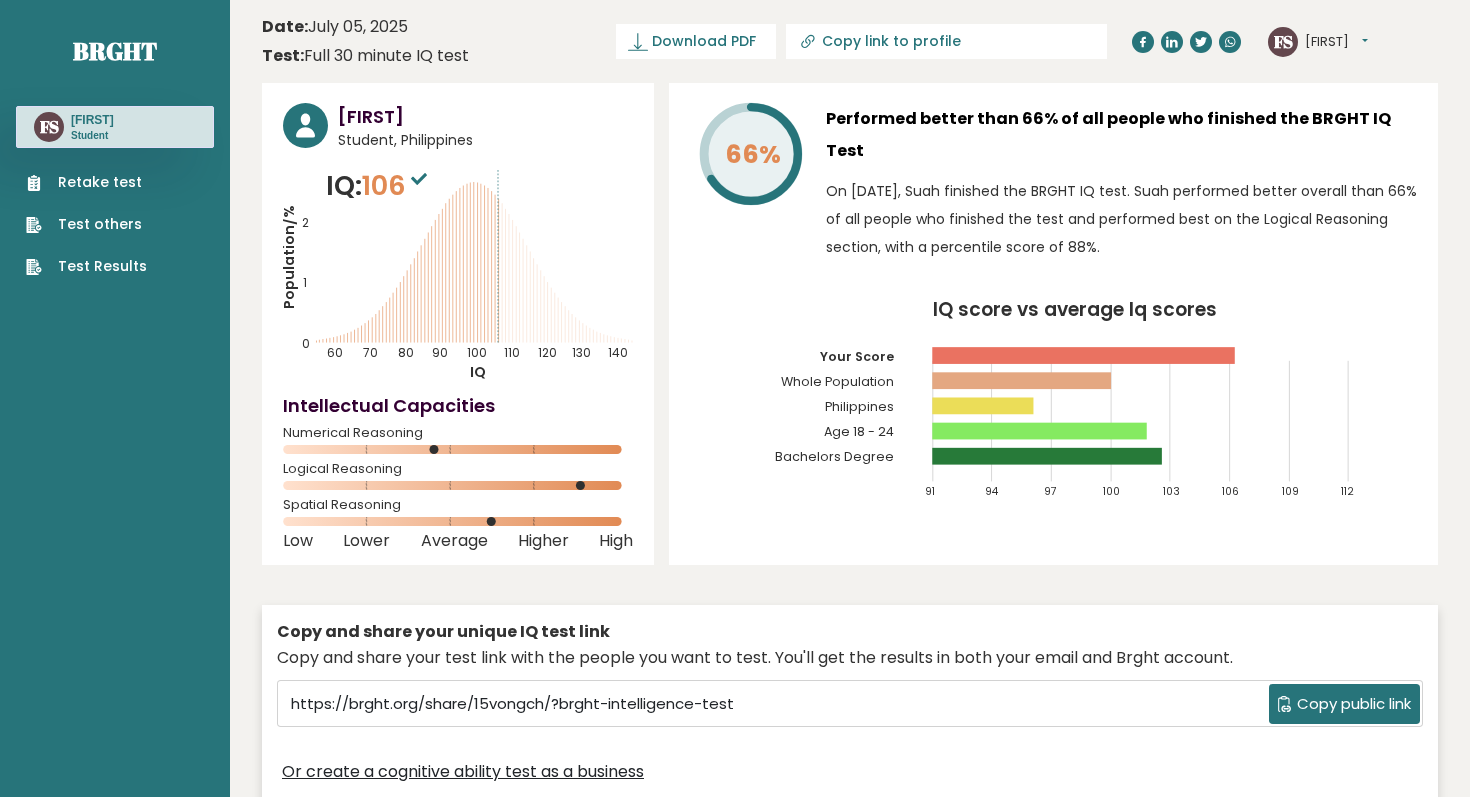 drag, startPoint x: 492, startPoint y: 296, endPoint x: 464, endPoint y: 289, distance: 28.86174 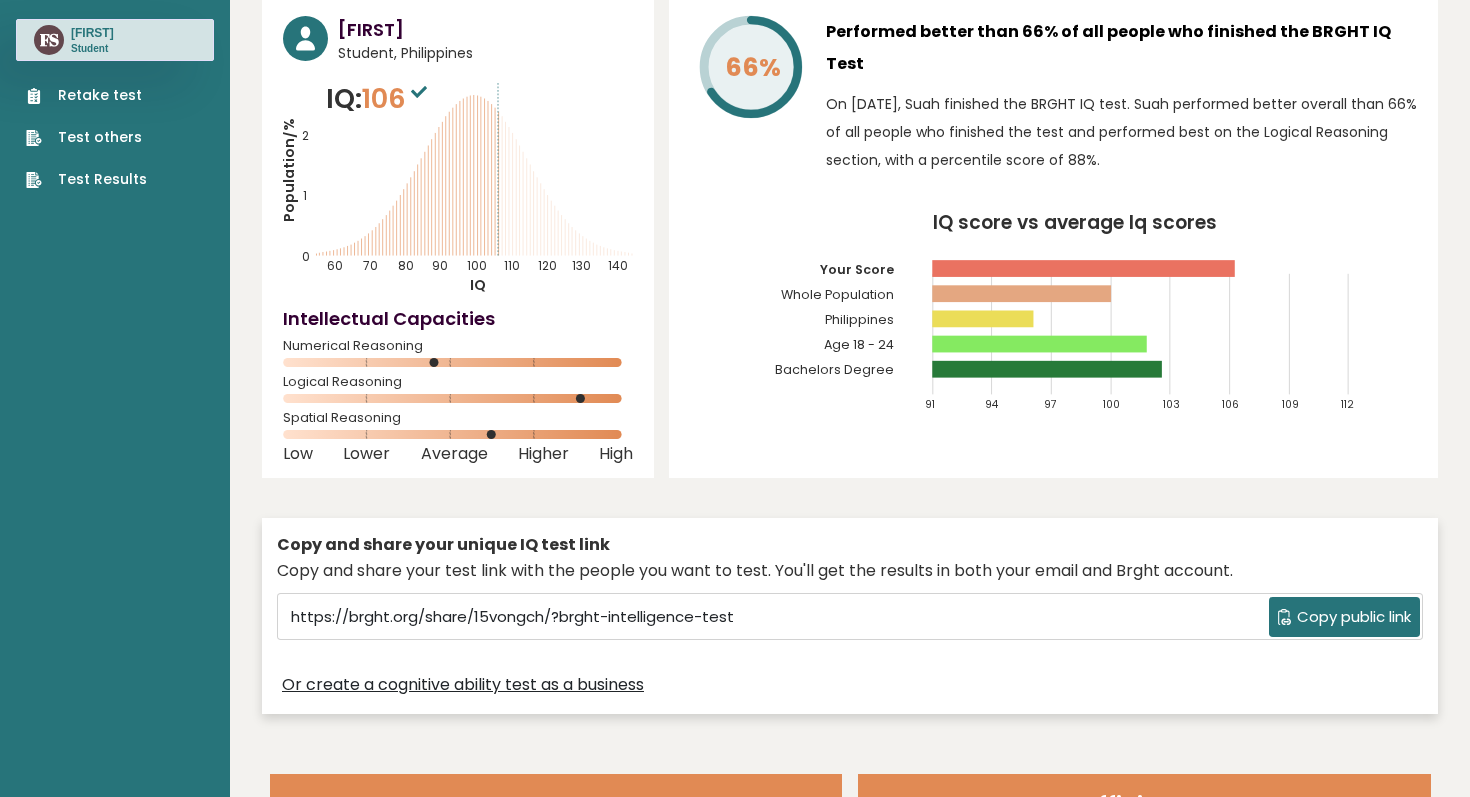 scroll, scrollTop: 0, scrollLeft: 0, axis: both 